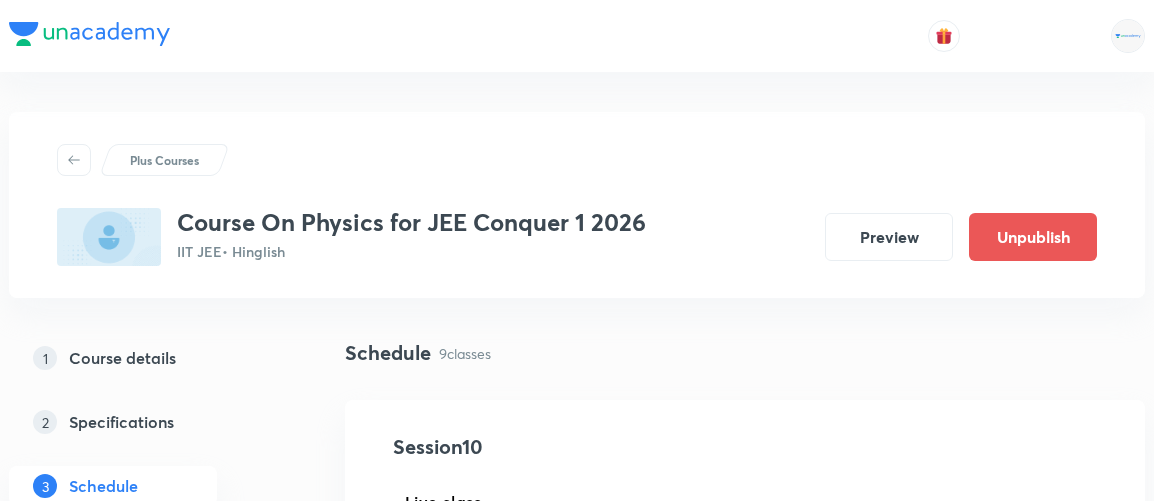 scroll, scrollTop: 1137, scrollLeft: 0, axis: vertical 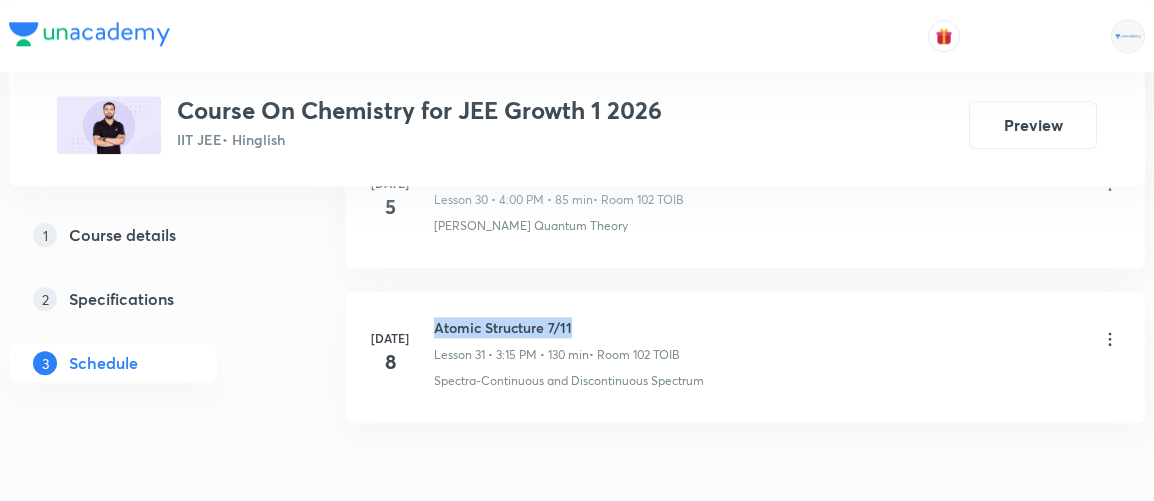 drag, startPoint x: 436, startPoint y: 300, endPoint x: 624, endPoint y: 281, distance: 188.95767 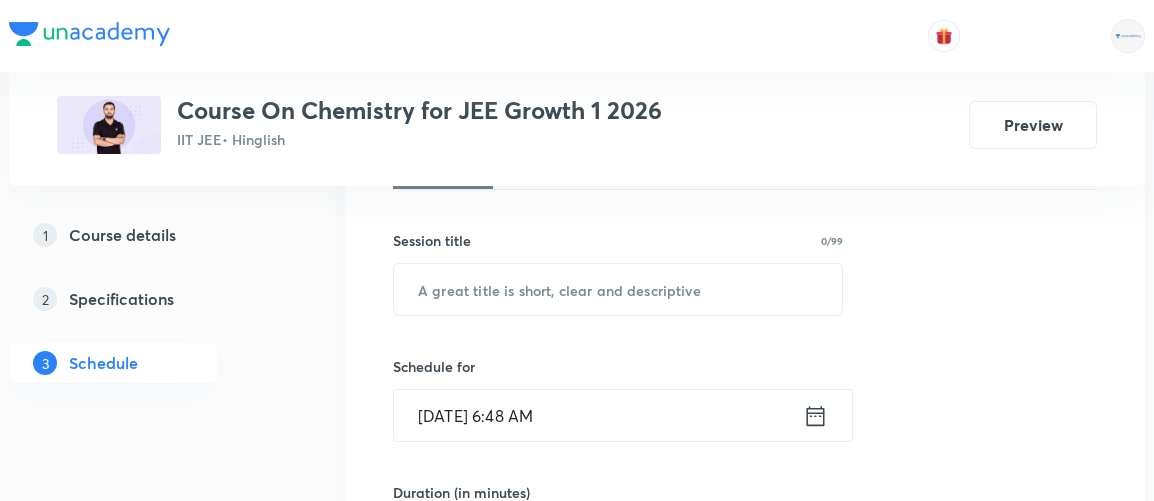 scroll, scrollTop: 336, scrollLeft: 0, axis: vertical 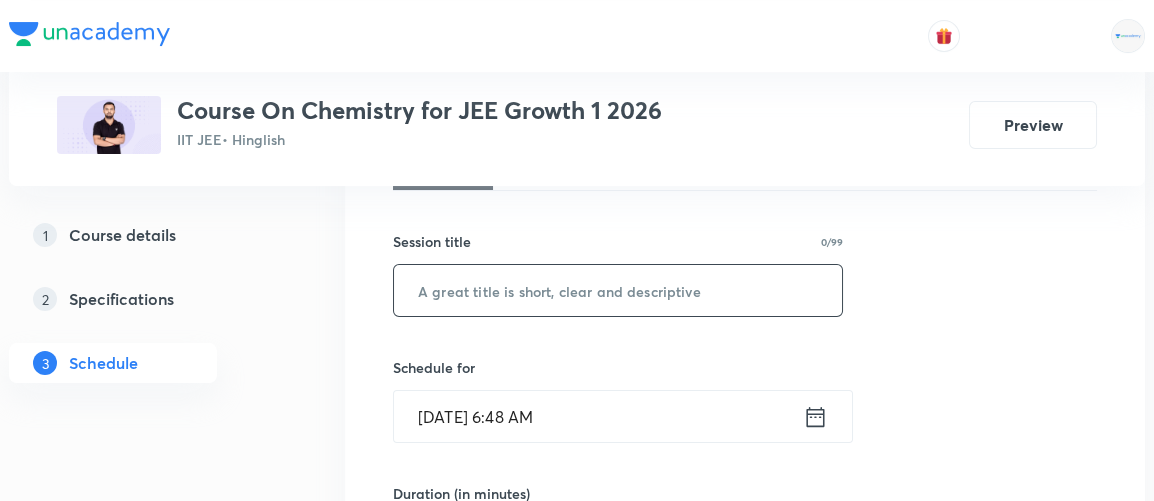 click at bounding box center [618, 290] 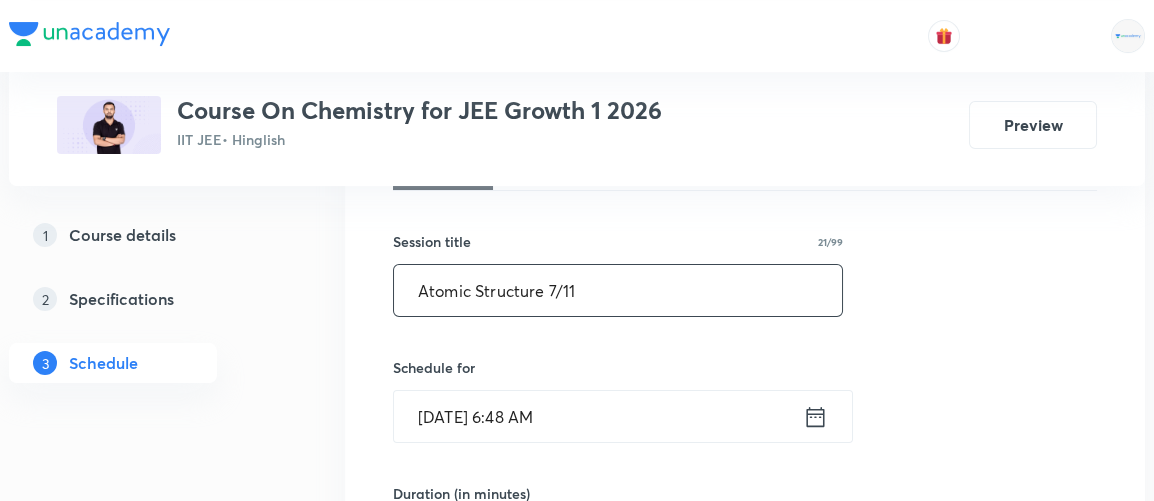 click on "Atomic Structure 7/11" at bounding box center (618, 290) 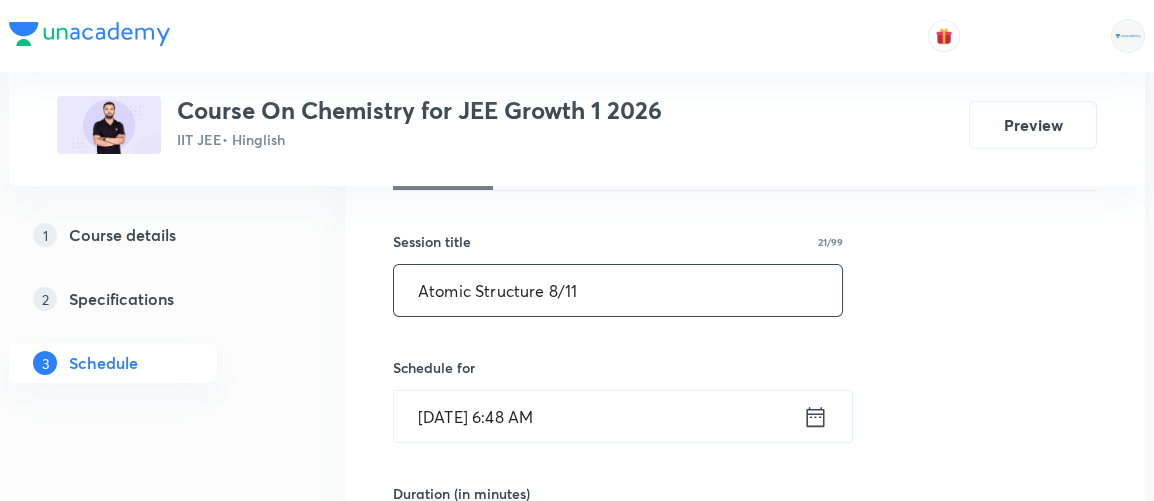 type on "Atomic Structure 8/11" 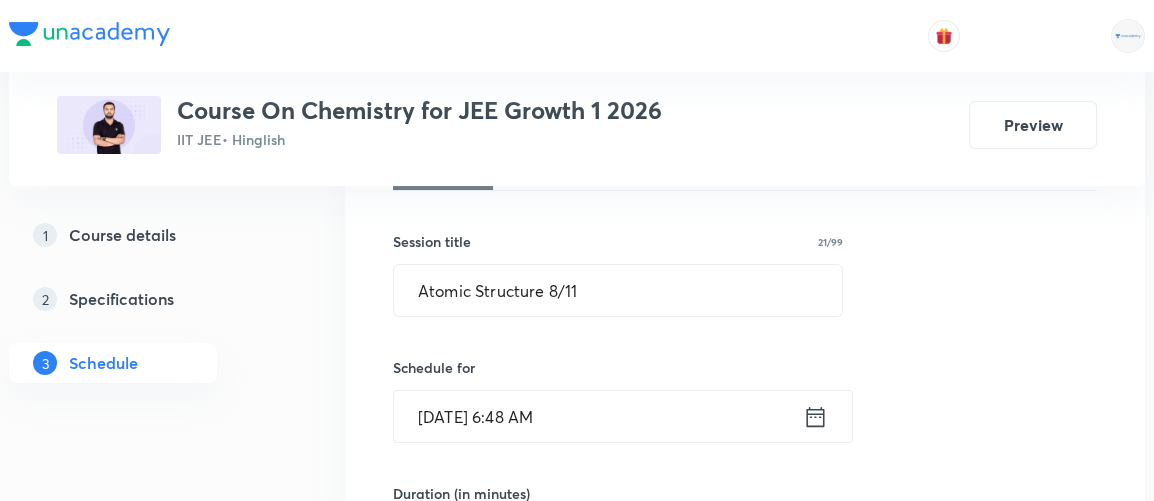 click 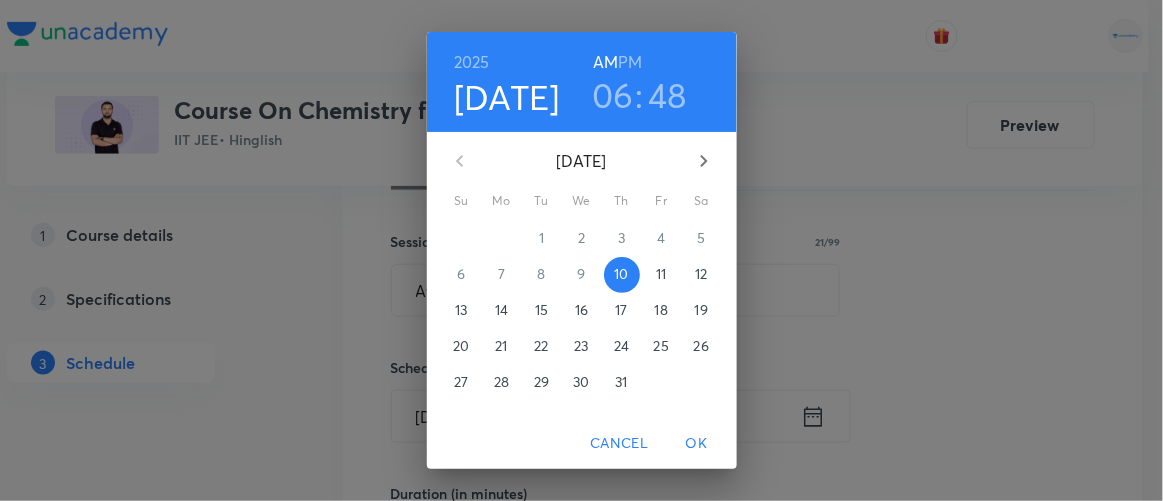 click on "PM" at bounding box center (630, 62) 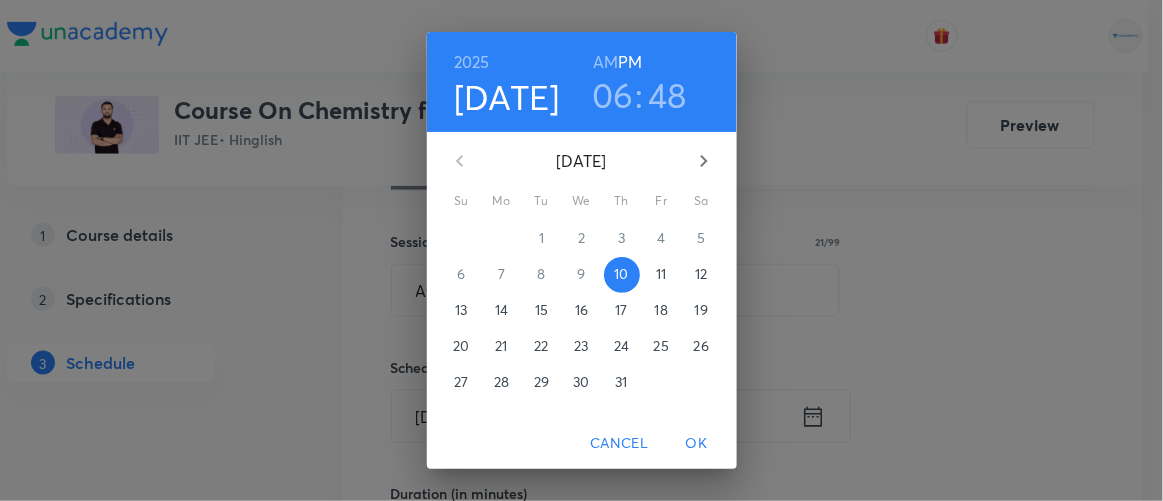 click on "06" at bounding box center [613, 95] 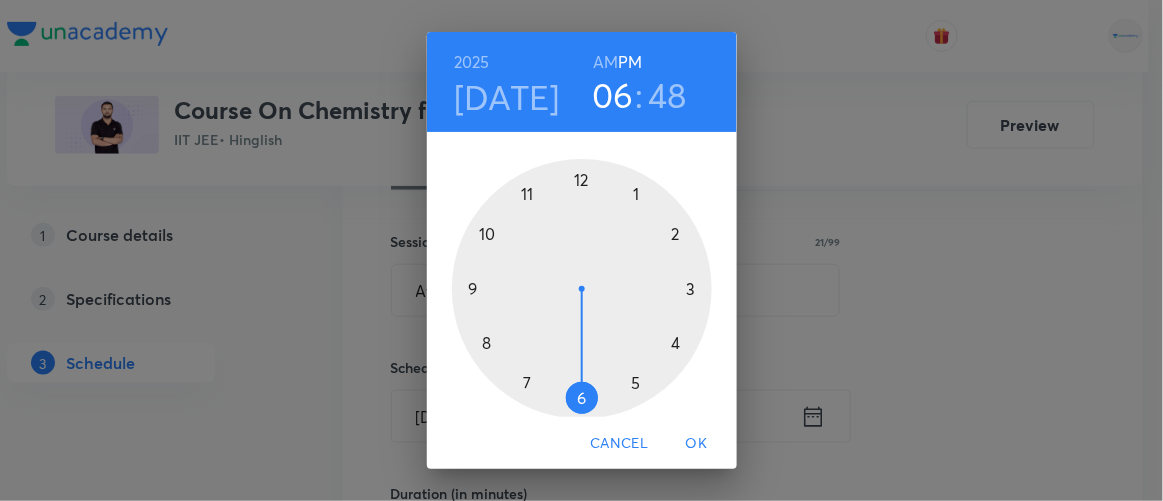 click at bounding box center (582, 289) 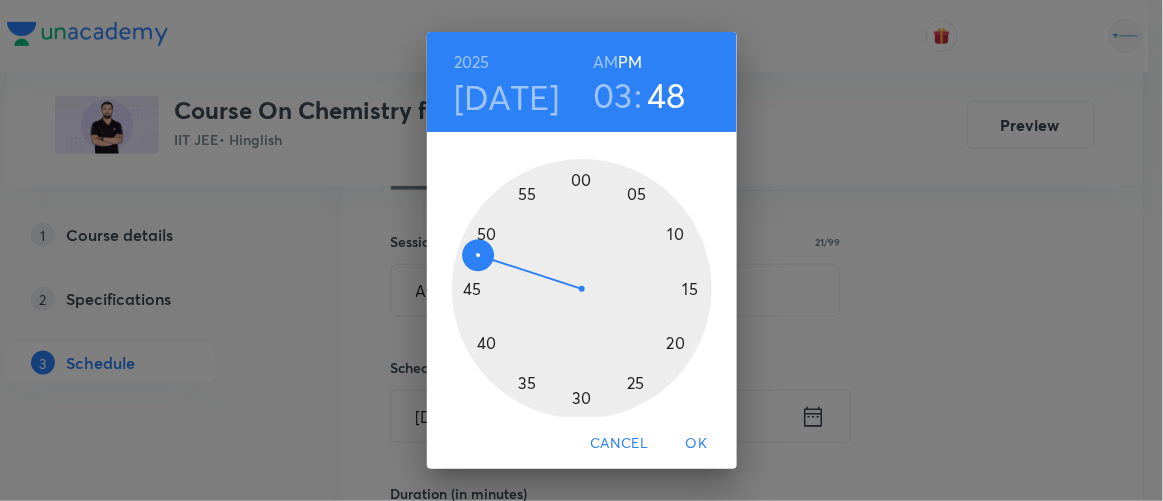 click at bounding box center [582, 289] 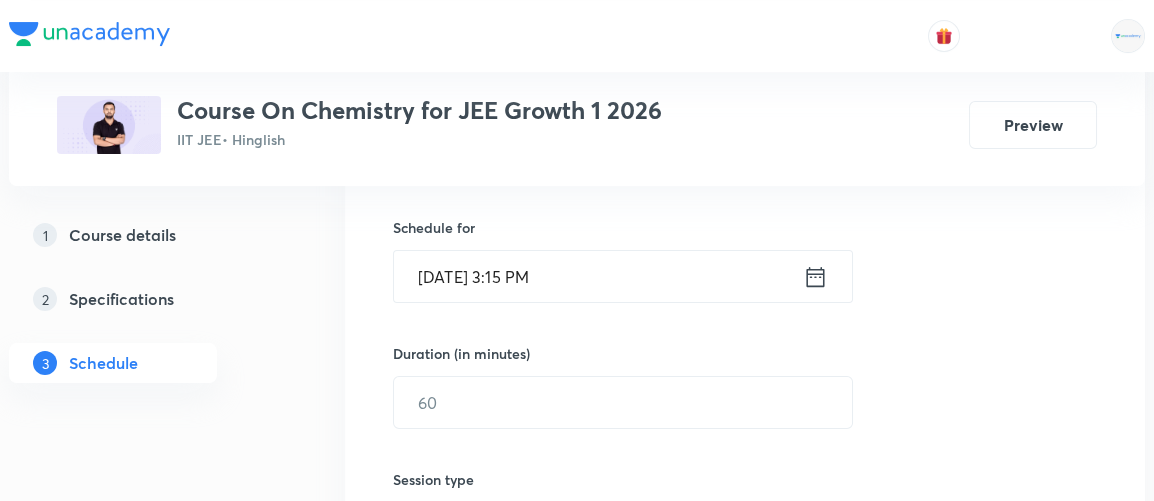scroll, scrollTop: 492, scrollLeft: 0, axis: vertical 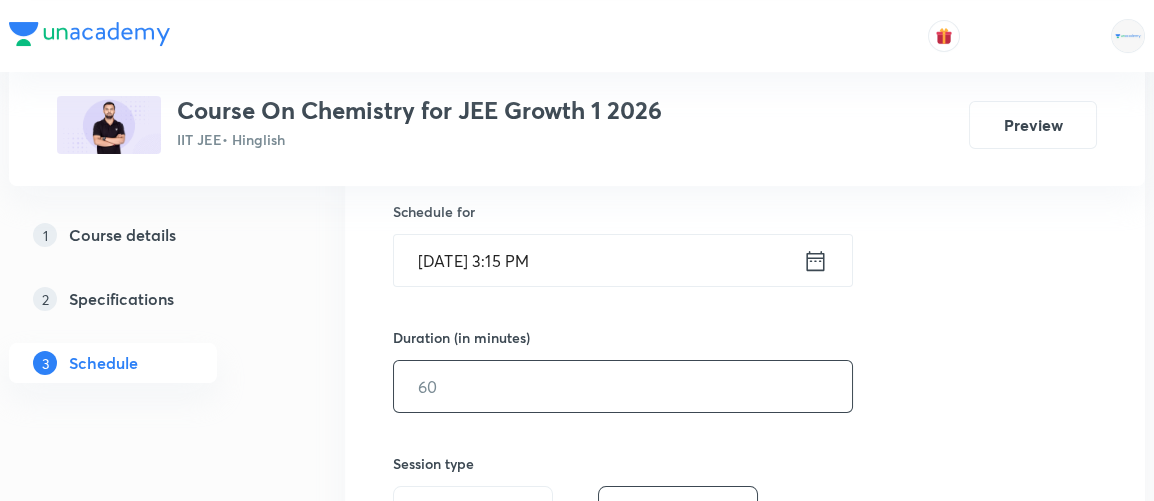 click at bounding box center (623, 386) 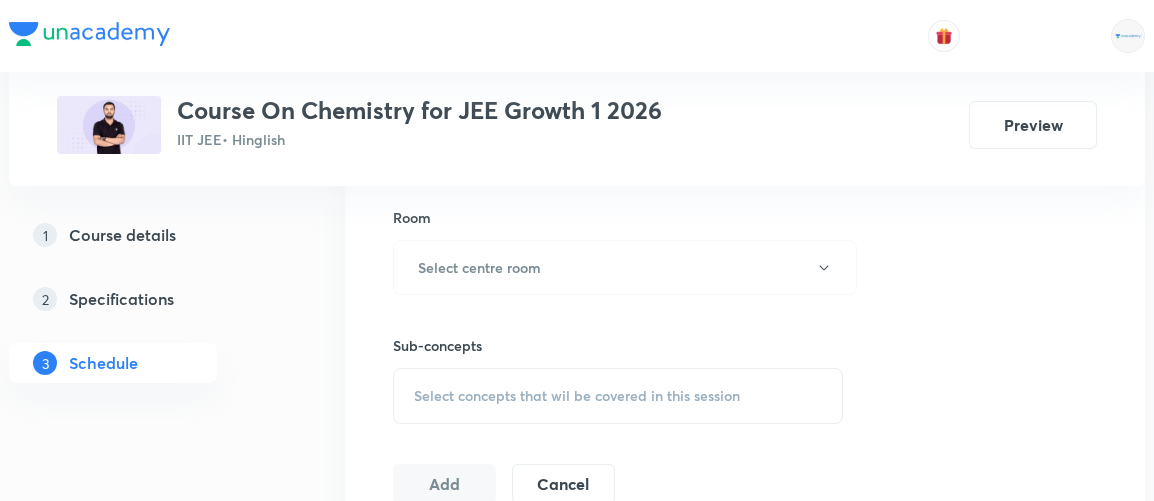 scroll, scrollTop: 870, scrollLeft: 0, axis: vertical 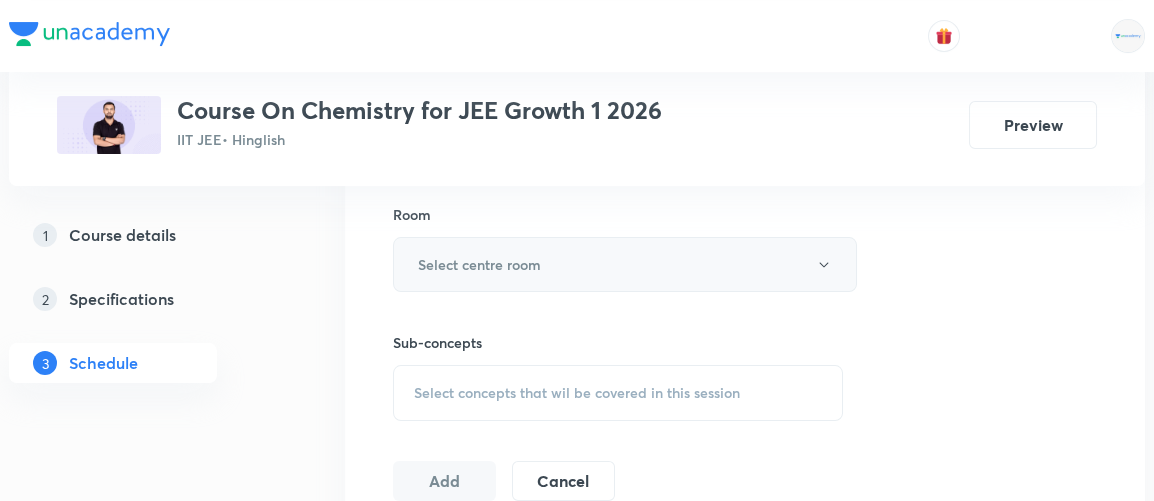 type on "130" 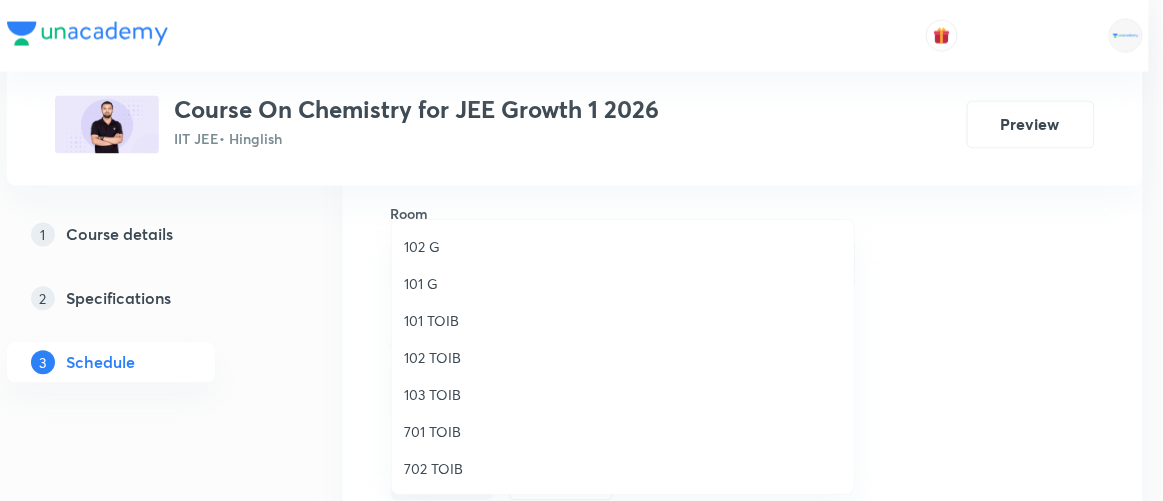 click on "102 TOIB" at bounding box center (623, 357) 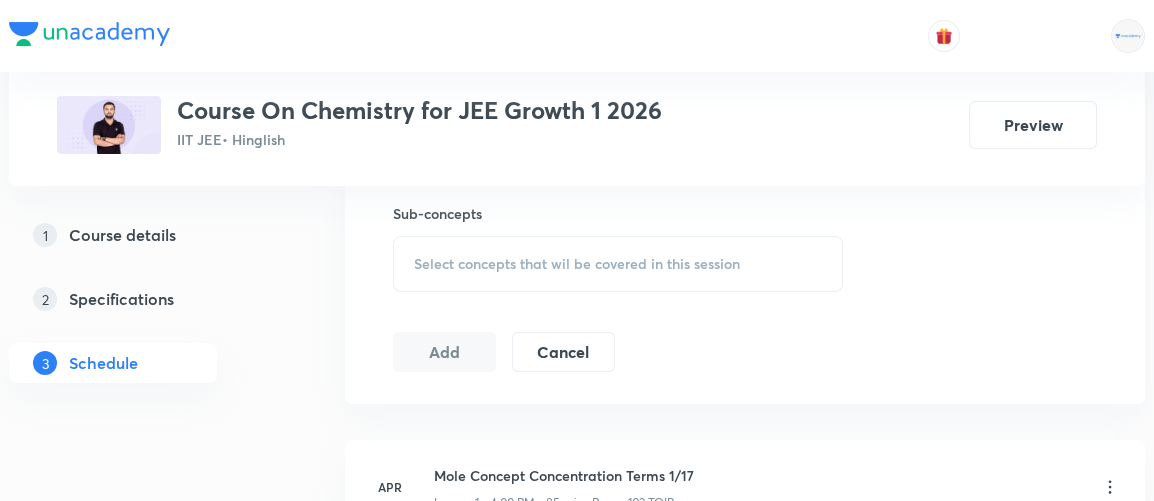 scroll, scrollTop: 1003, scrollLeft: 0, axis: vertical 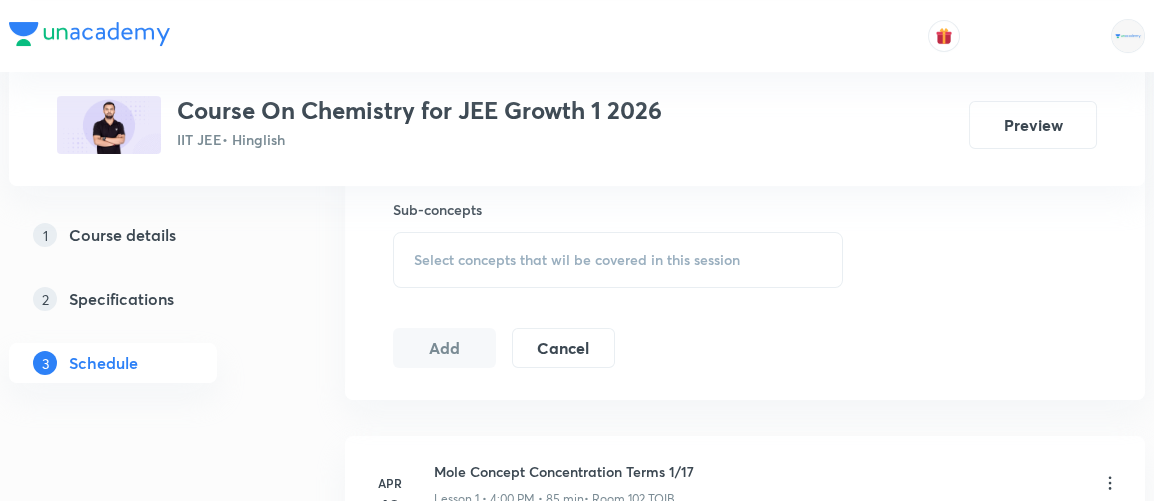 click on "Select concepts that wil be covered in this session" at bounding box center [577, 260] 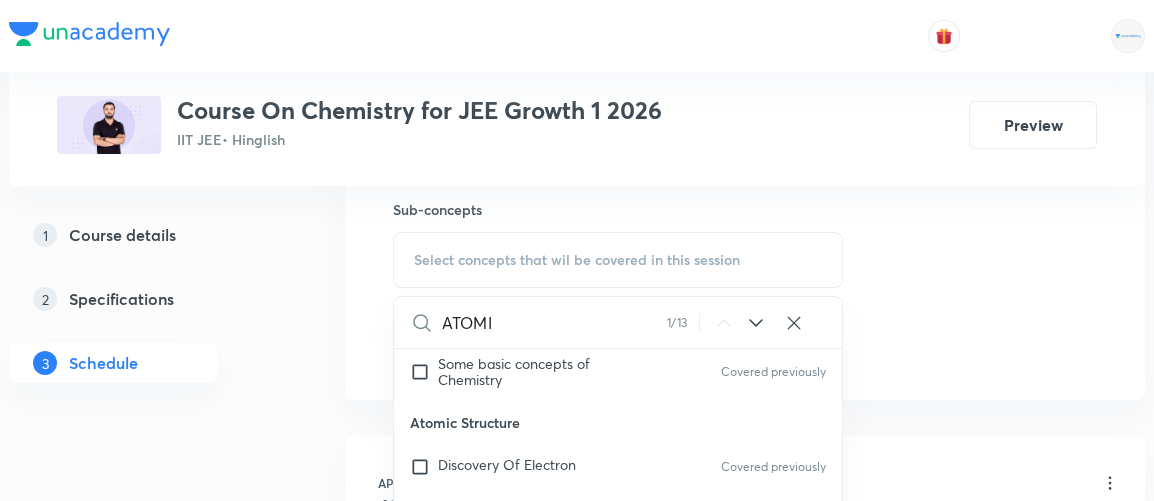scroll, scrollTop: 530, scrollLeft: 0, axis: vertical 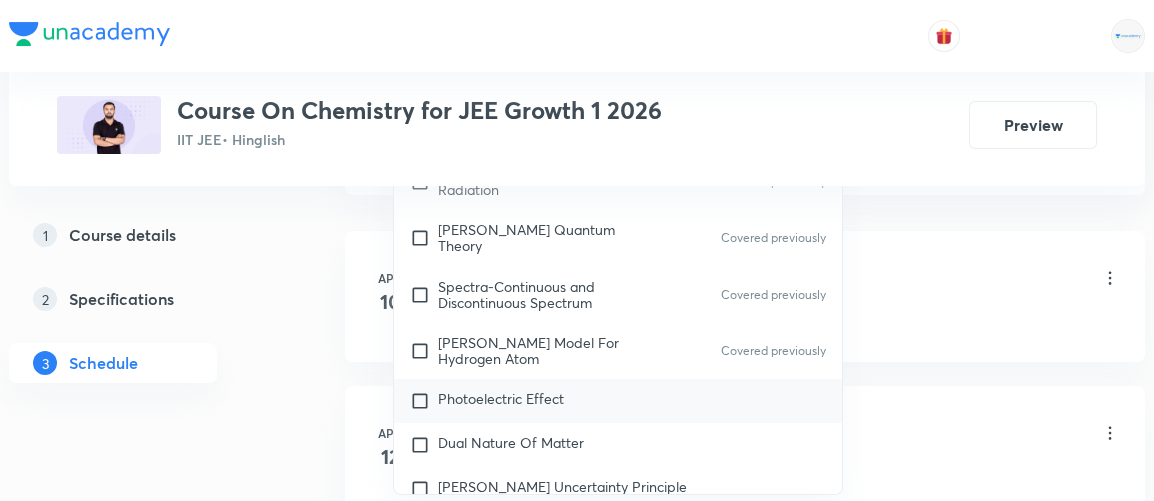 type on "ATOMIC" 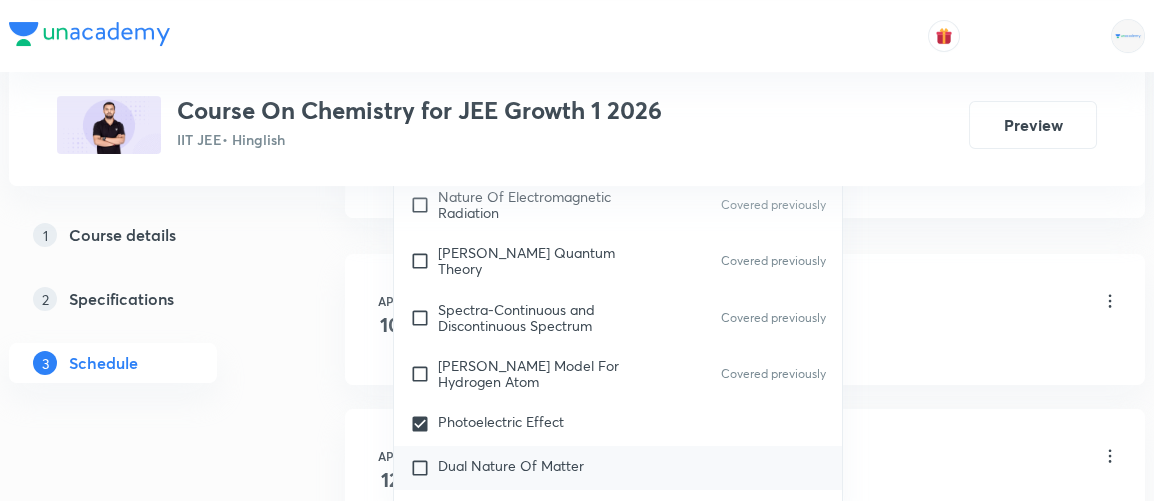 click on "Dual Nature Of Matter" at bounding box center [511, 465] 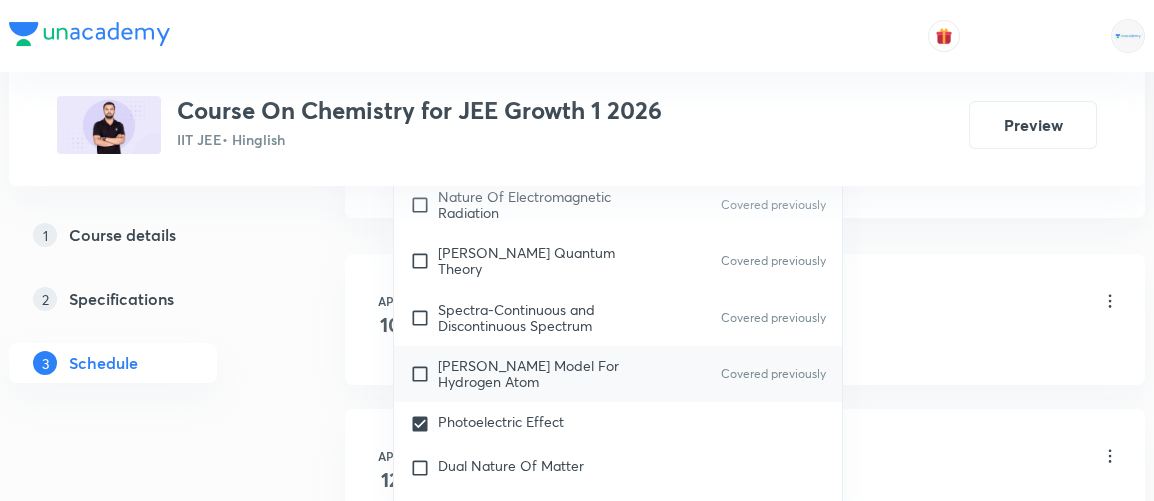checkbox on "true" 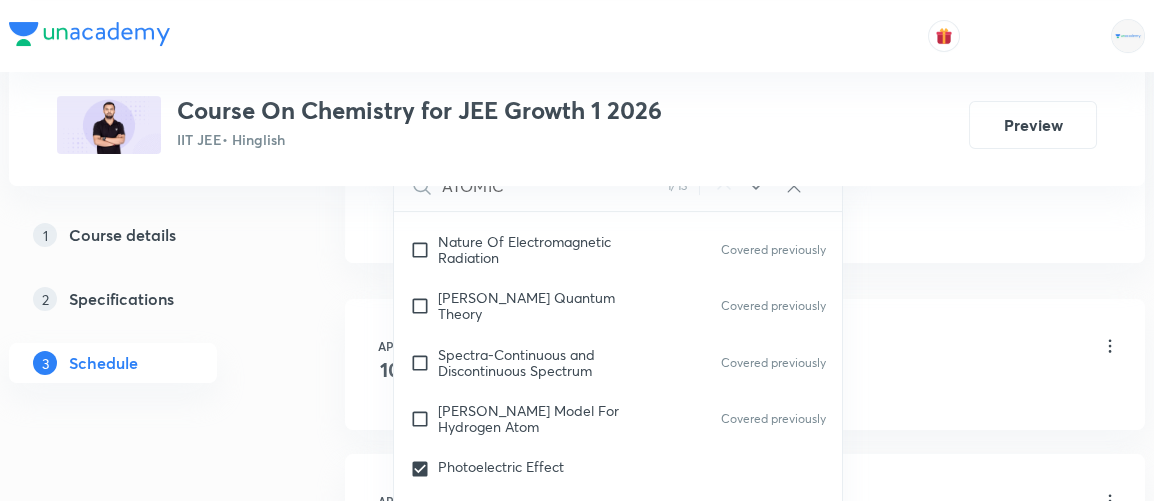click on "Plus Courses Course On Chemistry for JEE Growth 1 2026 IIT JEE  • Hinglish Preview 1 Course details 2 Specifications 3 Schedule Schedule 31  classes Session  32 Live class Session title 21/99 Atomic Structure 8/11 ​ Schedule for Jul 10, 2025, 3:15 PM ​ Duration (in minutes) 130 ​   Session type Online Offline Room 102 TOIB Sub-concepts Photoelectric Effect Dual Nature Of Matter CLEAR ATOMIC 1 / 13 ​ General Topics & Mole Concept Basic Concepts Covered previously Basic Introduction Covered previously Percentage Composition Covered previously Stoichiometry Covered previously Principle of Atom Conservation (POAC) Covered previously Relation between Stoichiometric Quantities Covered previously Application of Mole Concept: Gravimetric Analysis Covered previously Different Laws Covered previously Formula and Composition Covered previously Concentration Terms Covered previously Some basic concepts of Chemistry Covered previously Atomic Structure Discovery Of Electron Covered previously Covered previously 3" at bounding box center [577, 2069] 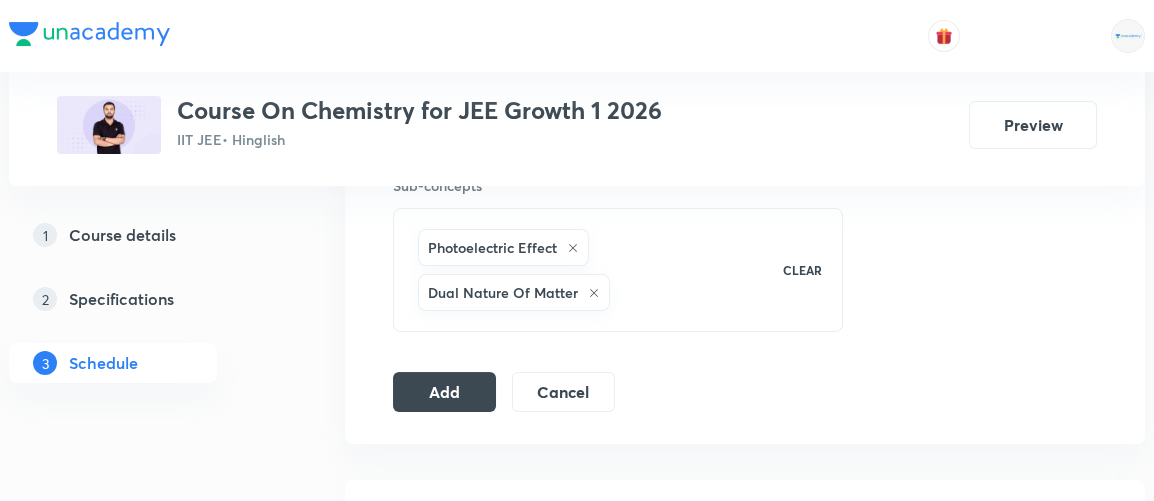 scroll, scrollTop: 1035, scrollLeft: 0, axis: vertical 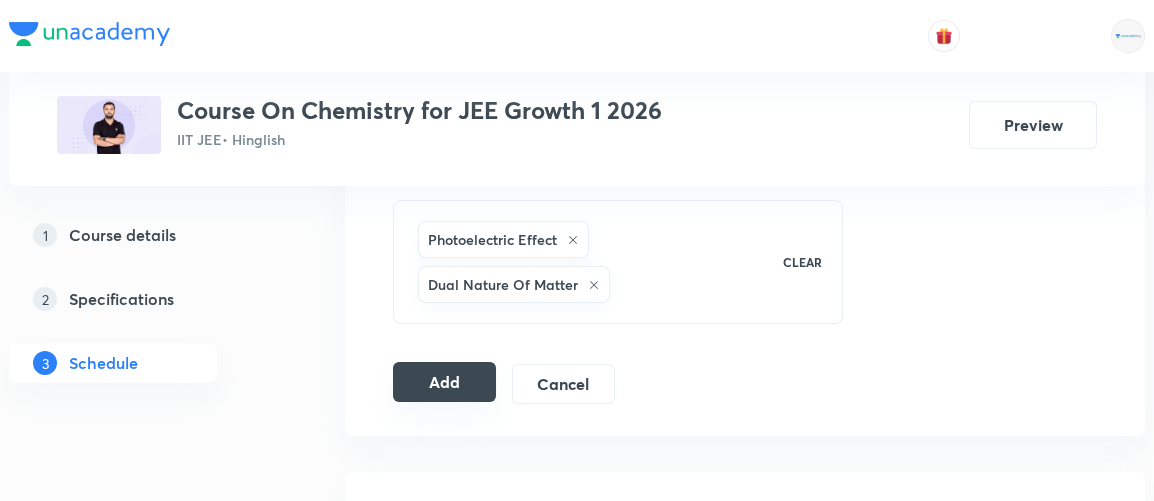 click on "Add" at bounding box center (444, 382) 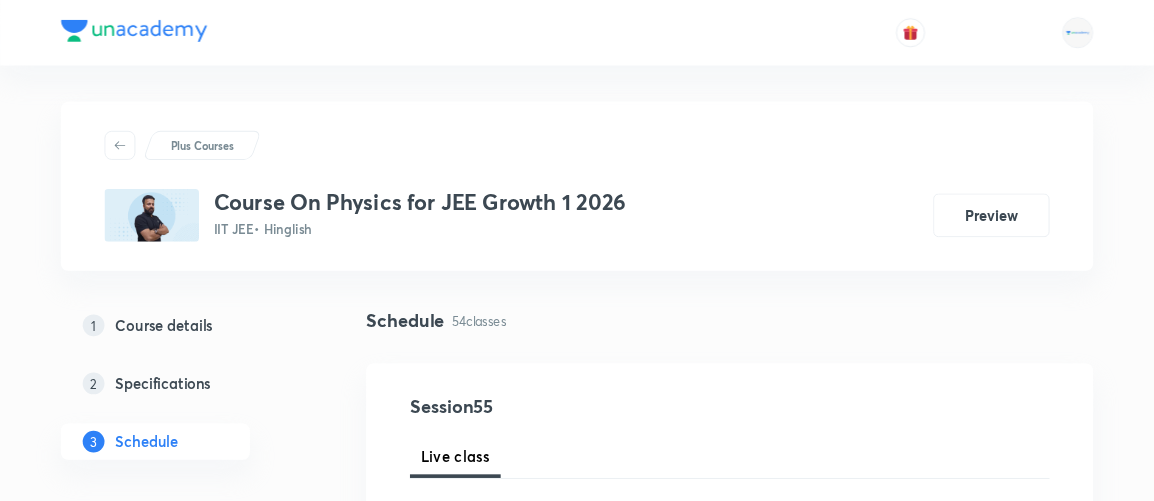 scroll, scrollTop: 0, scrollLeft: 0, axis: both 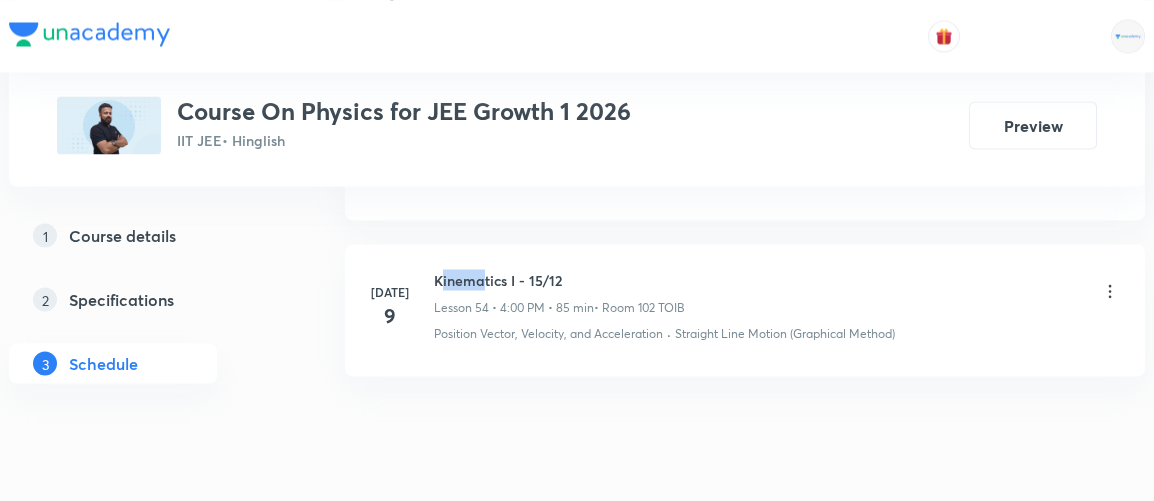 drag, startPoint x: 439, startPoint y: 229, endPoint x: 485, endPoint y: 234, distance: 46.270943 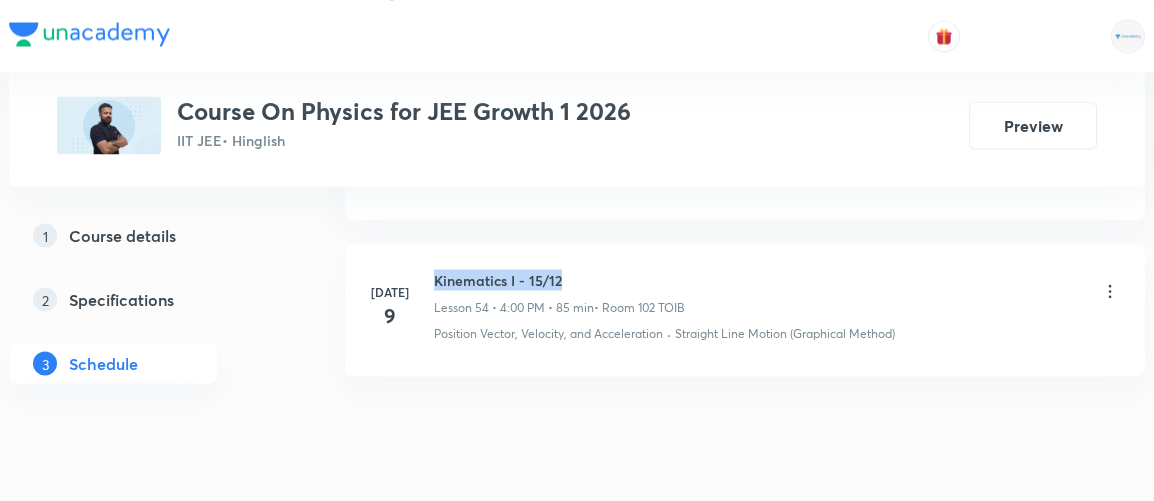 drag, startPoint x: 435, startPoint y: 232, endPoint x: 578, endPoint y: 211, distance: 144.53374 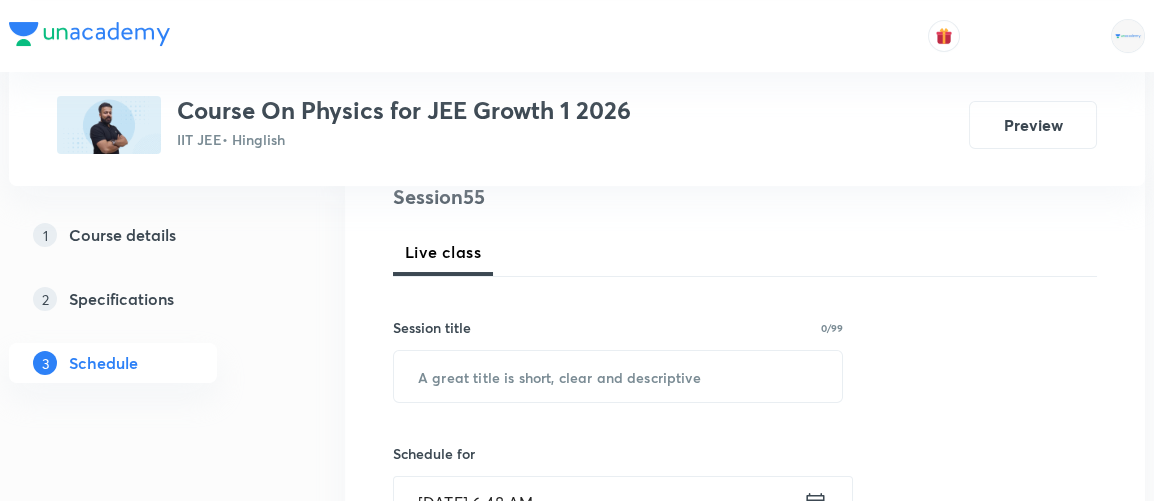 scroll, scrollTop: 252, scrollLeft: 0, axis: vertical 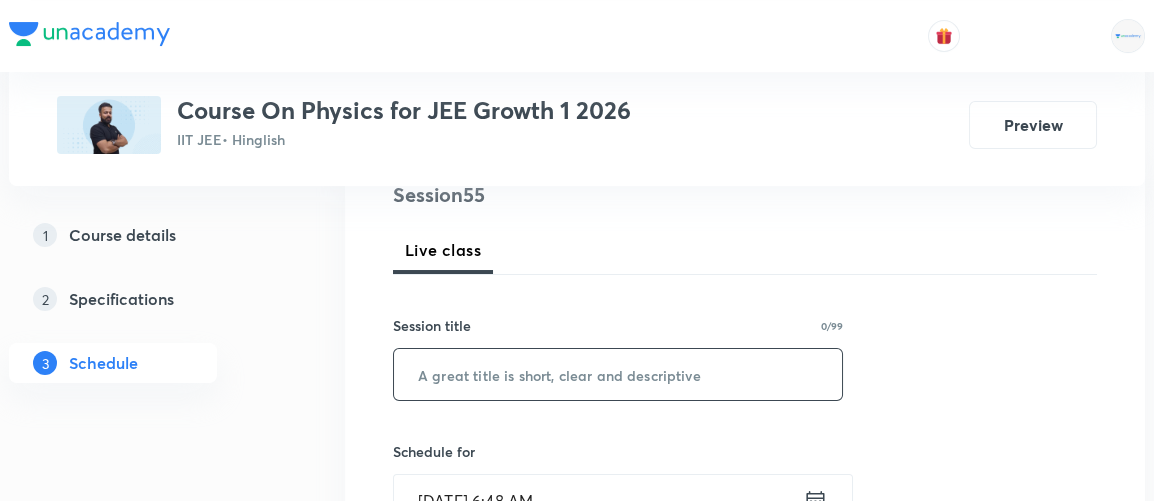 click at bounding box center [618, 374] 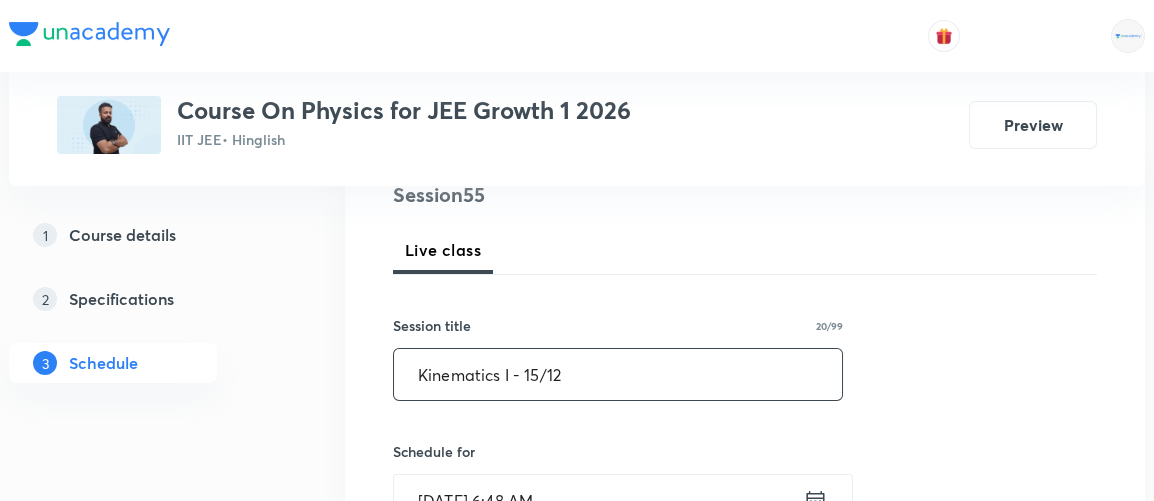 click on "Kinematics I - 15/12" at bounding box center (618, 374) 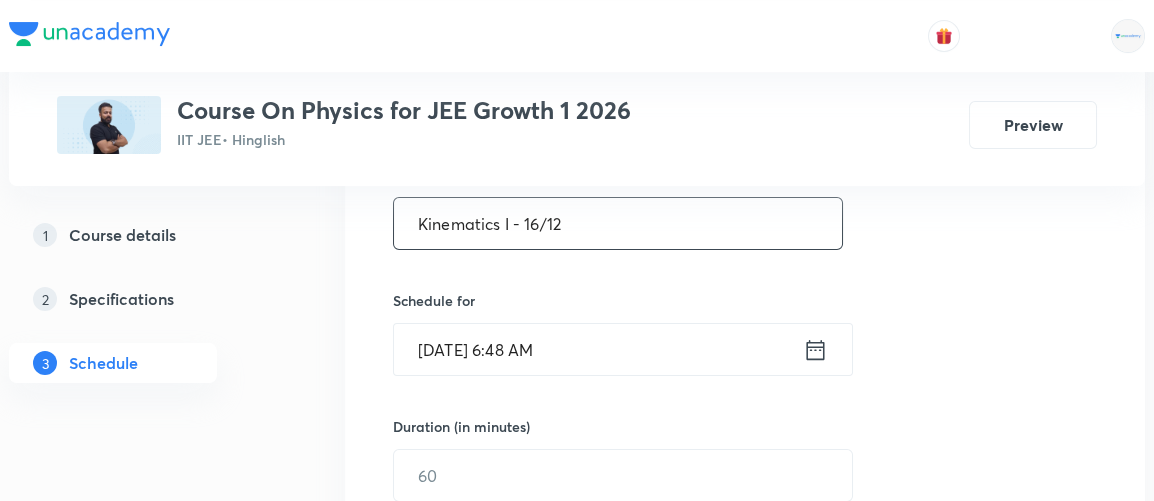 scroll, scrollTop: 404, scrollLeft: 0, axis: vertical 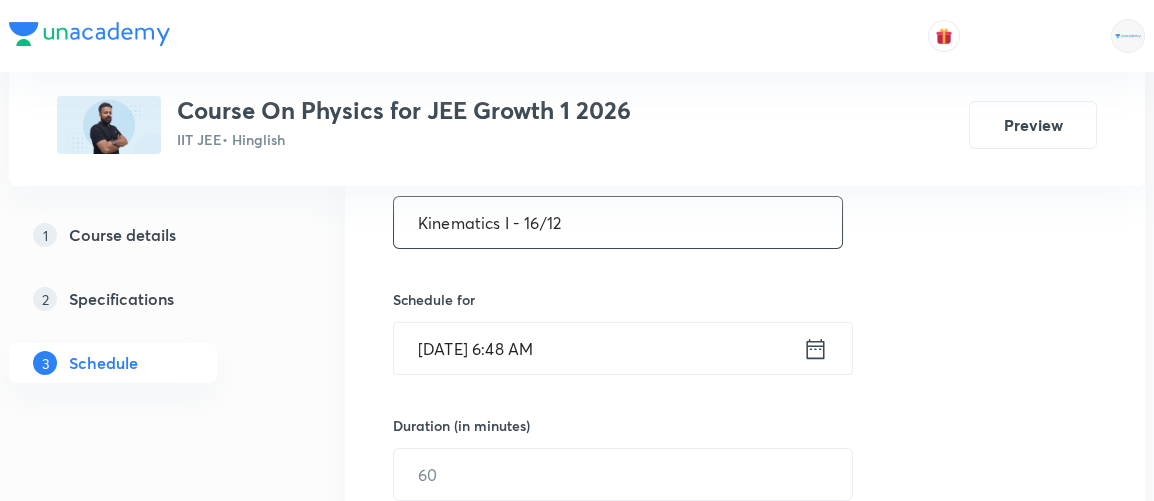 type on "Kinematics I - 16/12" 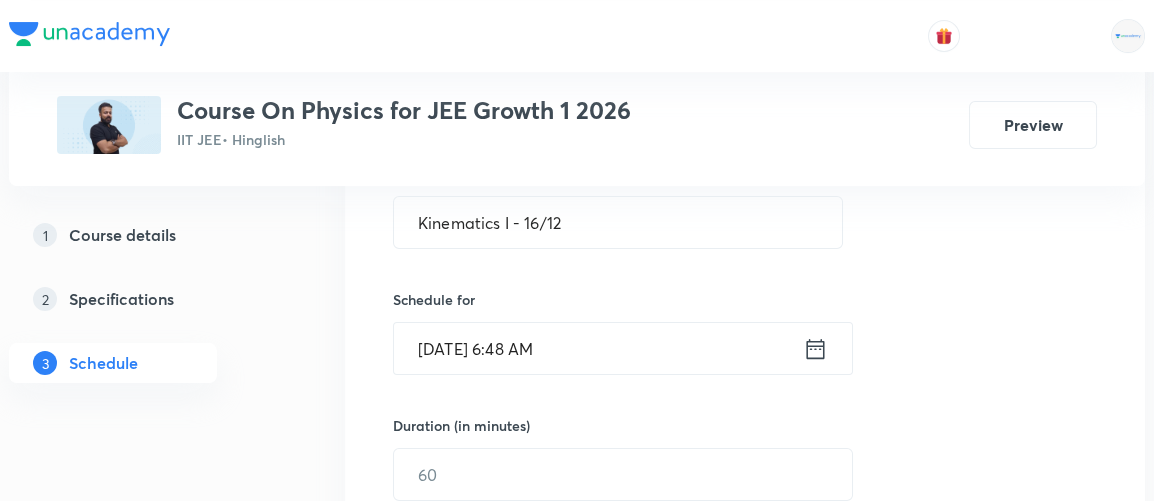 click 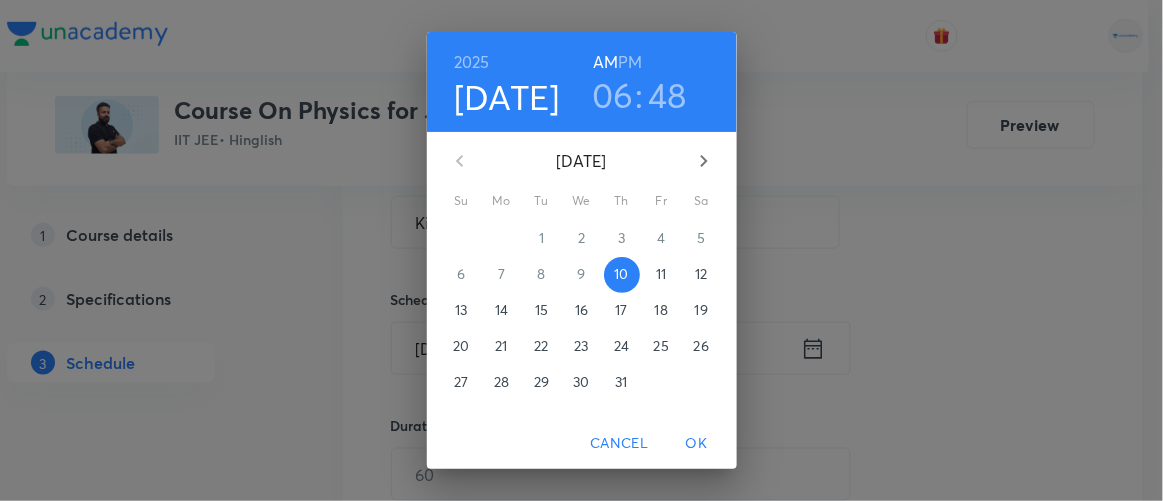 click on "PM" at bounding box center (630, 62) 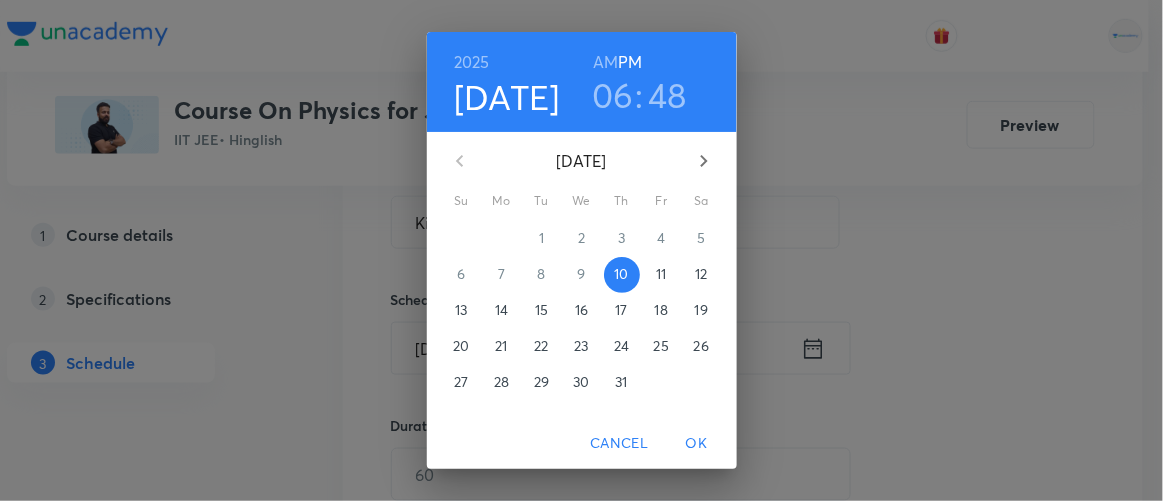 click on "06" at bounding box center (613, 95) 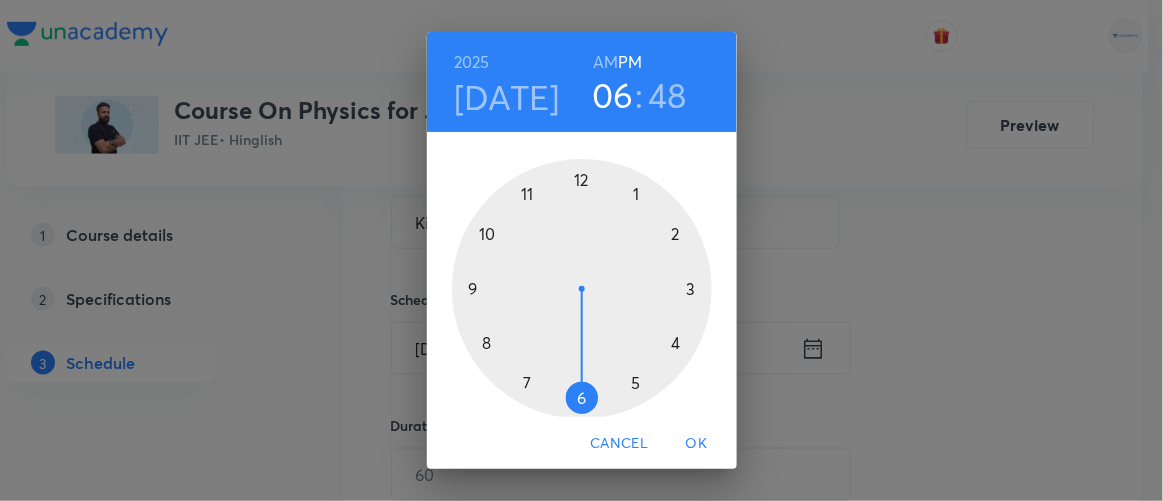 click at bounding box center (582, 289) 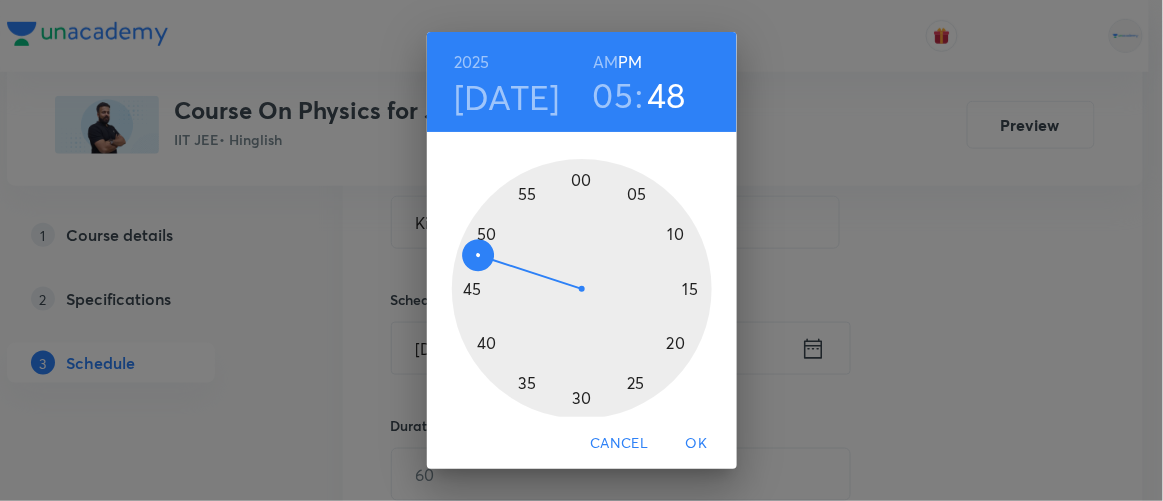 click at bounding box center [582, 289] 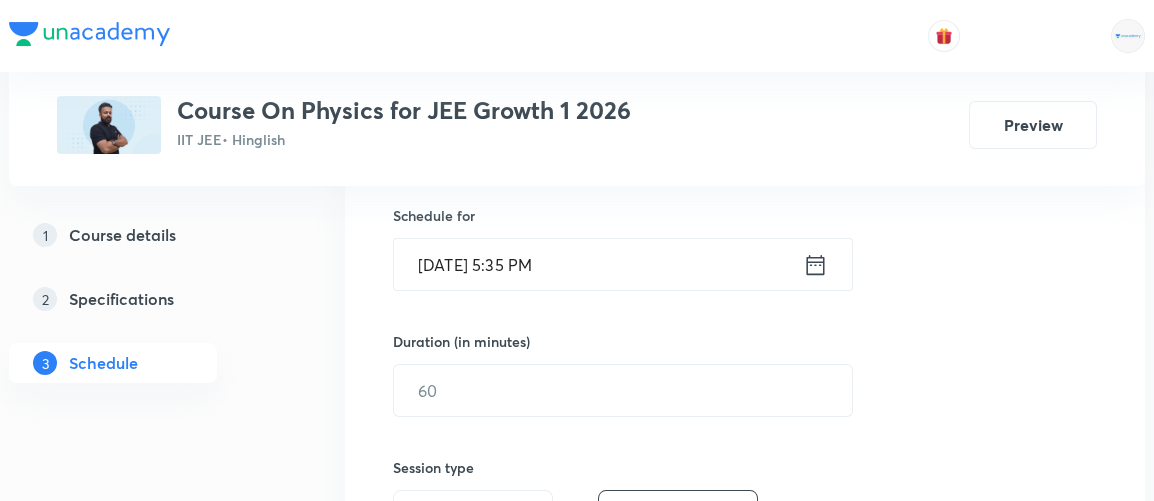 scroll, scrollTop: 490, scrollLeft: 0, axis: vertical 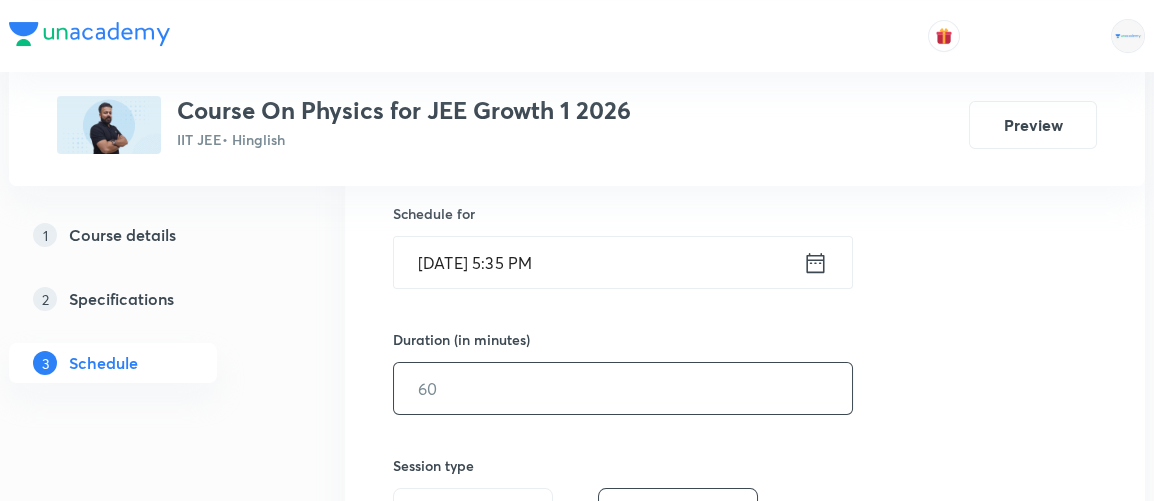 click at bounding box center (623, 388) 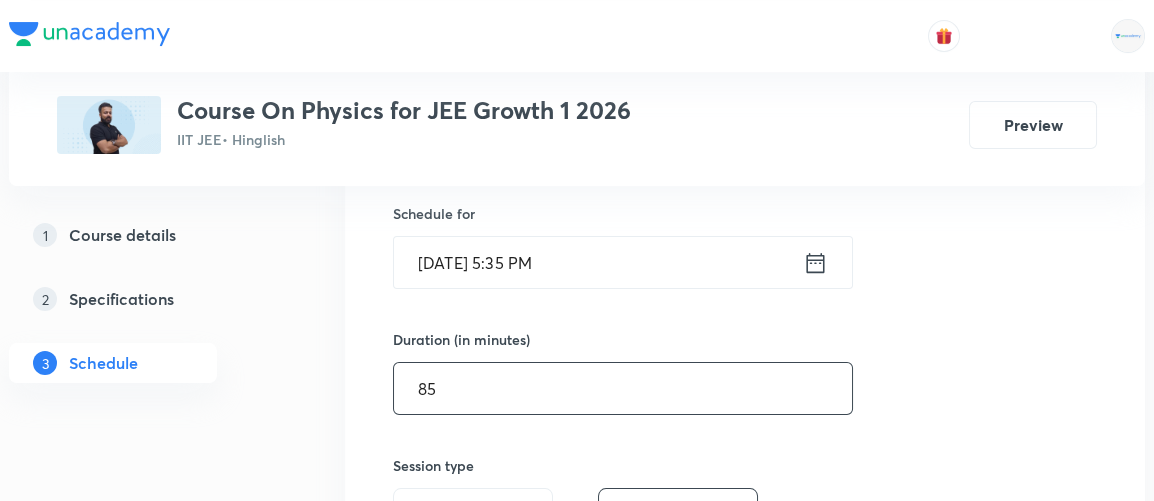 type on "85" 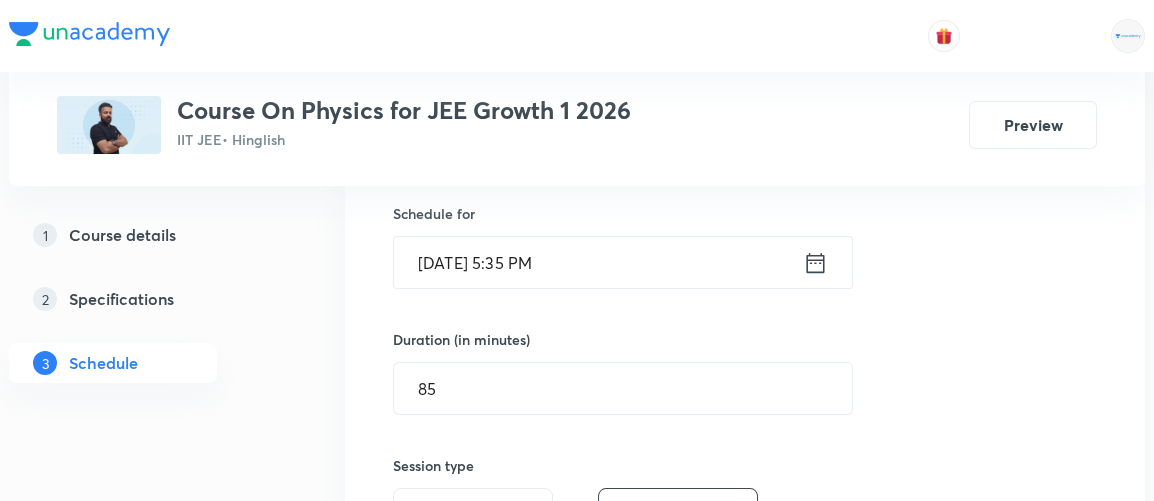 click on "Duration (in minutes)" at bounding box center [575, 339] 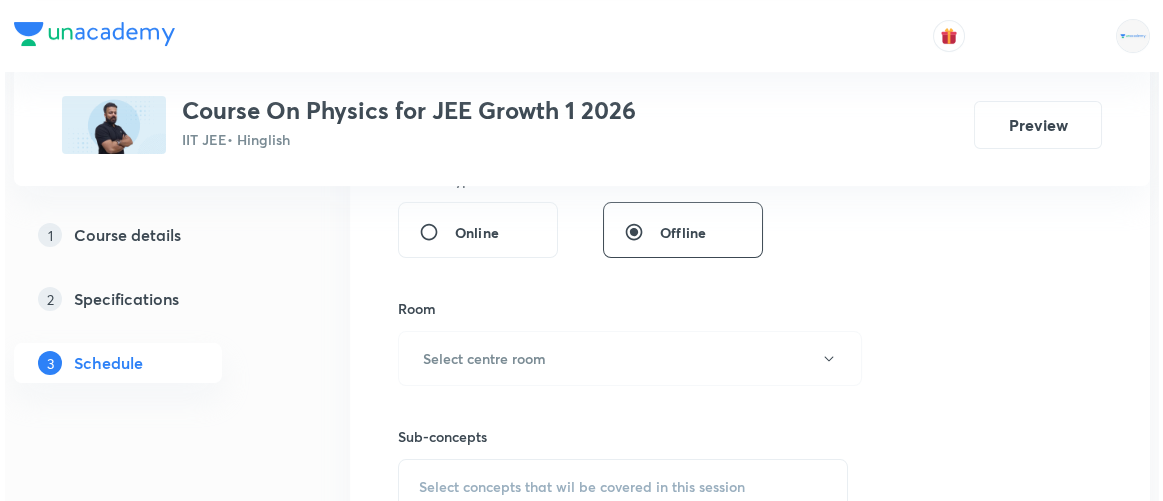 scroll, scrollTop: 777, scrollLeft: 0, axis: vertical 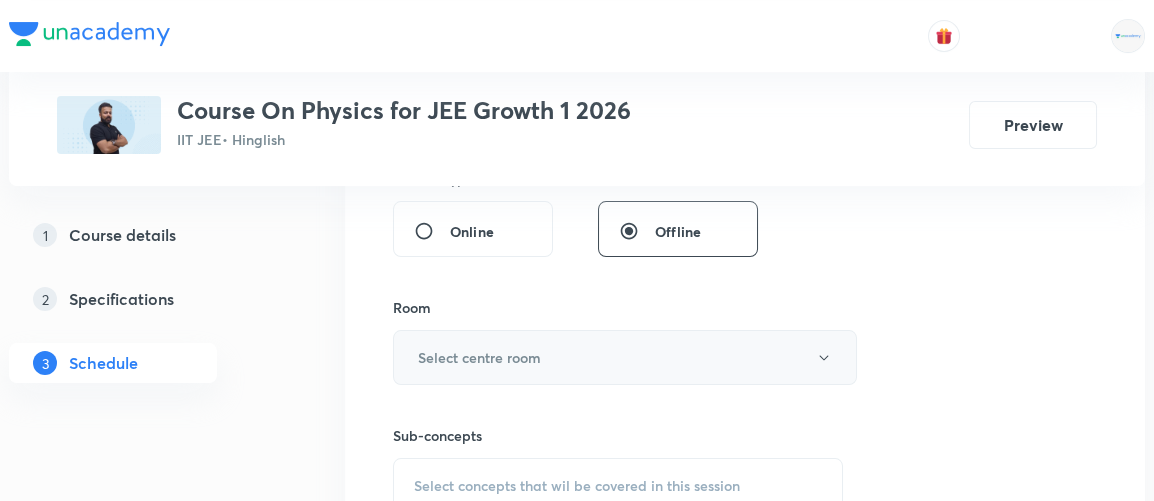 click on "Select centre room" at bounding box center (479, 357) 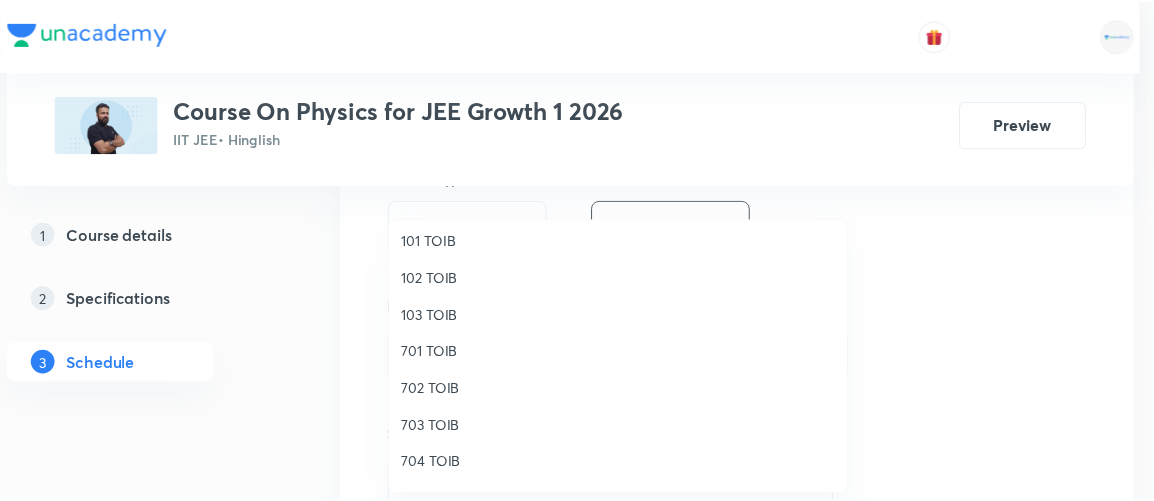 scroll, scrollTop: 79, scrollLeft: 0, axis: vertical 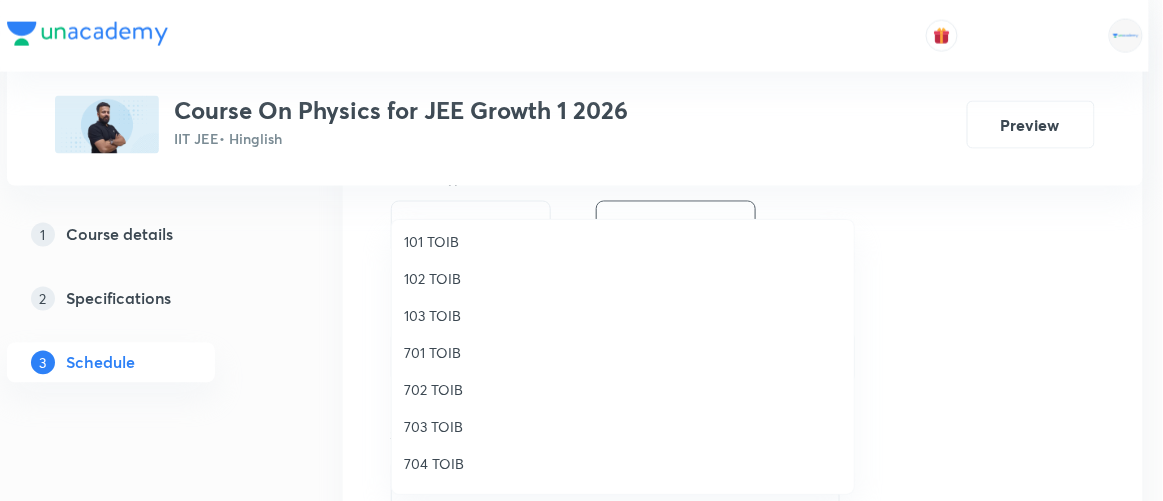 click on "102 TOIB" at bounding box center [623, 278] 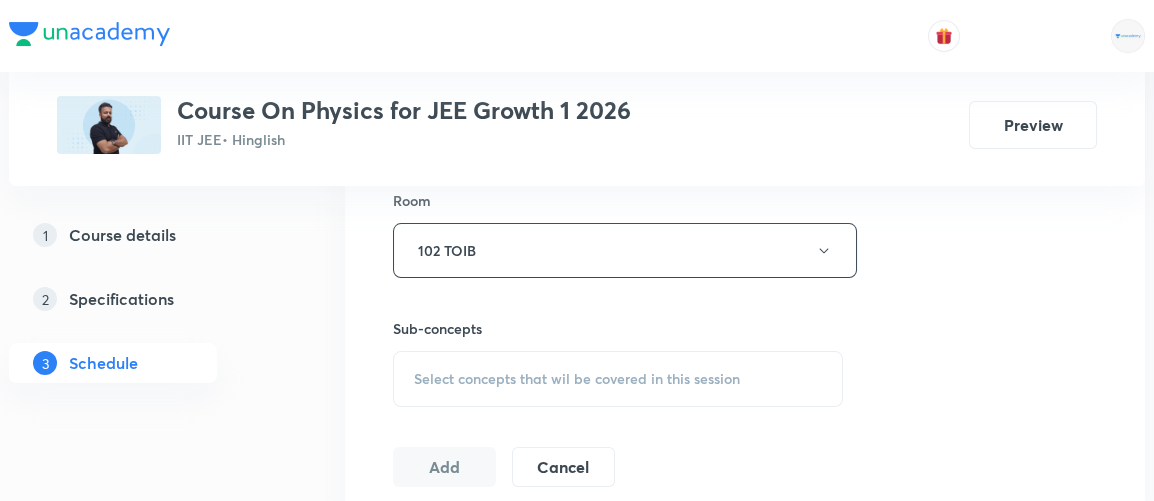 scroll, scrollTop: 883, scrollLeft: 0, axis: vertical 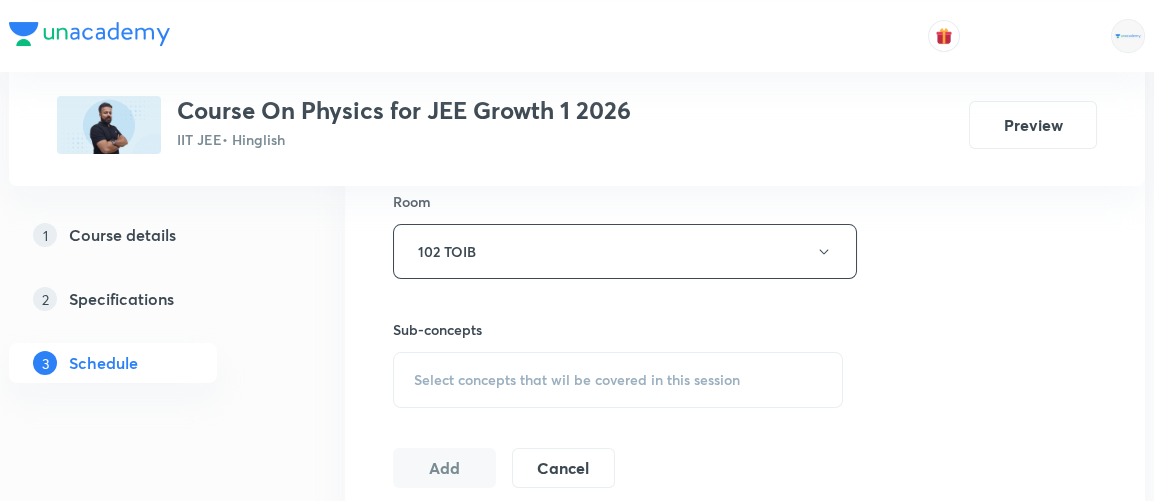 click on "Select concepts that wil be covered in this session" at bounding box center [577, 380] 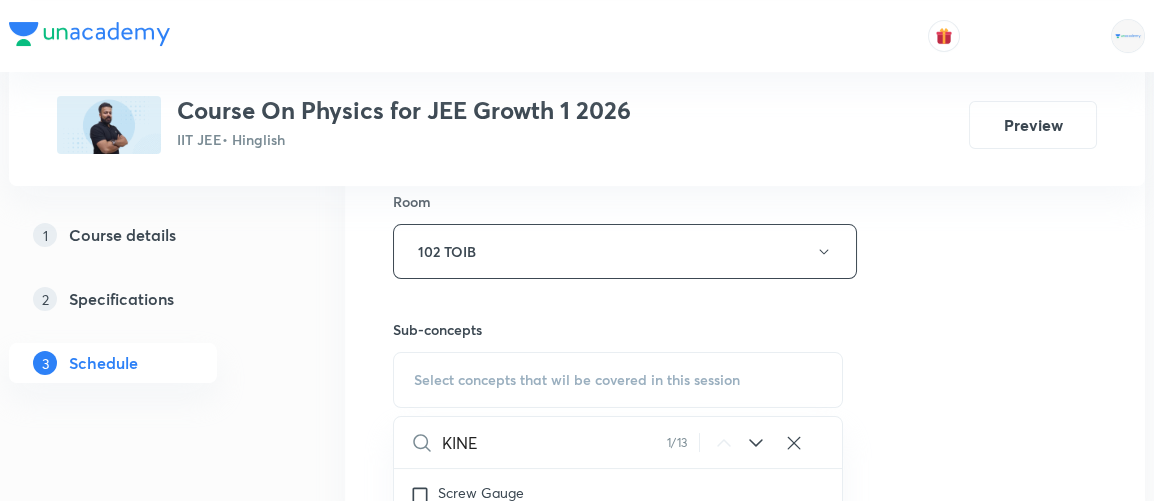 scroll, scrollTop: 1824, scrollLeft: 0, axis: vertical 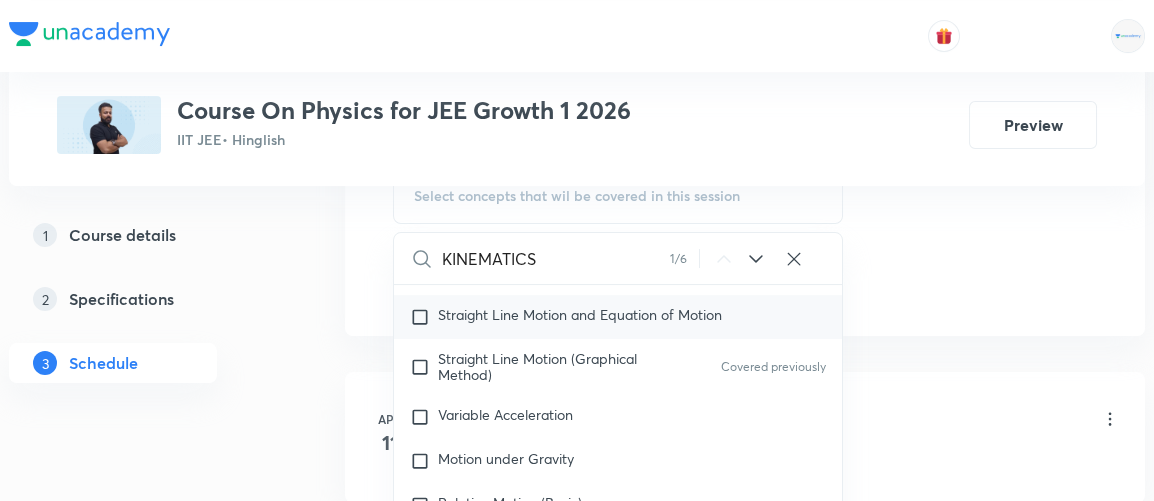 type on "KINEMATICS" 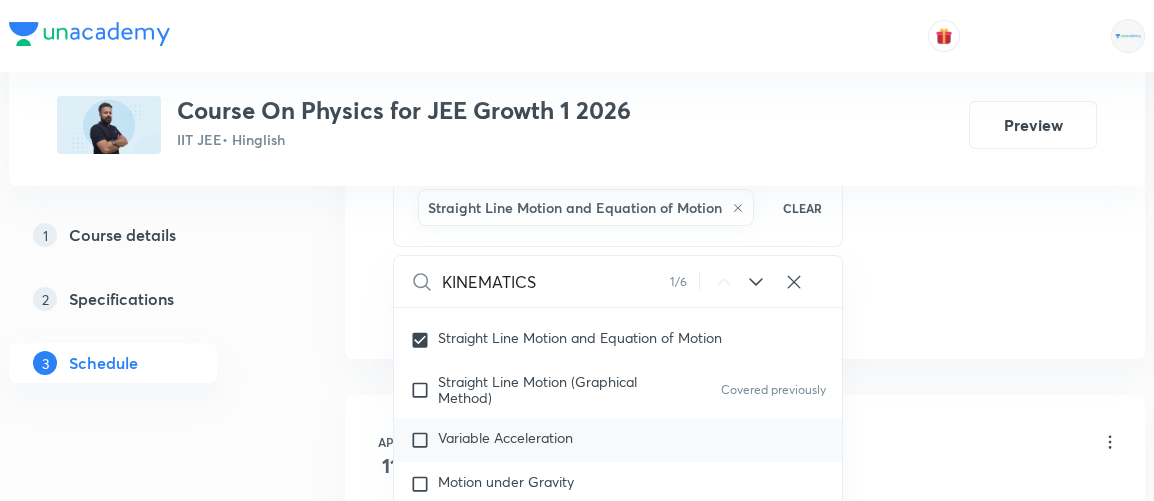click on "Variable Acceleration" at bounding box center (505, 440) 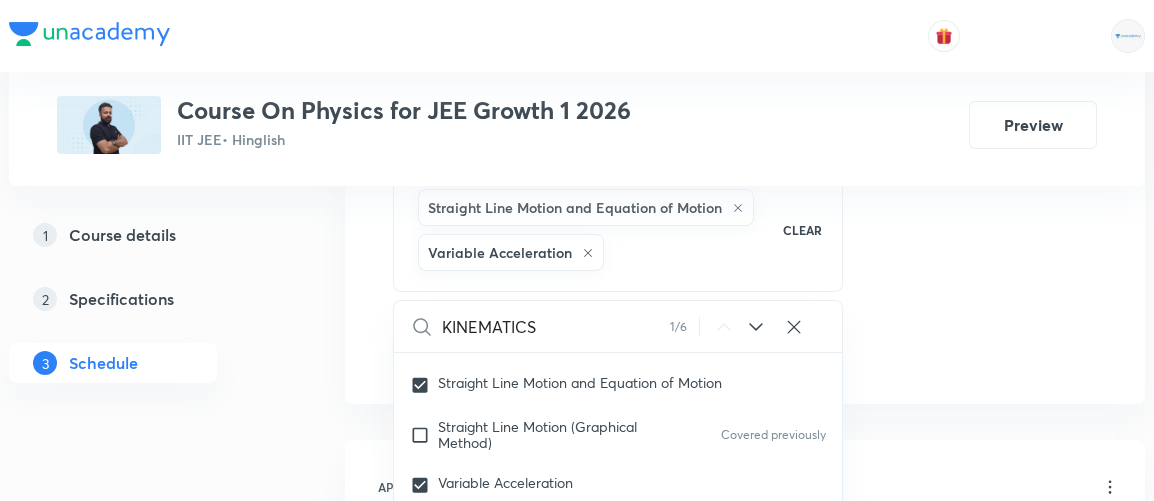 click on "Plus Courses Course On Physics for JEE Growth 1 2026 IIT JEE  • Hinglish Preview 1 Course details 2 Specifications 3 Schedule Schedule 54  classes Session  55 Live class Session title 20/99 Kinematics I - 16/12 ​ Schedule for Jul 10, 2025, 5:35 PM ​ Duration (in minutes) 85 ​   Session type Online Offline Room 102 TOIB Sub-concepts Straight Line Motion and Equation of Motion Variable Acceleration CLEAR KINEMATICS 1 / 6 ​ Mathematical Tools Vectors and Scalars  Covered previously Elementary Algebra Covered previously Basic Trigonometry Covered previously Addition of Vectors Covered previously 2D and 3D Geometry Covered previously Representation of Vector  Covered previously Components of a Vector Covered previously Functions Covered previously Unit Vectors Covered previously Differentiation Covered previously Integration Covered previously Rectangular Components of a Vector in Three Dimensions Covered previously Position Vector Covered previously Covered previously Displacement Vector Vectors Units 2" at bounding box center [577, 3996] 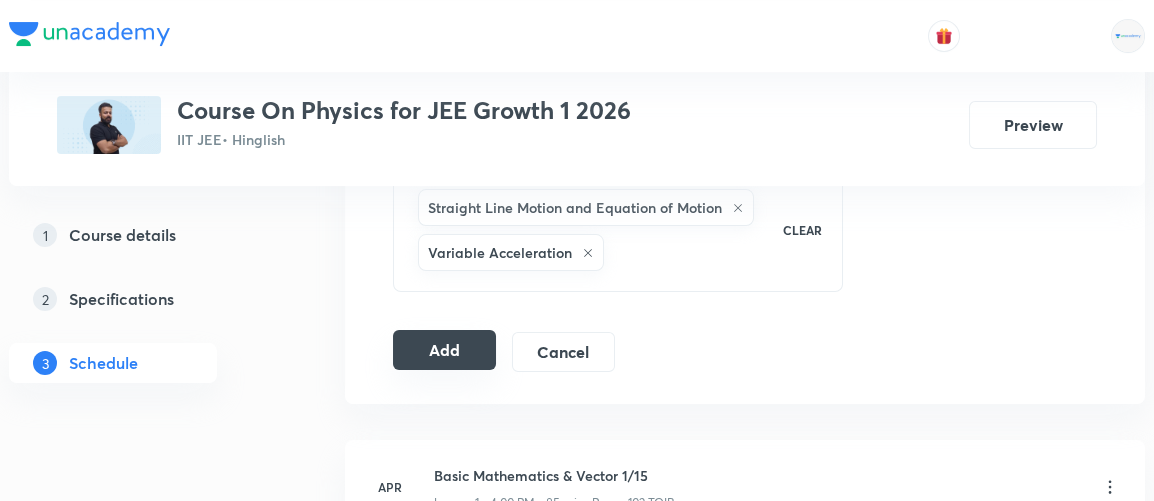 click on "Add" at bounding box center (444, 350) 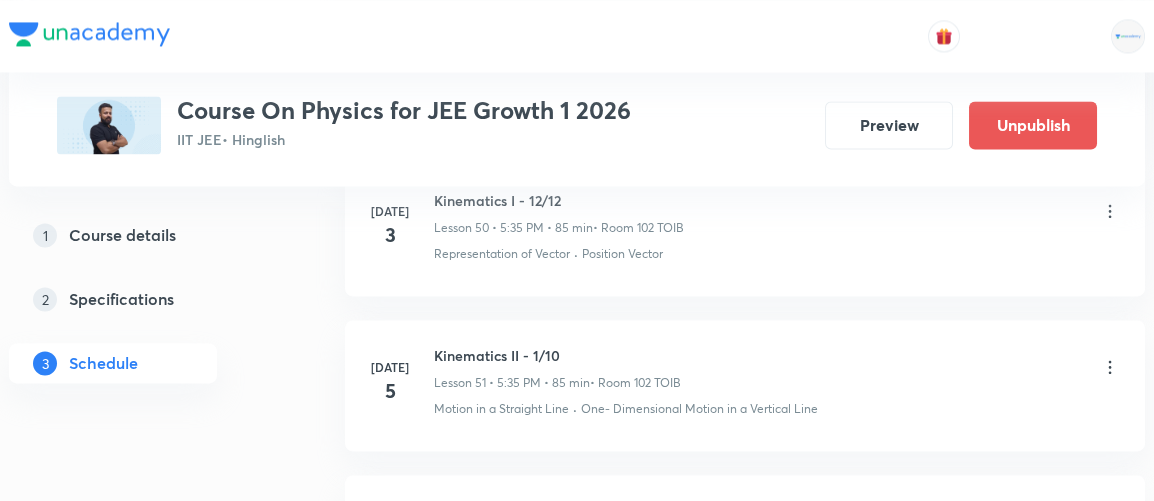 scroll, scrollTop: 8672, scrollLeft: 0, axis: vertical 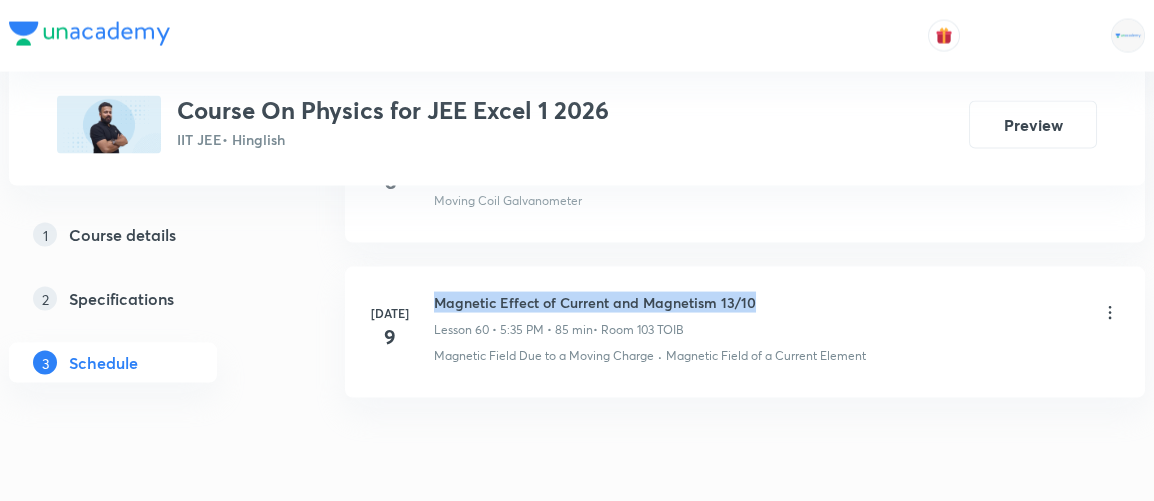 drag, startPoint x: 435, startPoint y: 251, endPoint x: 752, endPoint y: 237, distance: 317.309 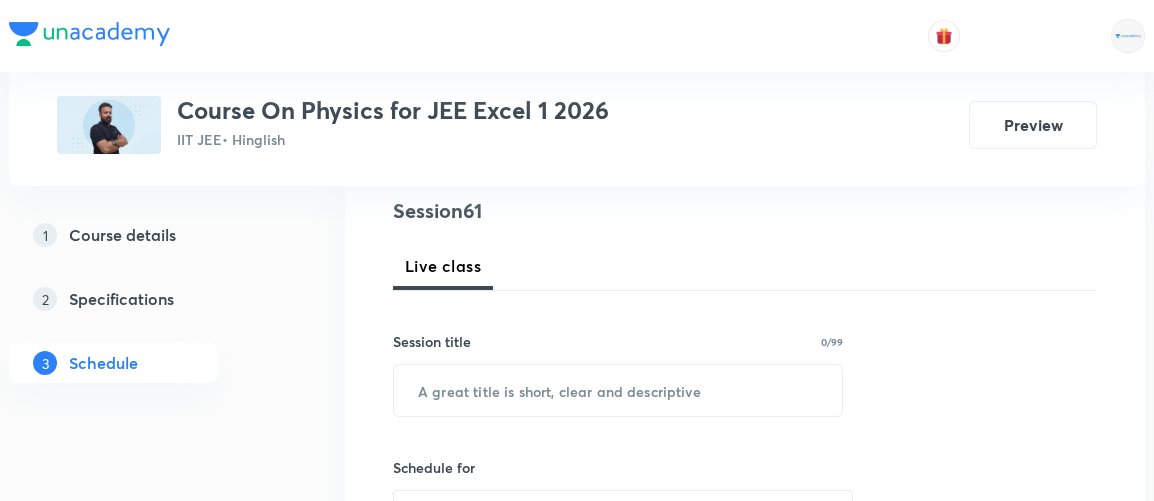 scroll, scrollTop: 248, scrollLeft: 0, axis: vertical 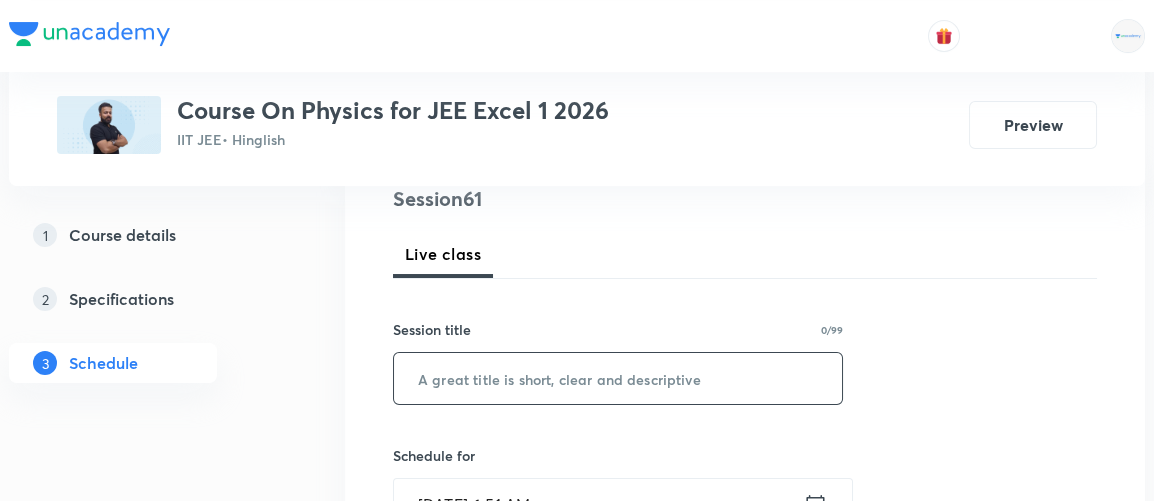click at bounding box center (618, 378) 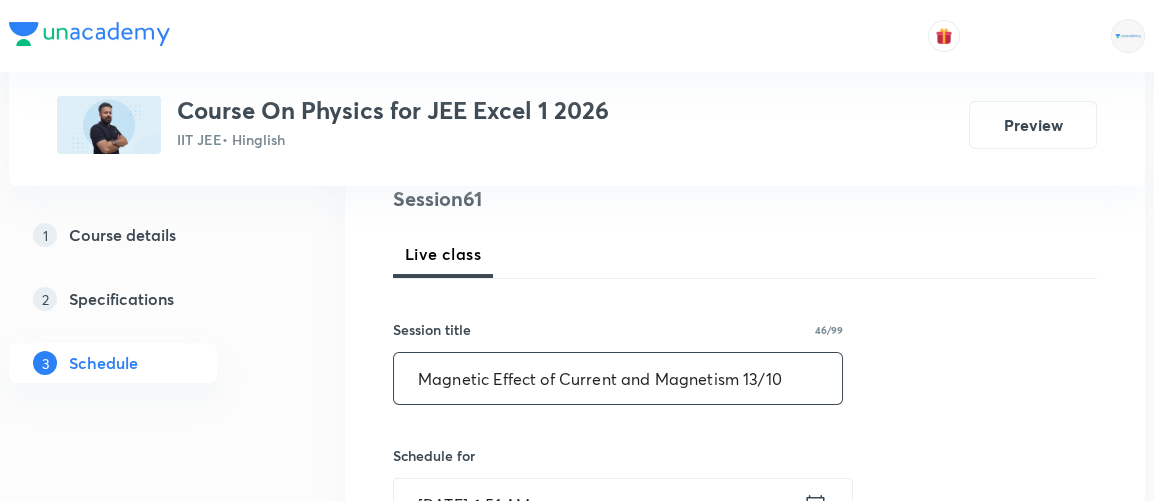 click on "Magnetic Effect of Current and Magnetism 13/10" at bounding box center [618, 378] 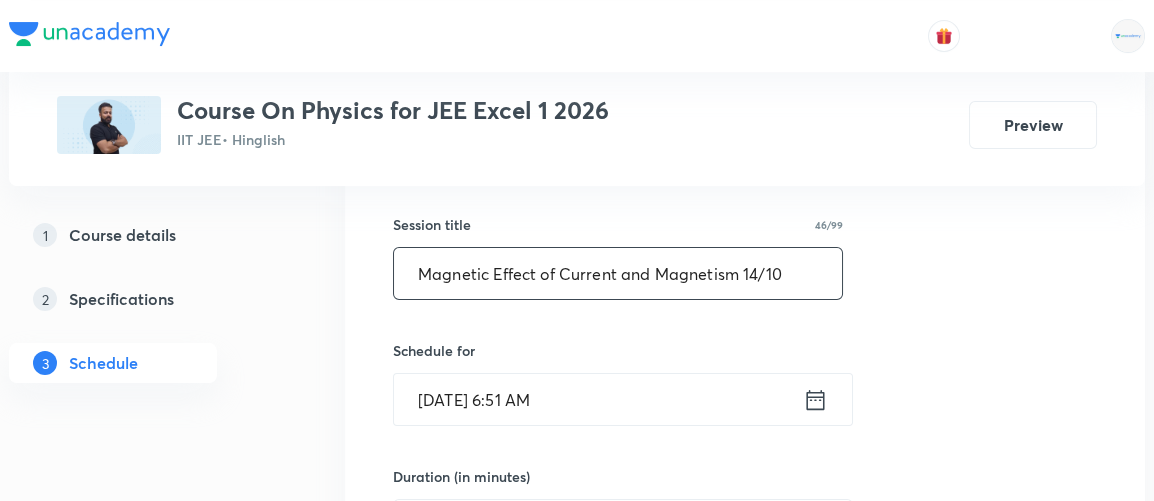scroll, scrollTop: 381, scrollLeft: 0, axis: vertical 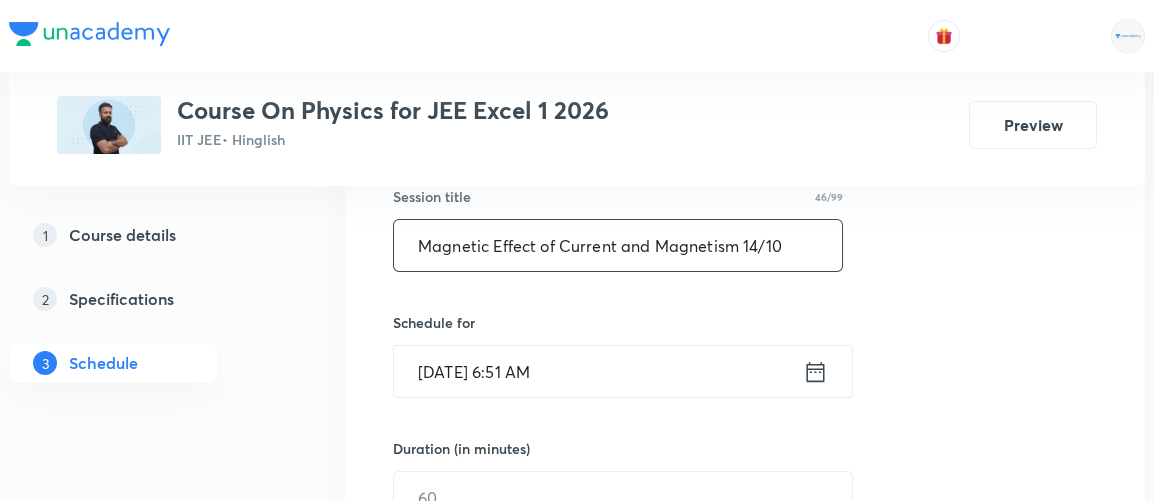 type on "Magnetic Effect of Current and Magnetism 14/10" 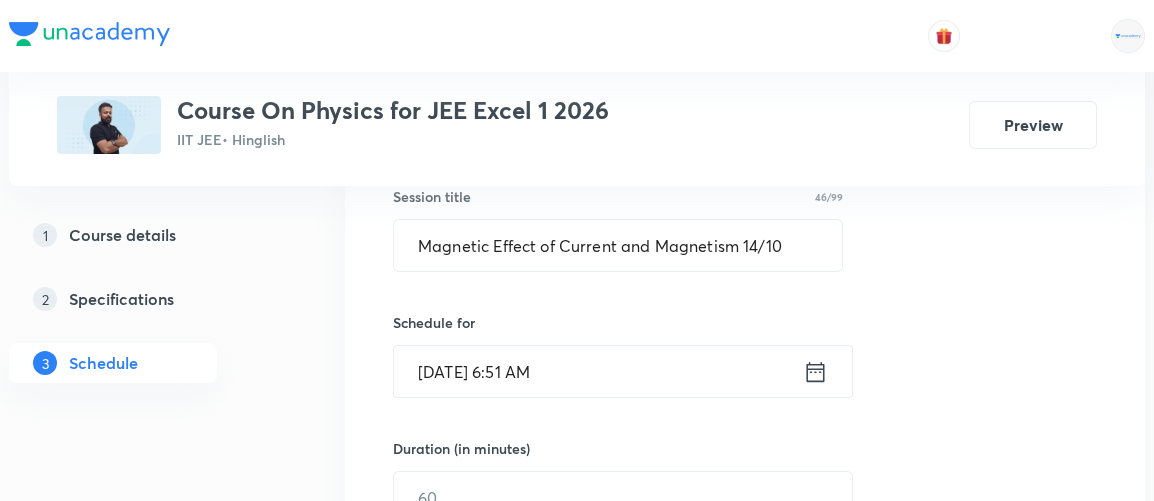 click 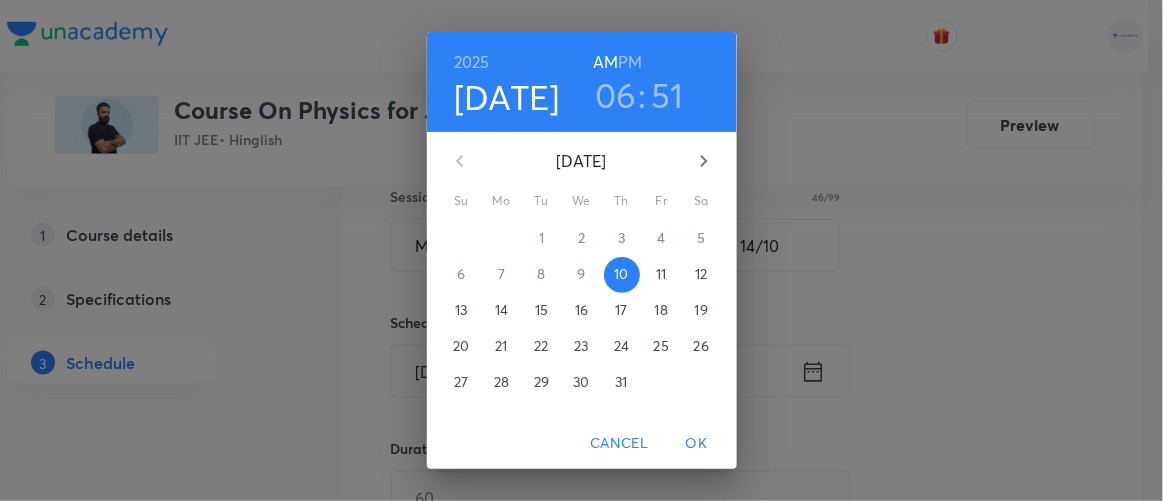 click on "PM" at bounding box center [630, 62] 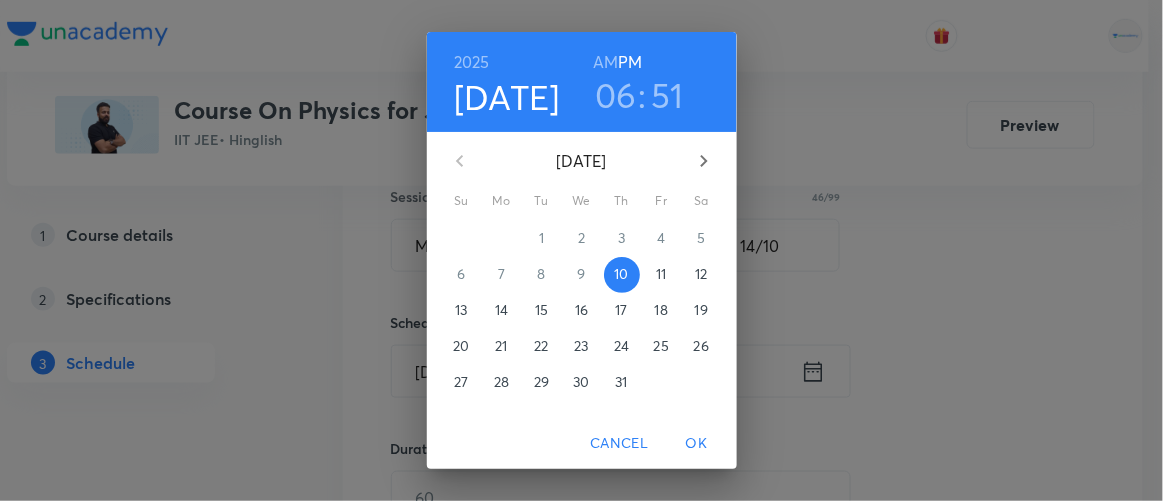 click on "06" at bounding box center [616, 95] 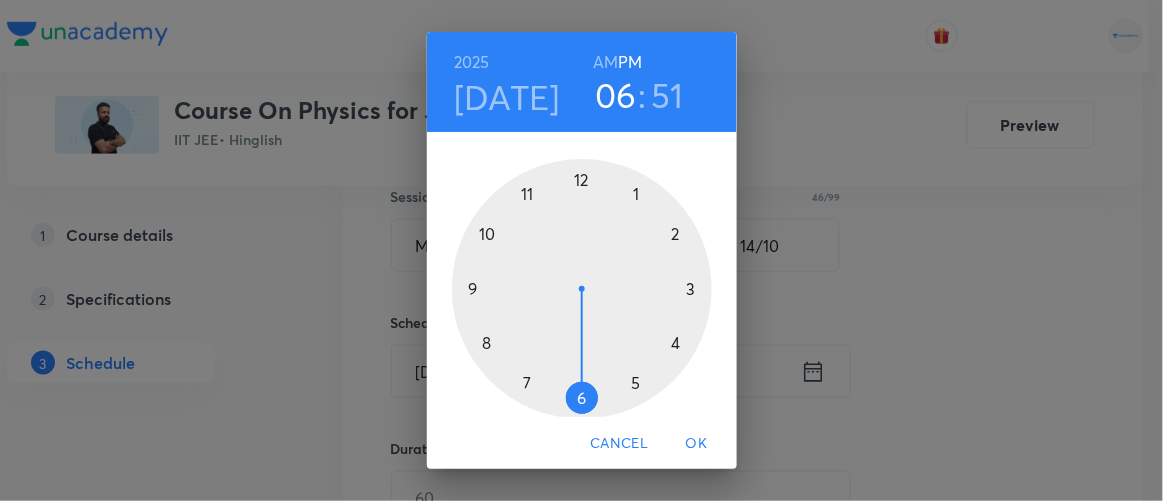 click at bounding box center [582, 289] 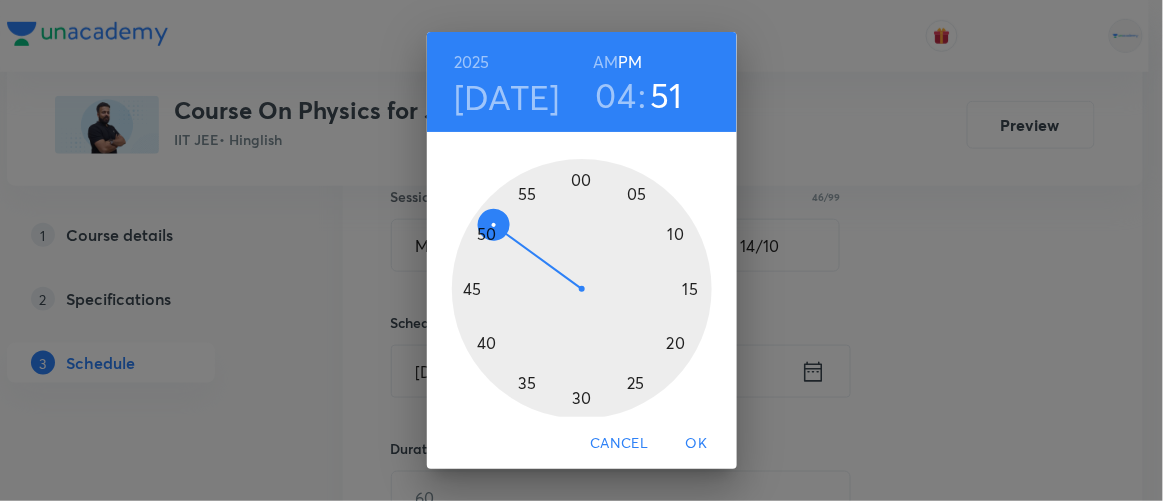 click at bounding box center (582, 289) 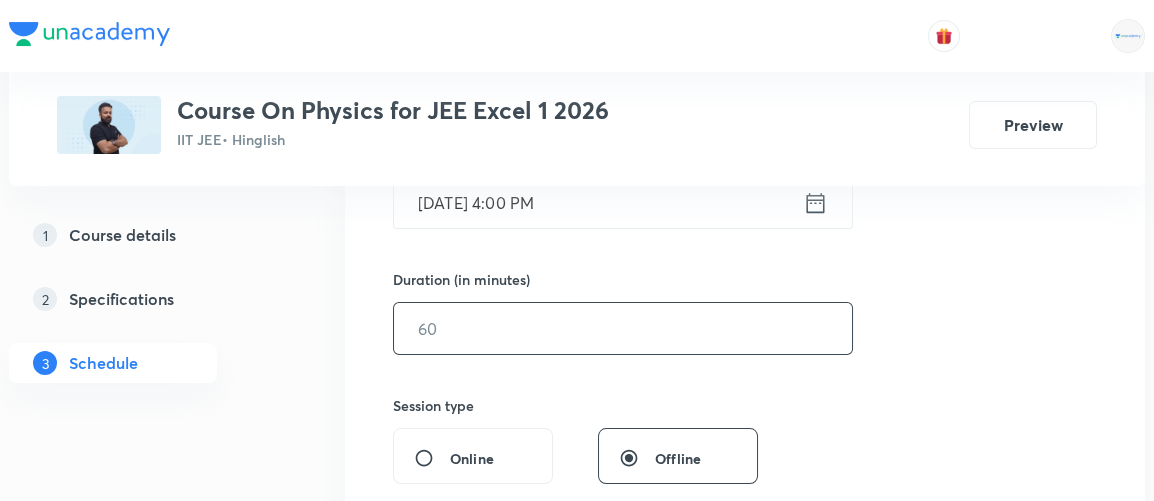 scroll, scrollTop: 552, scrollLeft: 0, axis: vertical 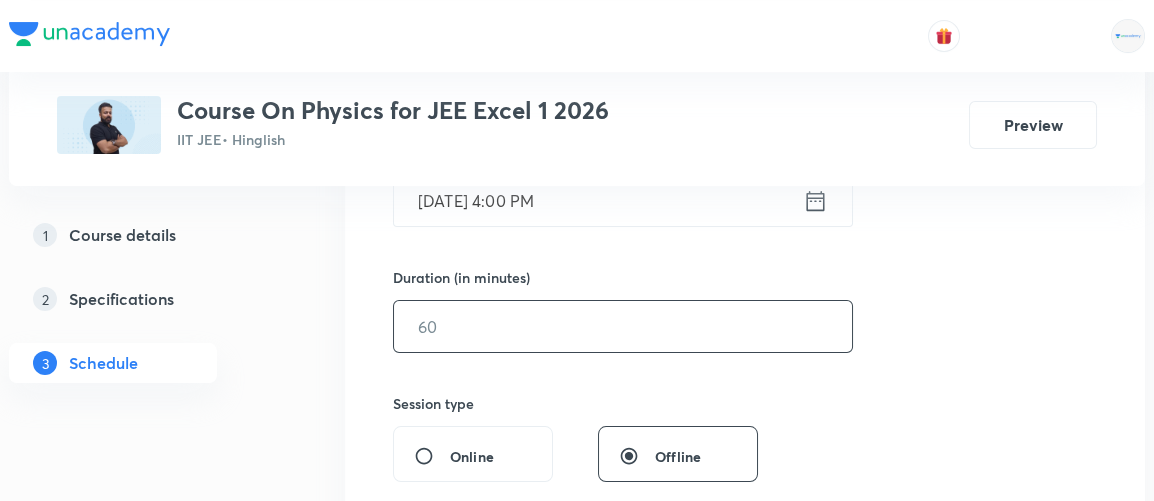 click at bounding box center [623, 326] 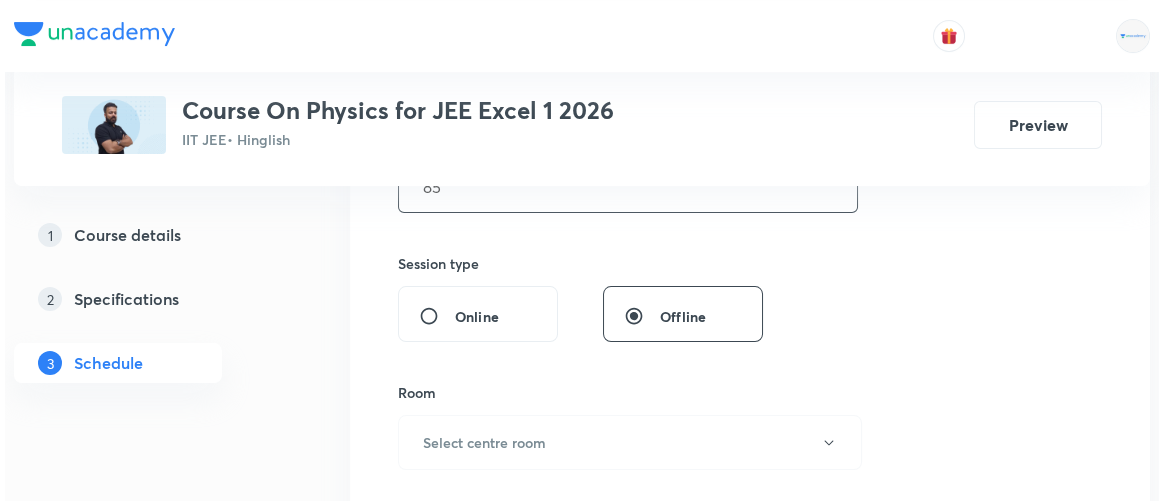 scroll, scrollTop: 744, scrollLeft: 0, axis: vertical 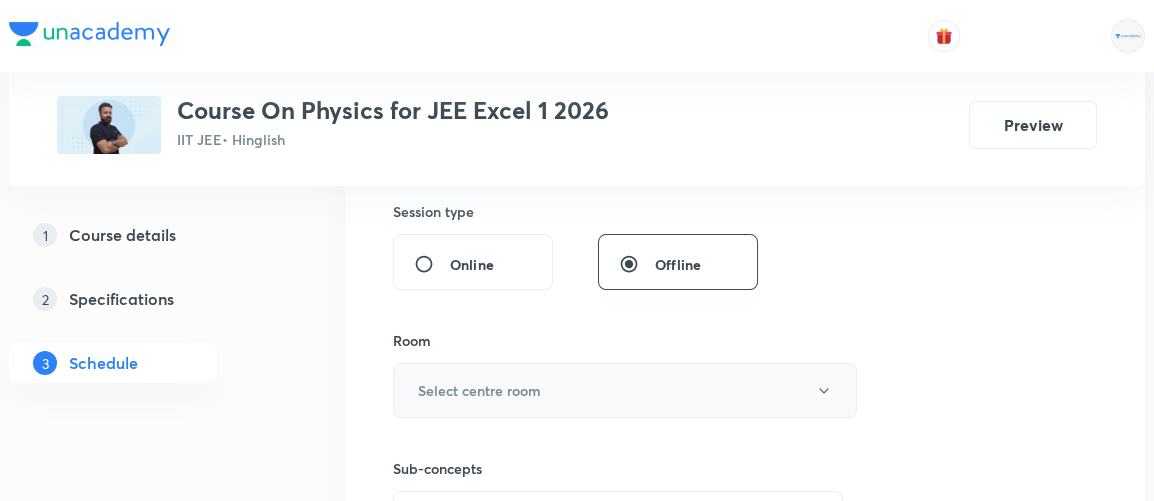 type on "85" 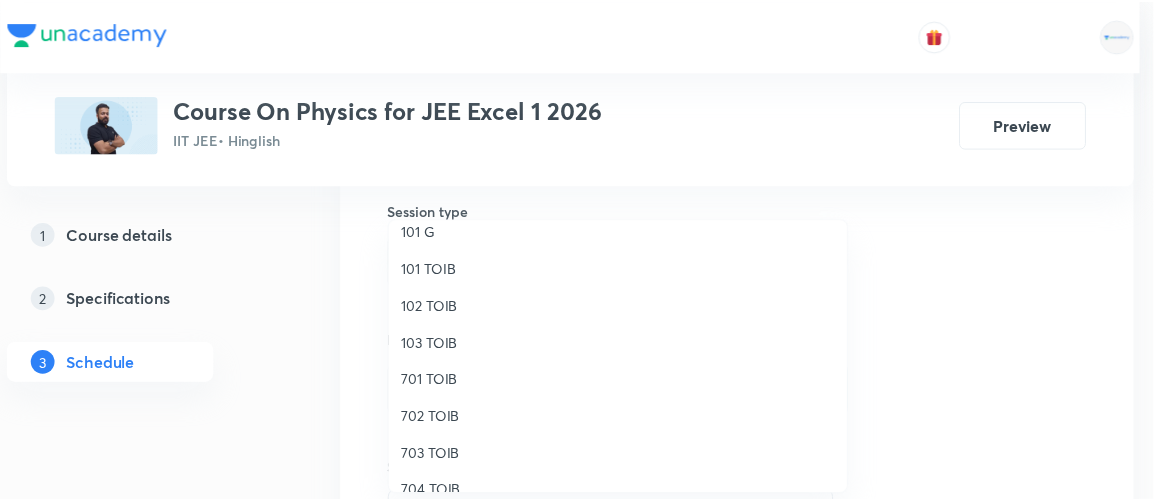scroll, scrollTop: 23, scrollLeft: 0, axis: vertical 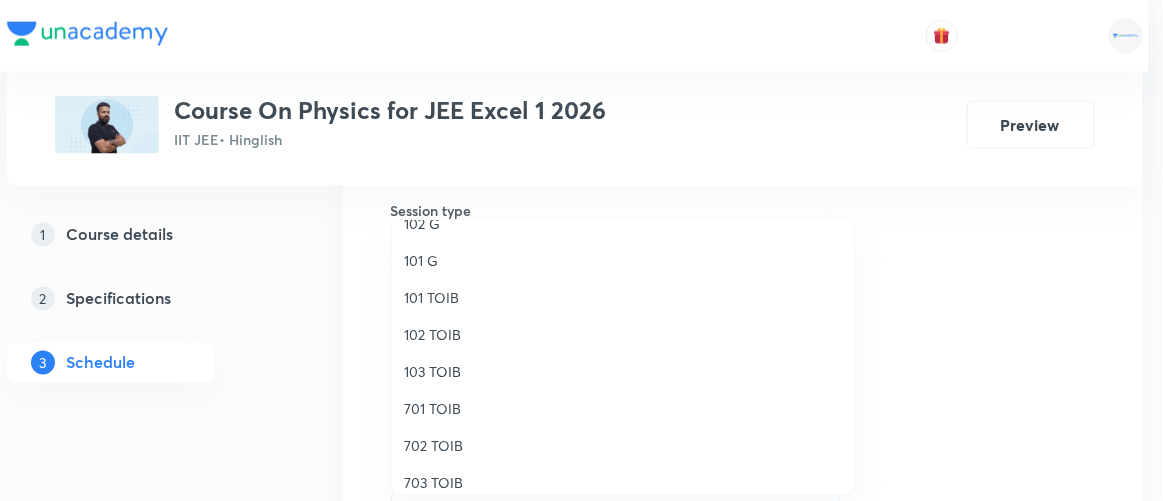click on "103 TOIB" at bounding box center [623, 371] 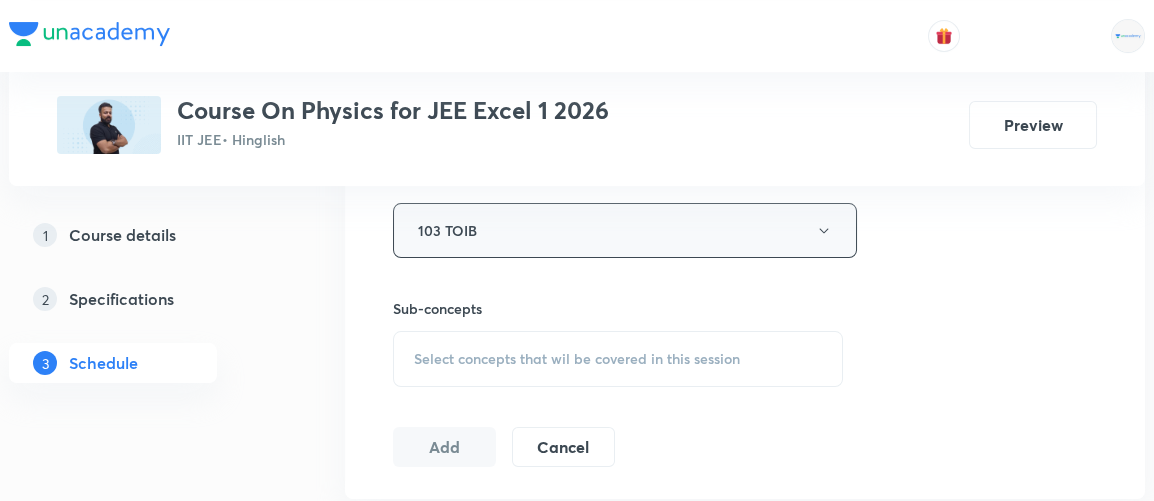 scroll, scrollTop: 908, scrollLeft: 0, axis: vertical 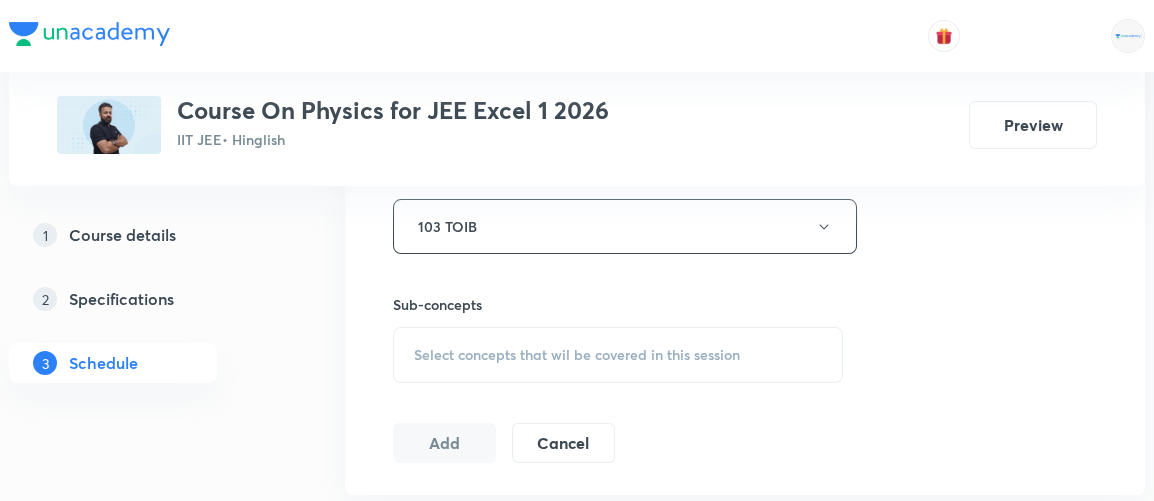 click on "Select concepts that wil be covered in this session" at bounding box center [577, 355] 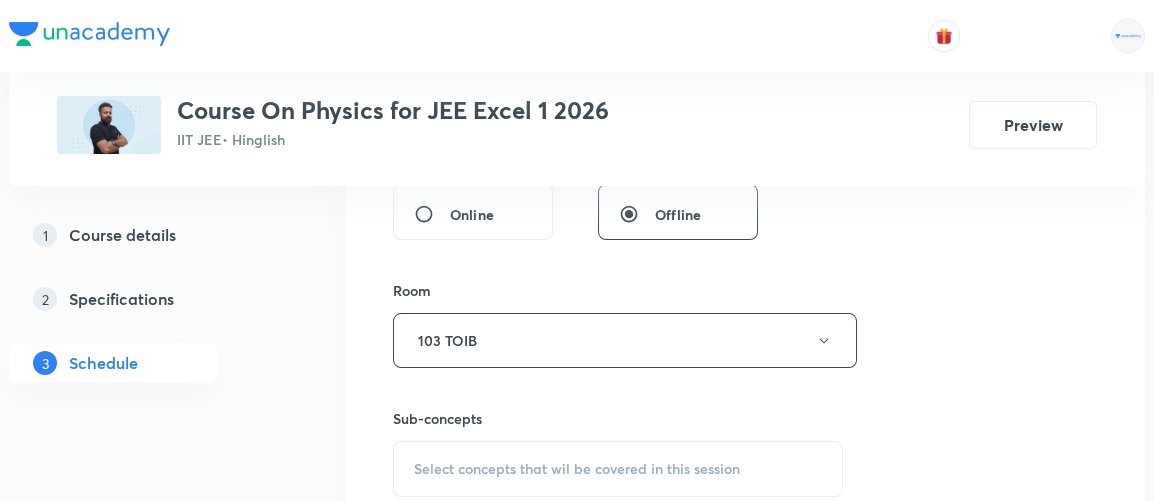 scroll, scrollTop: 830, scrollLeft: 0, axis: vertical 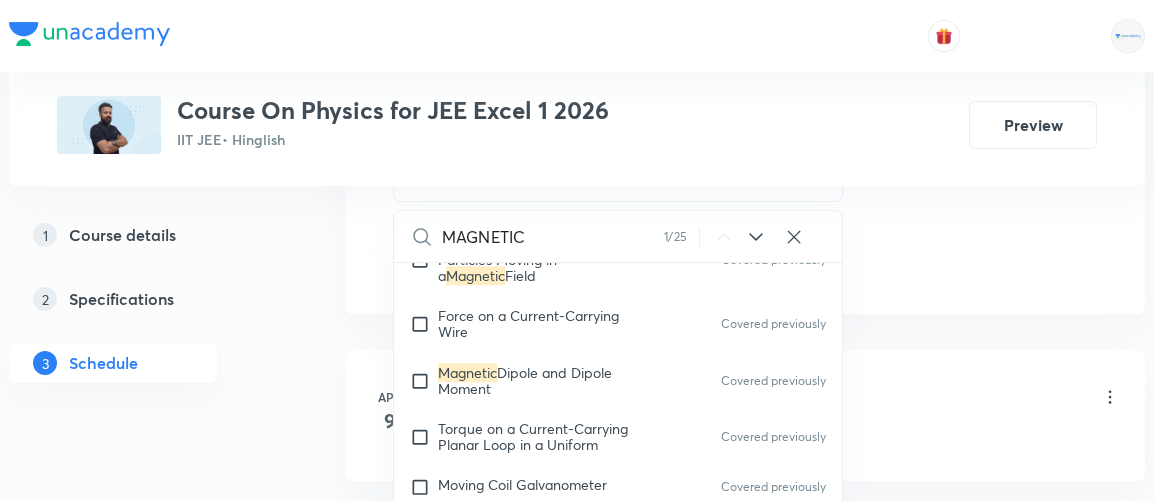 type on "MAGNETIC" 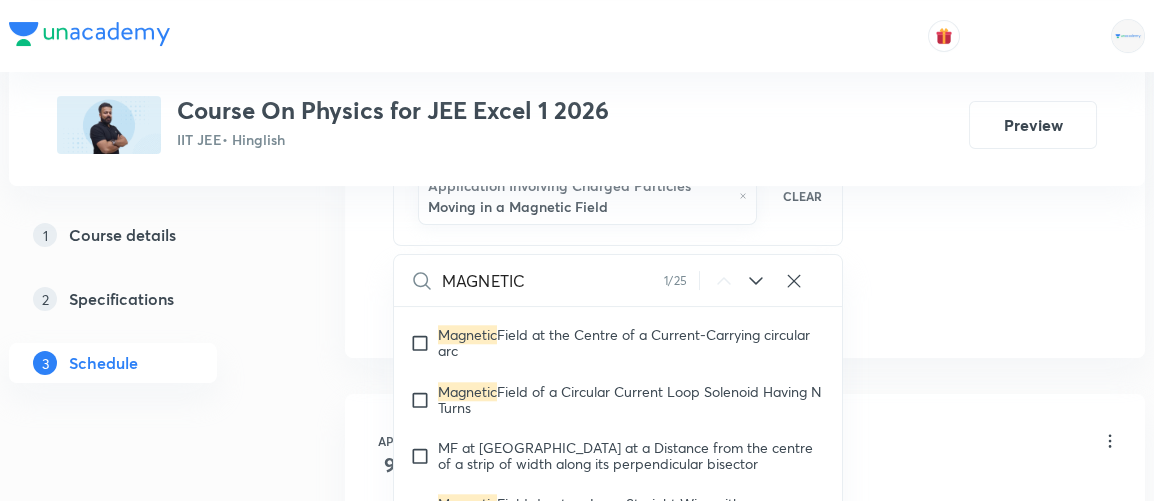 scroll, scrollTop: 24734, scrollLeft: 0, axis: vertical 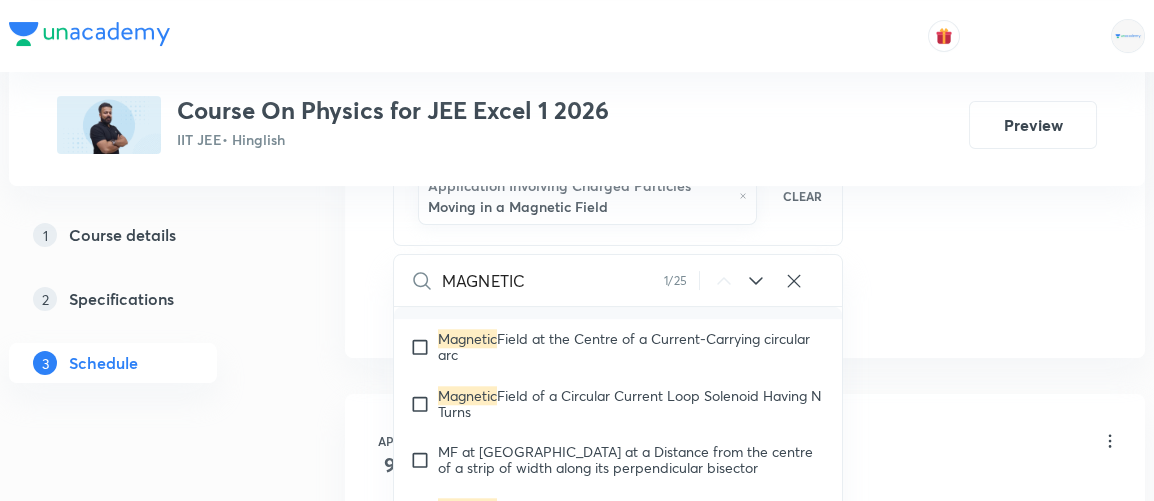 click on "Field Due to Current in a Straight Wire" at bounding box center [620, 294] 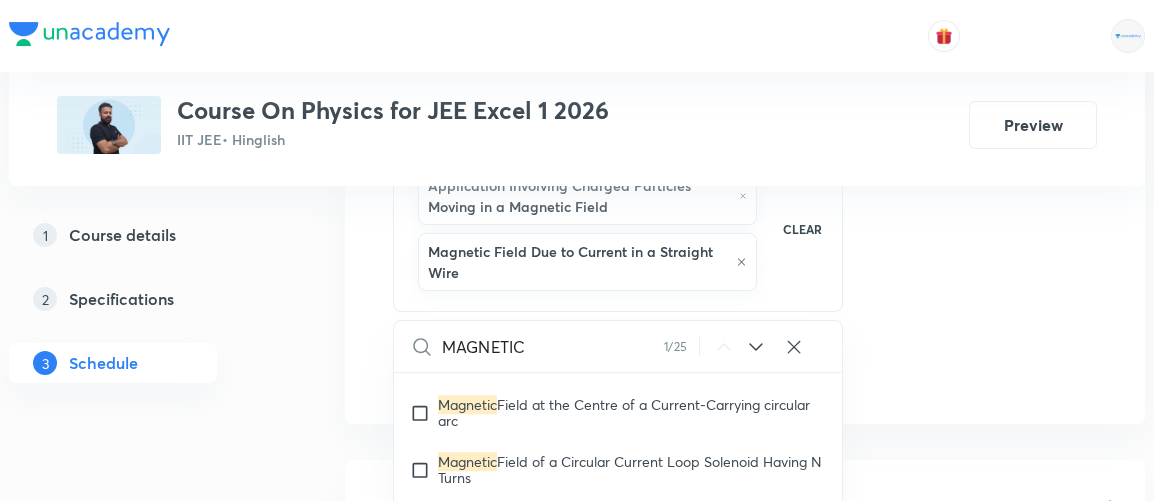 click on "Session  61 Live class Session title 46/99 Magnetic Effect of Current and Magnetism 14/10 ​ Schedule for Jul 10, 2025, 4:00 PM ​ Duration (in minutes) 85 ​   Session type Online Offline Room 103 TOIB Sub-concepts Application Involving Charged Particles Moving in a Magnetic Field  Magnetic Field Due to Current in a Straight Wire  CLEAR MAGNETIC 1 / 25 ​ Physics Mock Questions Physics Mock Questions Covered previously Group_Test Covered previously Mathematical Tools Vectors and Scalars  Covered previously Elementary Algebra Basic Trigonometry Covered previously Addition of Vectors Covered previously 2D and 3D Geometry Covered previously Representation of Vector  Covered previously Components of a Vector Covered previously Functions Covered previously Unit Vectors Covered previously Differentiation Integration Covered previously Rectangular Components of a Vector in Three Dimensions Position Vector Use of Differentiation & Integration in One Dimensional Motion Covered previously Displacement Vector Units" at bounding box center (745, -133) 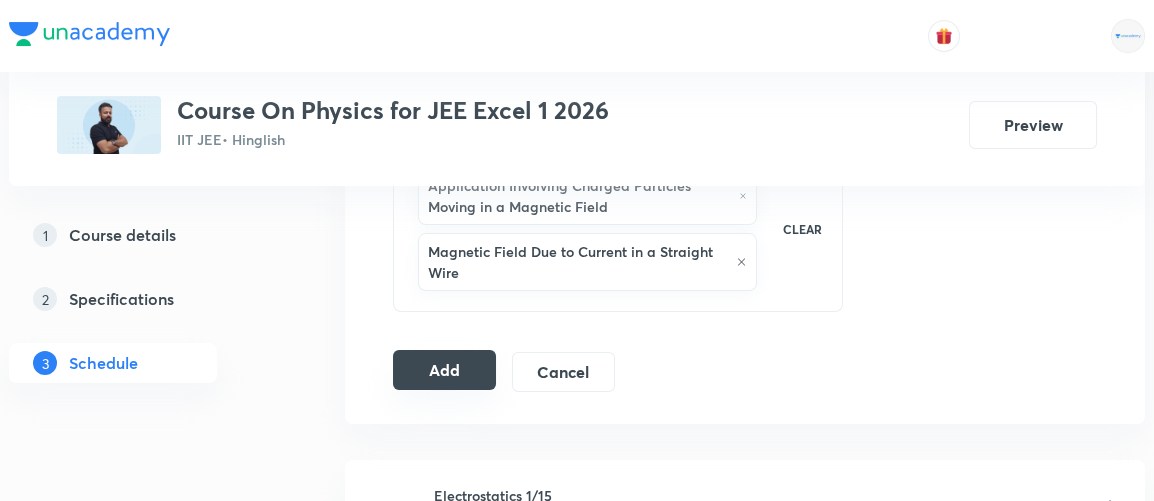click on "Add" at bounding box center [444, 370] 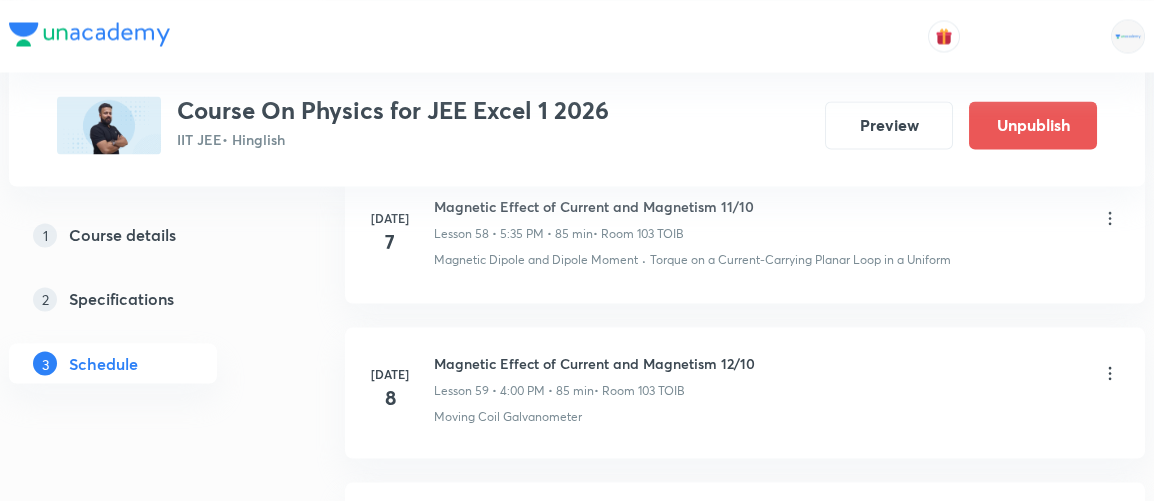 scroll, scrollTop: 9597, scrollLeft: 0, axis: vertical 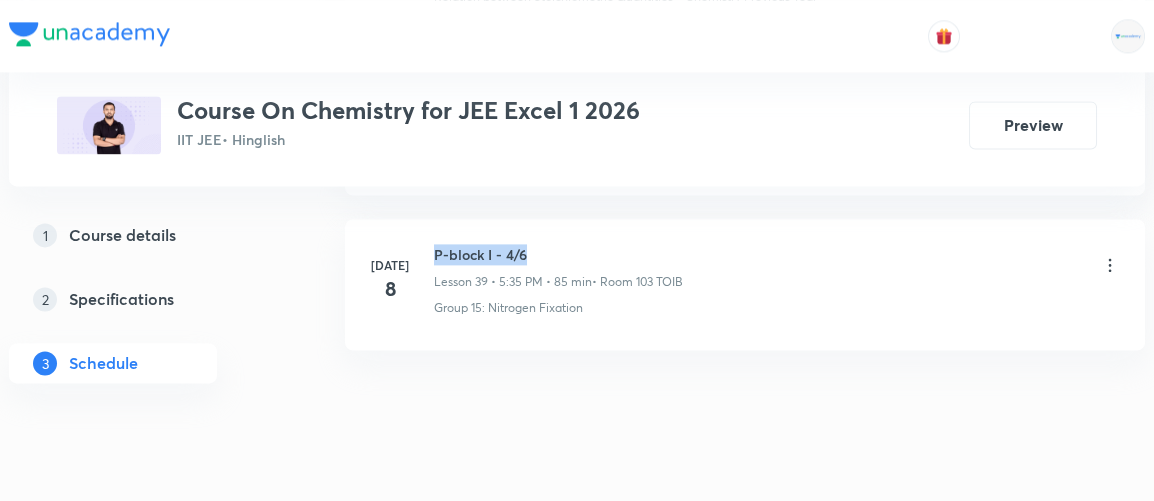 drag, startPoint x: 434, startPoint y: 215, endPoint x: 536, endPoint y: 225, distance: 102.48902 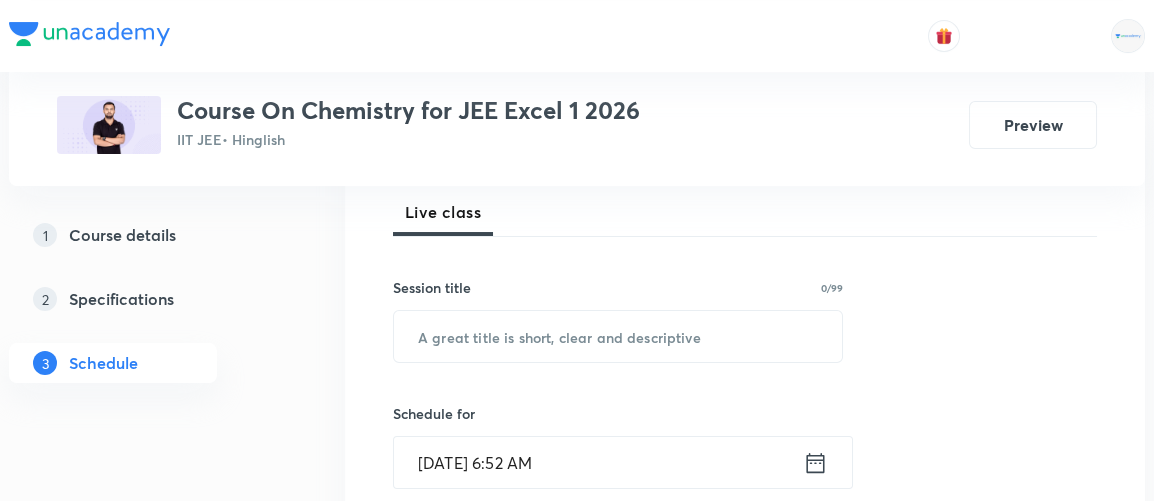 scroll, scrollTop: 290, scrollLeft: 0, axis: vertical 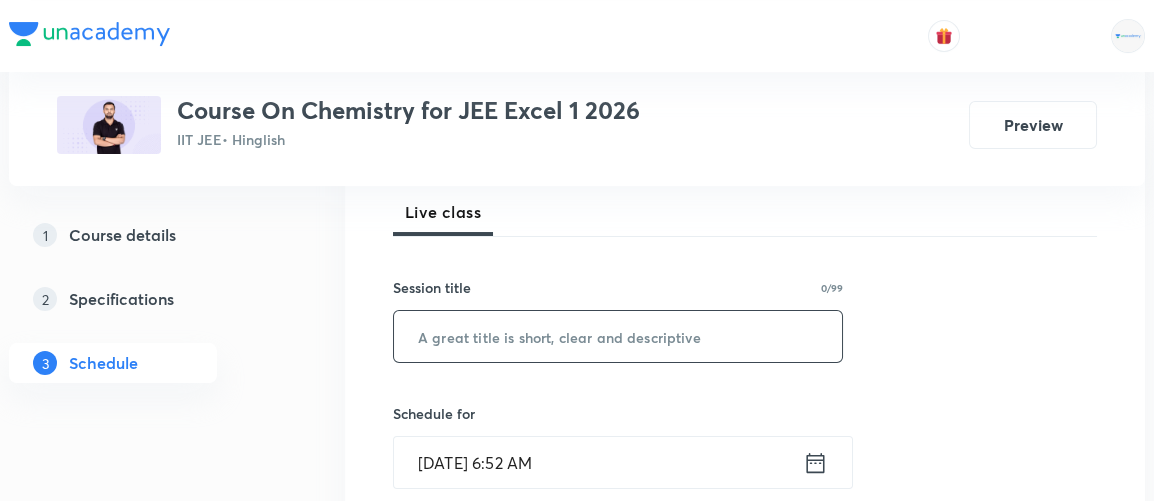 click at bounding box center [618, 336] 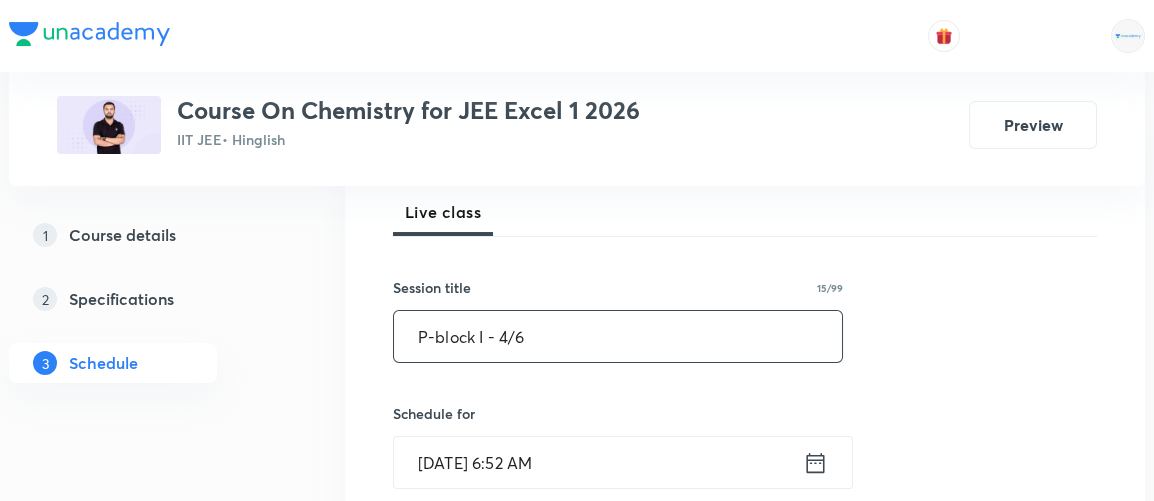 click on "P-block I - 4/6" at bounding box center (618, 336) 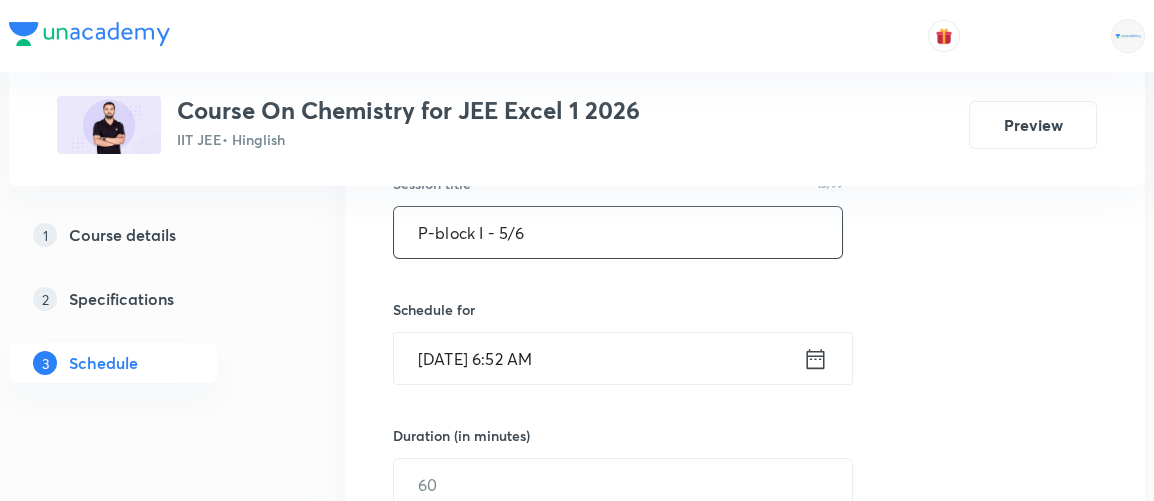scroll, scrollTop: 395, scrollLeft: 0, axis: vertical 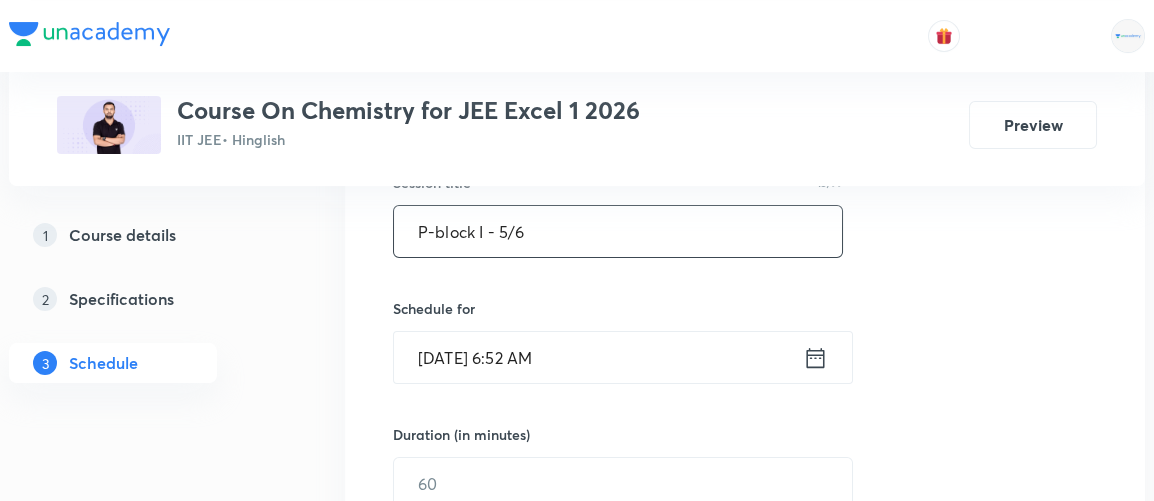 type on "P-block I - 5/6" 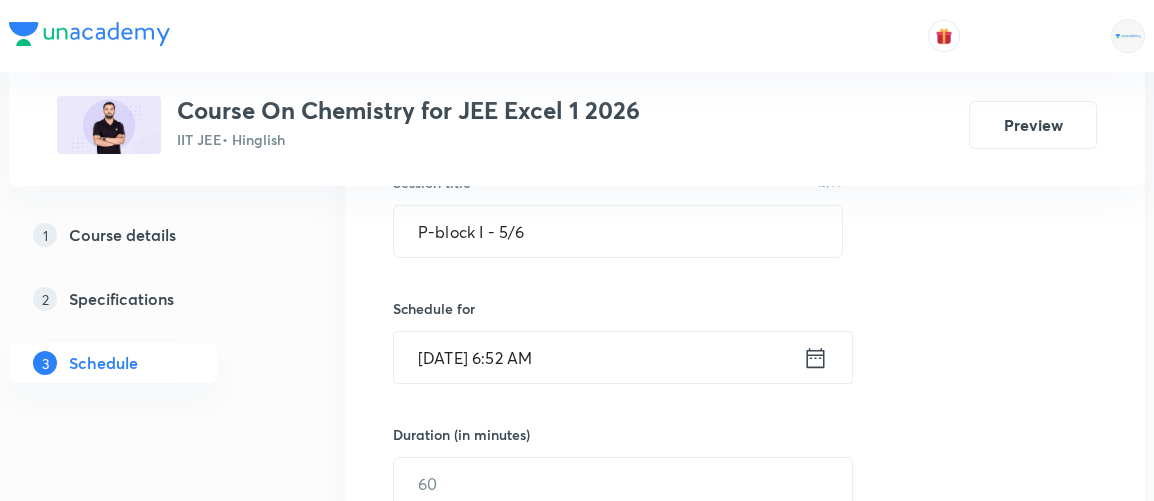 click 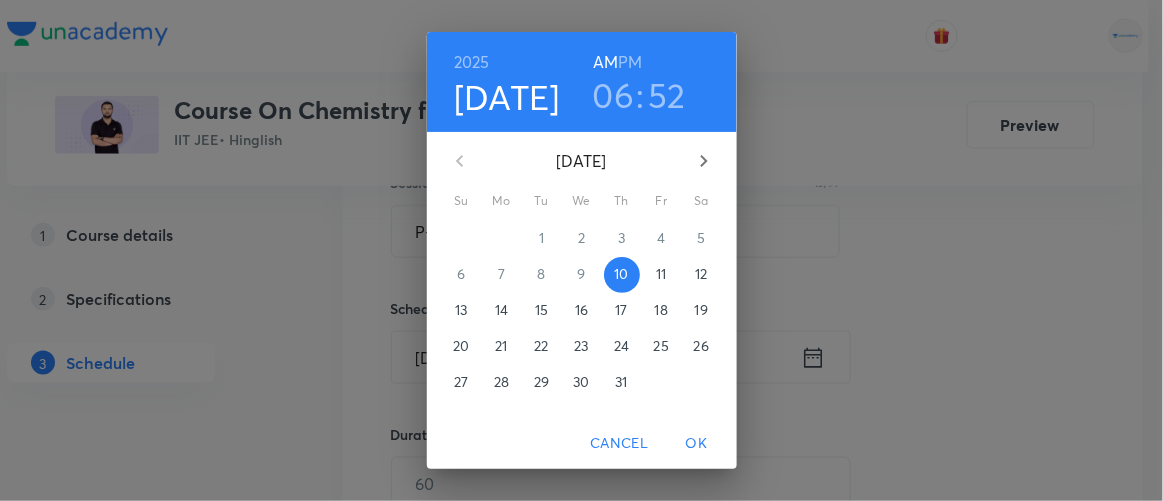 click on "PM" at bounding box center (630, 62) 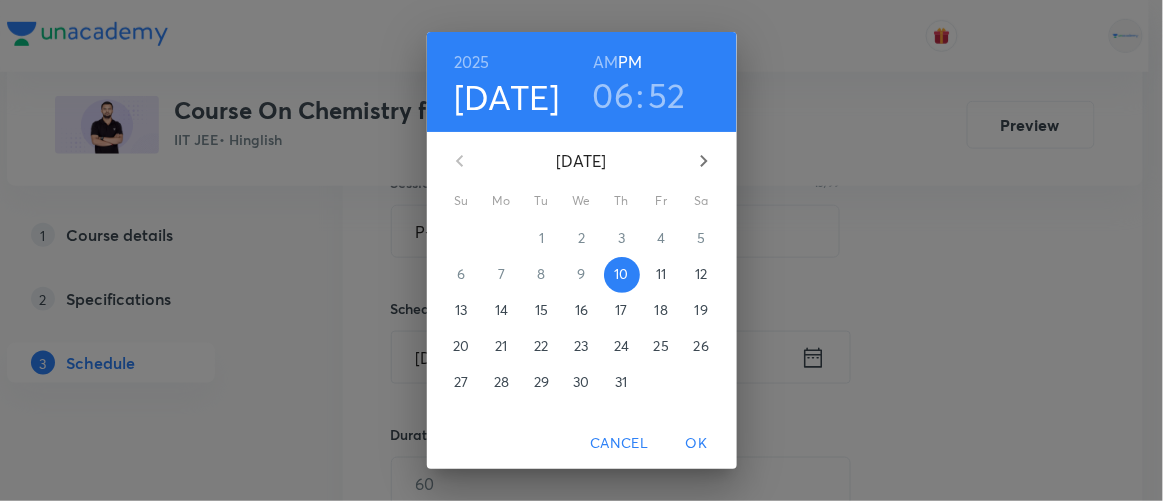 click on "06" at bounding box center (614, 95) 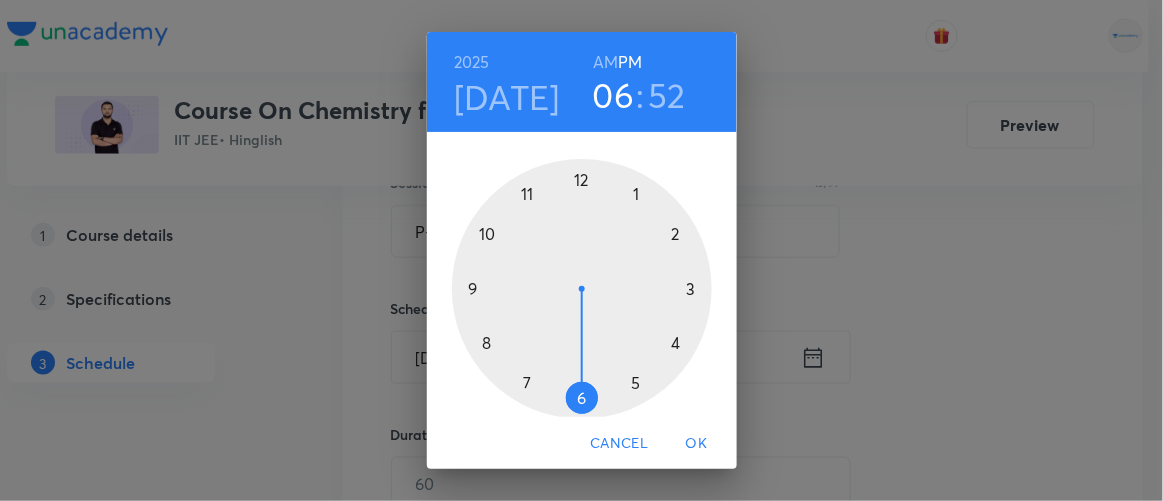 click at bounding box center [582, 289] 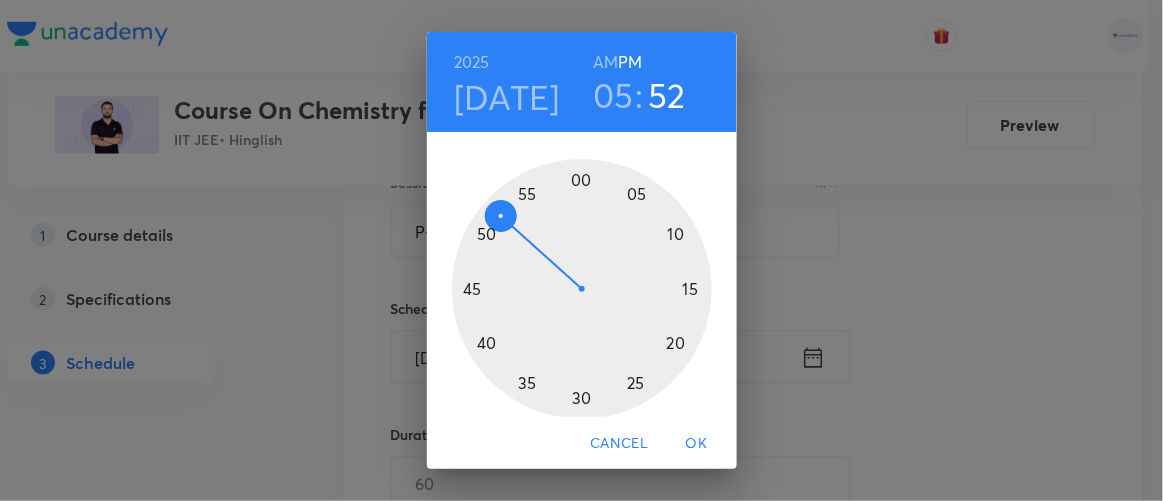 click at bounding box center (582, 289) 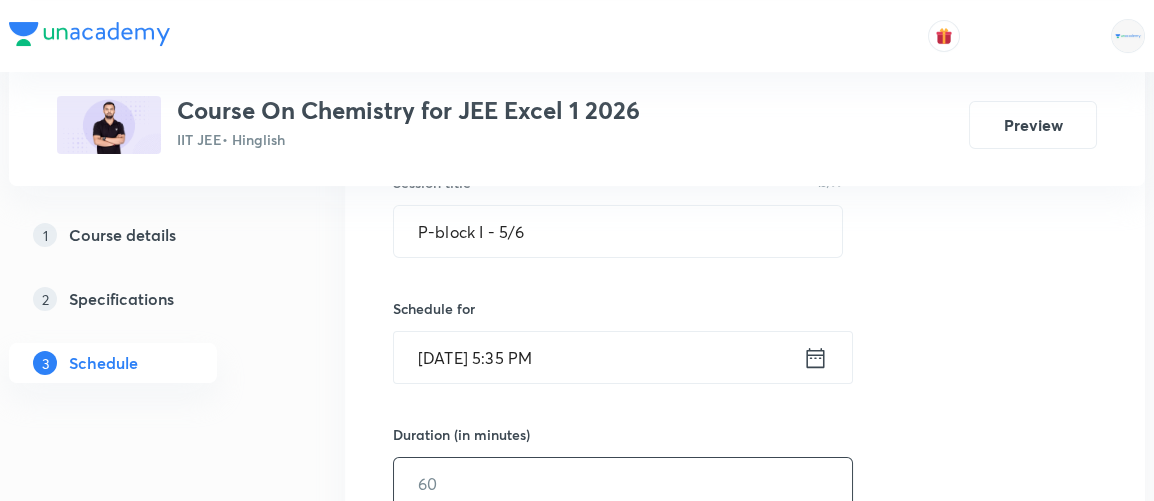 click at bounding box center (623, 483) 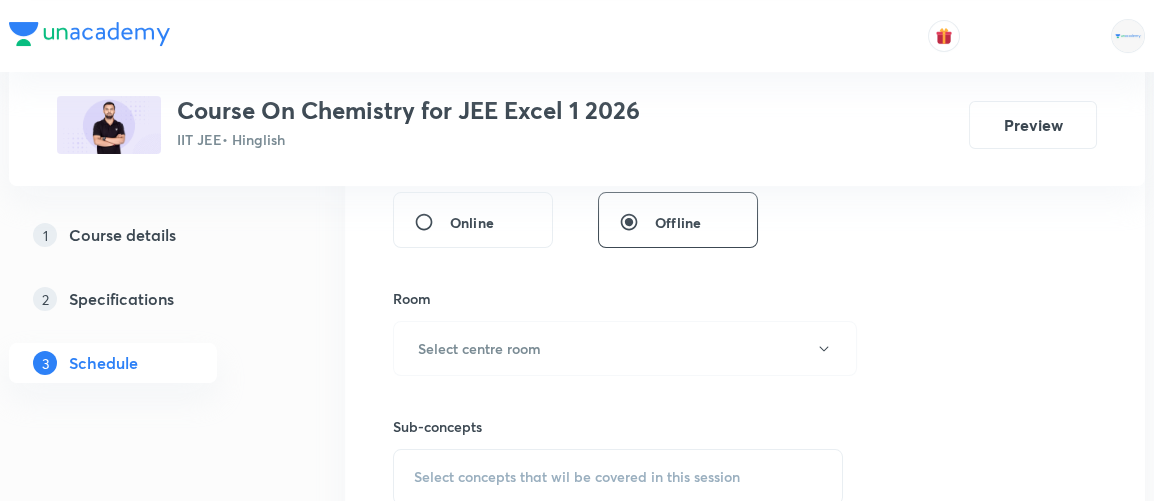 scroll, scrollTop: 787, scrollLeft: 0, axis: vertical 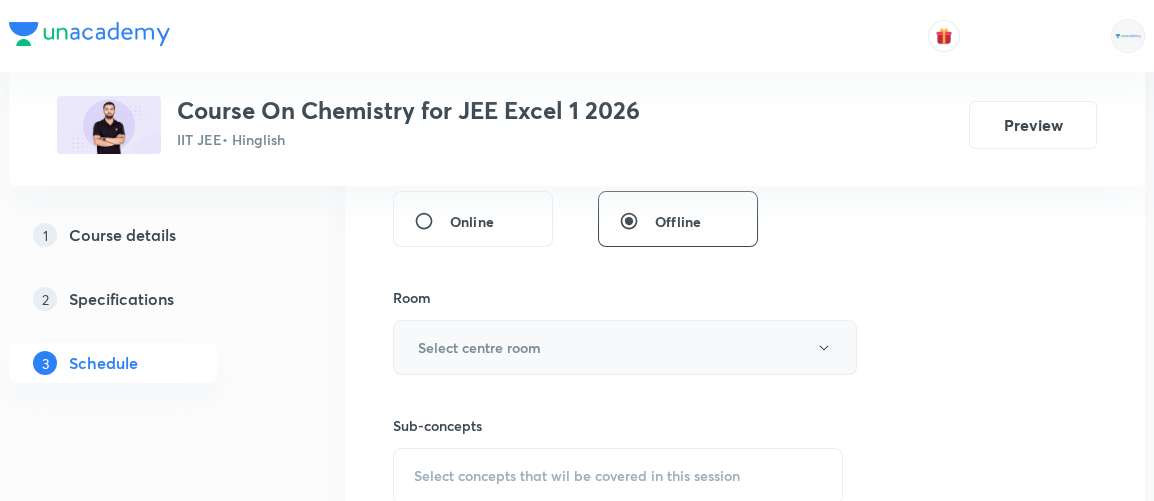 type on "85" 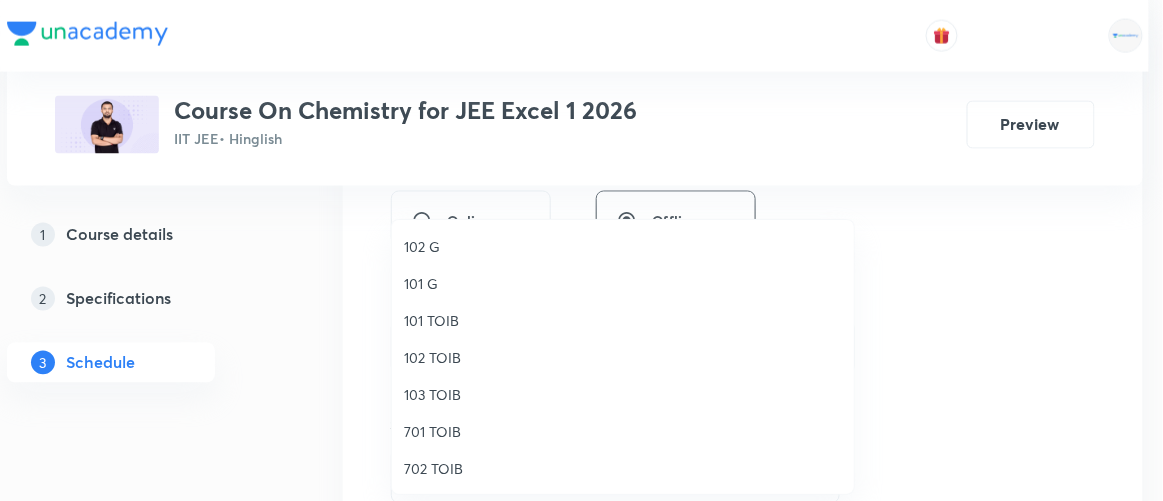 click on "103 TOIB" at bounding box center (623, 394) 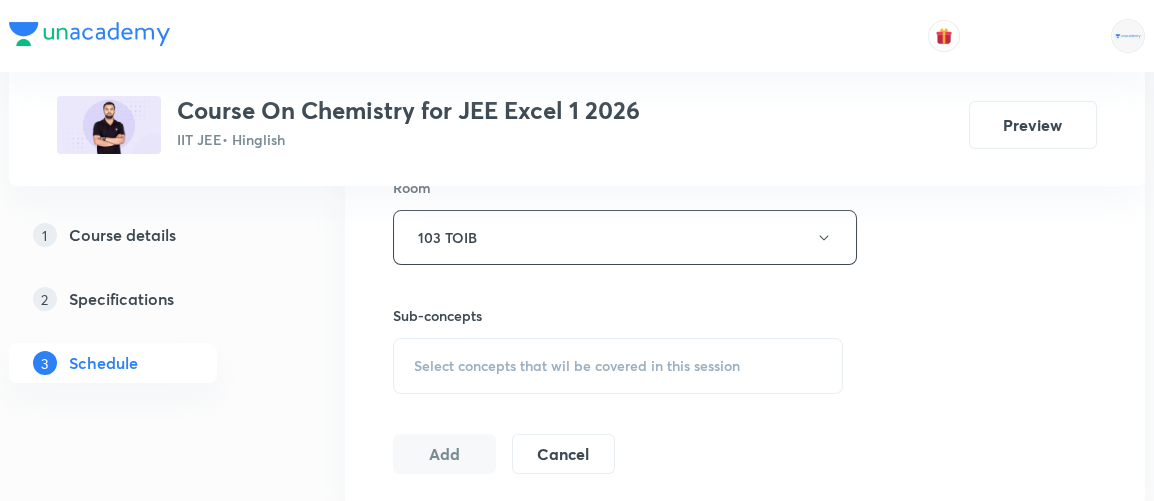 scroll, scrollTop: 903, scrollLeft: 0, axis: vertical 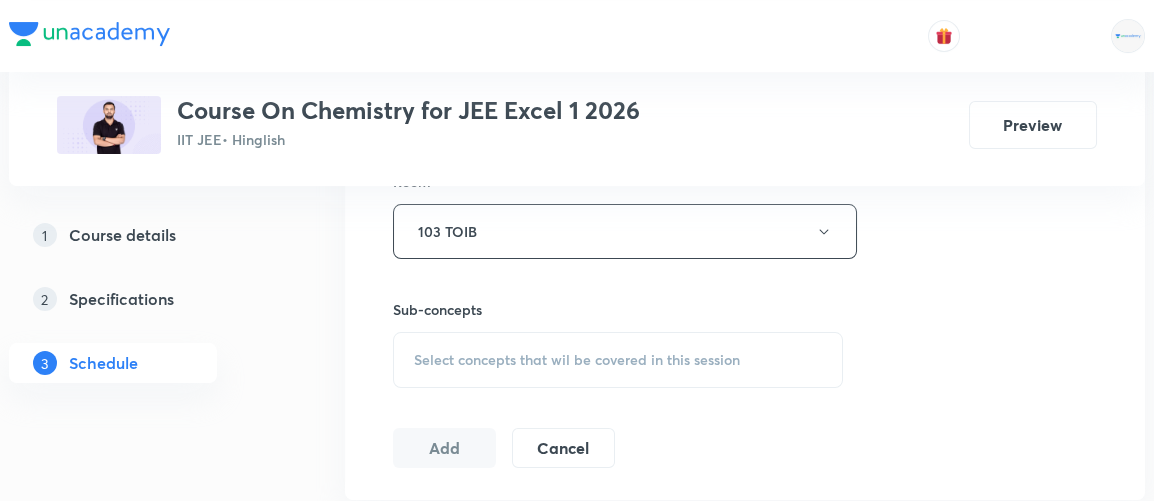 click on "Select concepts that wil be covered in this session" at bounding box center (577, 360) 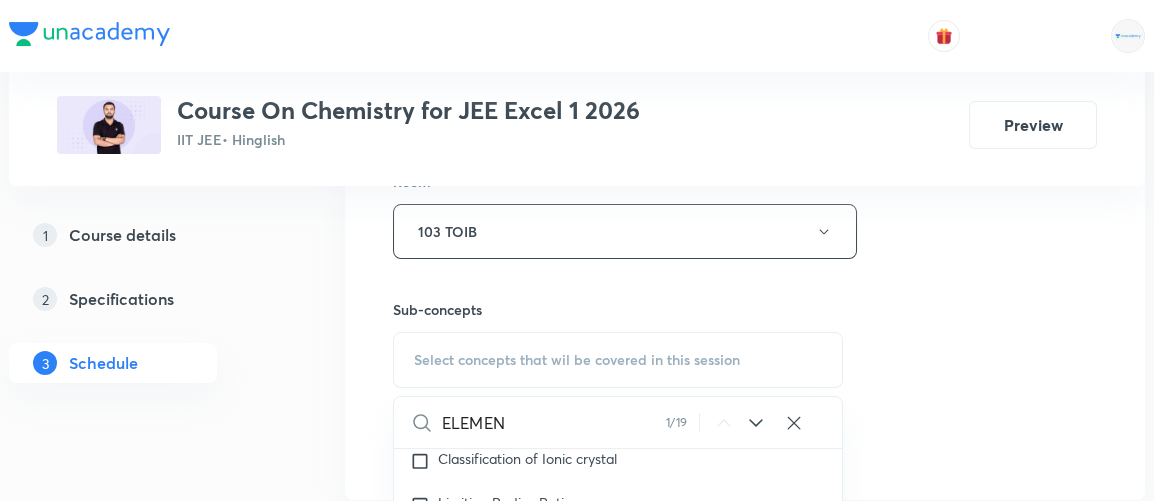 scroll, scrollTop: 7087, scrollLeft: 0, axis: vertical 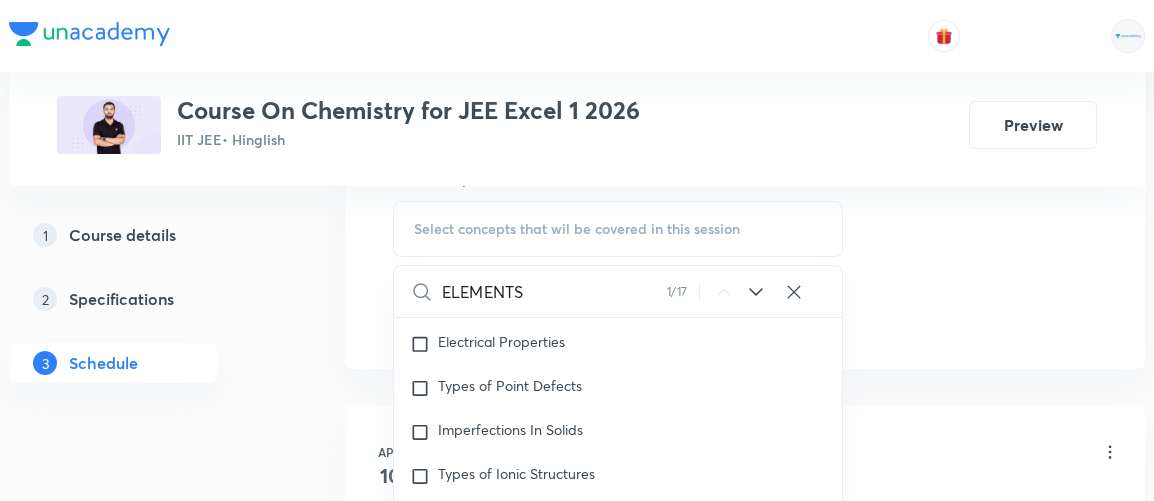 type on "ELEMENTS" 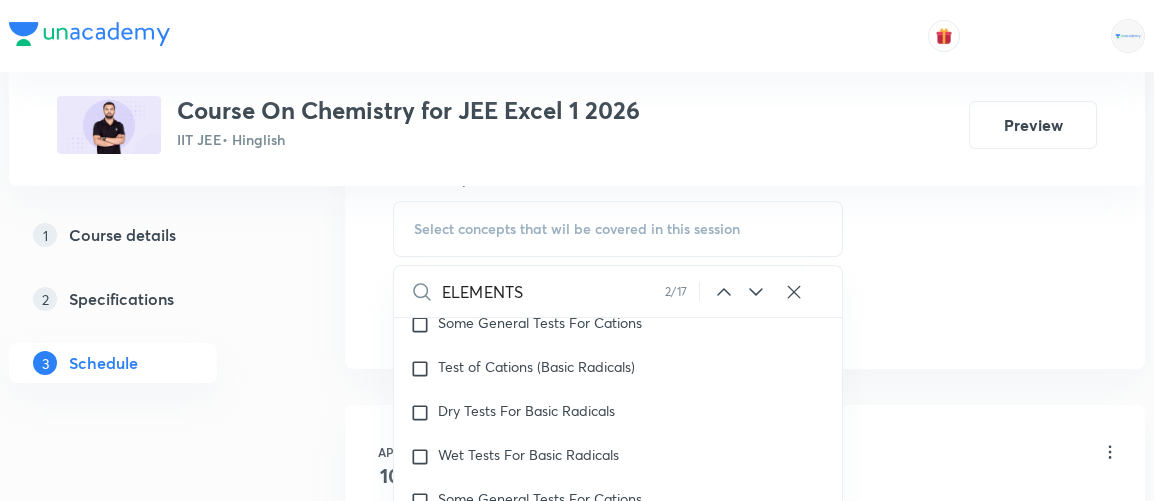 click 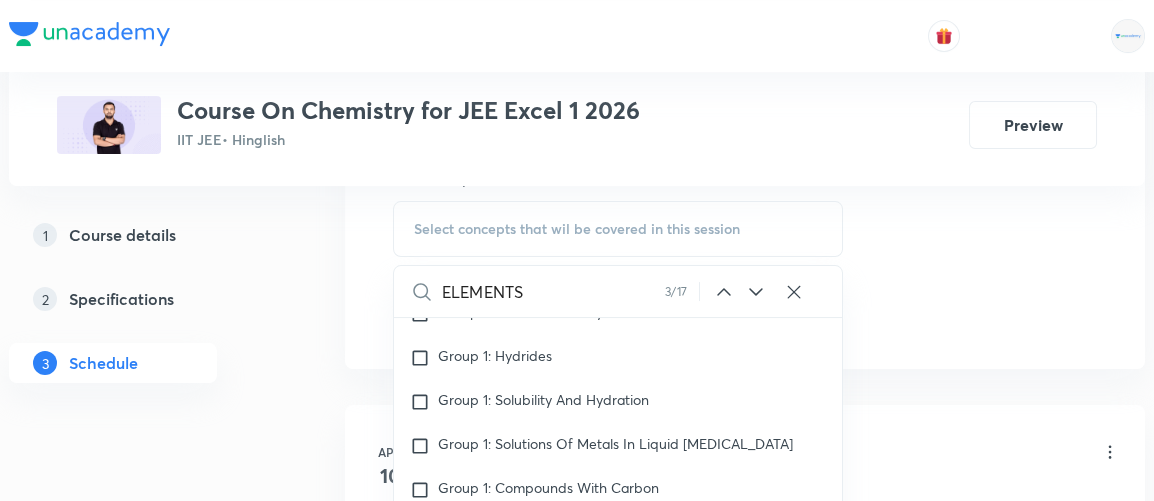 click 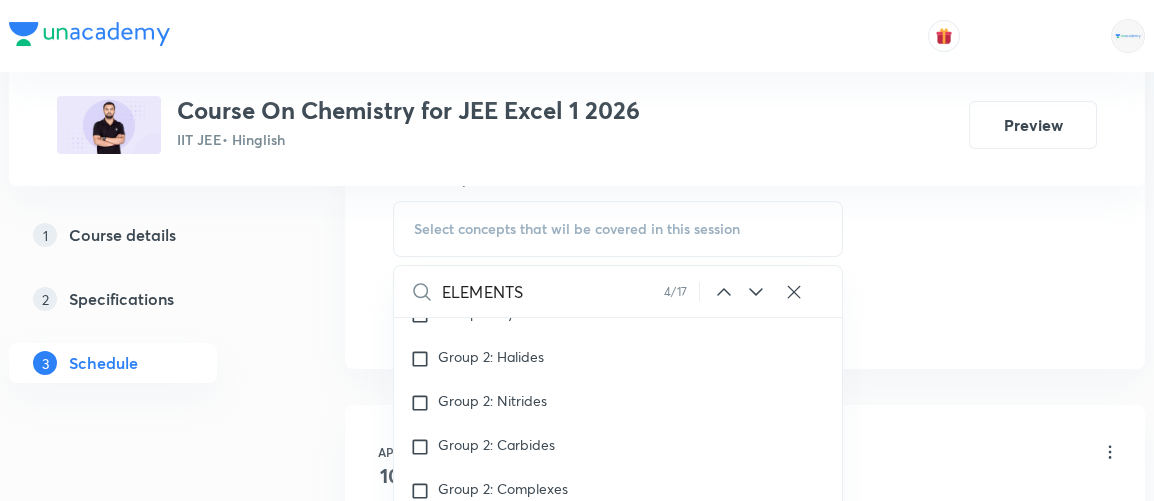 click 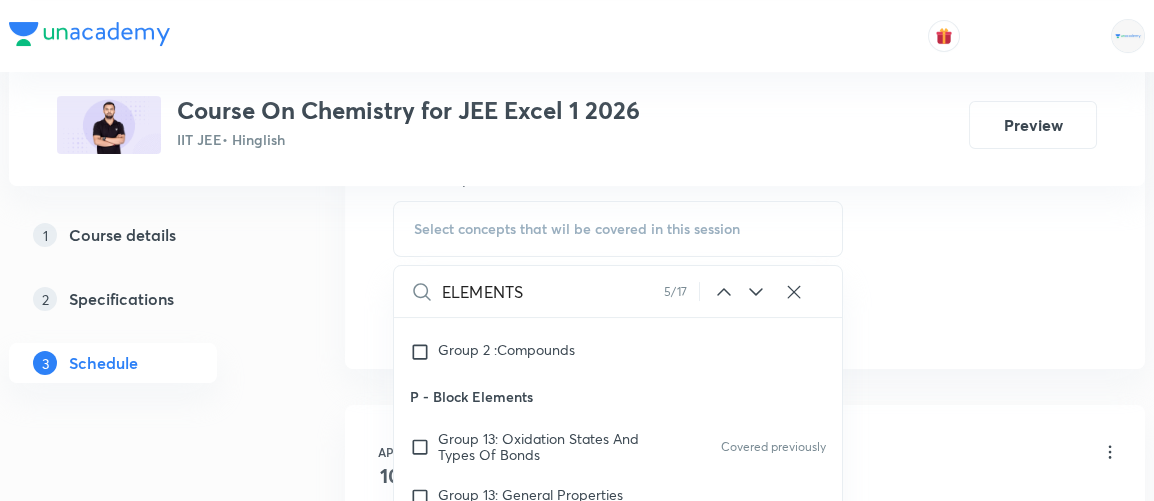 scroll, scrollTop: 21390, scrollLeft: 0, axis: vertical 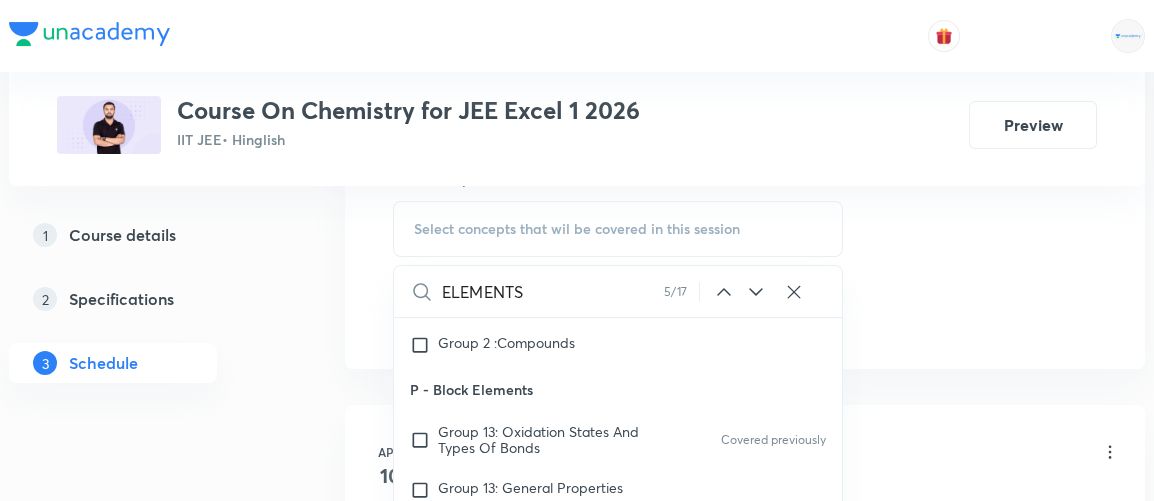click 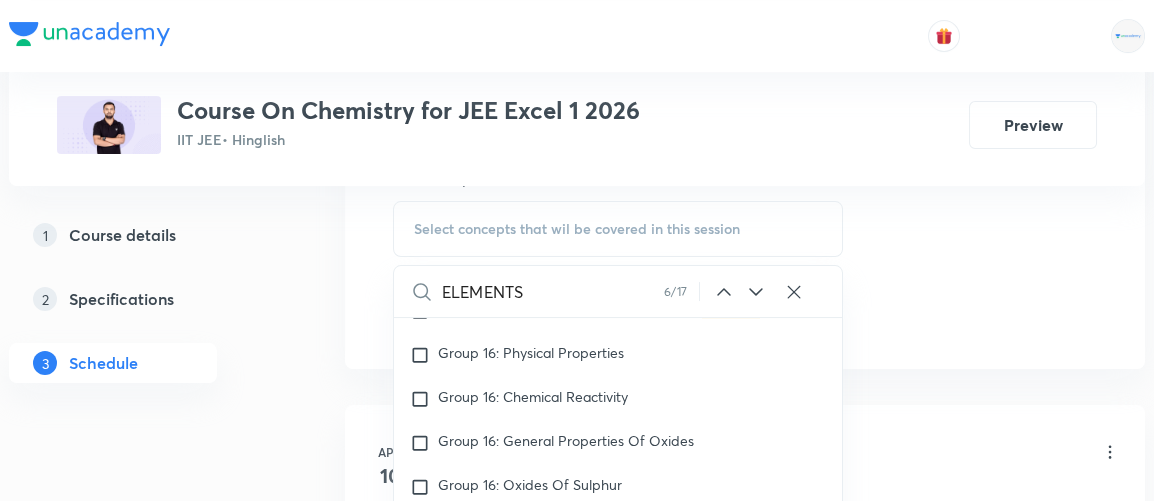 scroll, scrollTop: 23660, scrollLeft: 0, axis: vertical 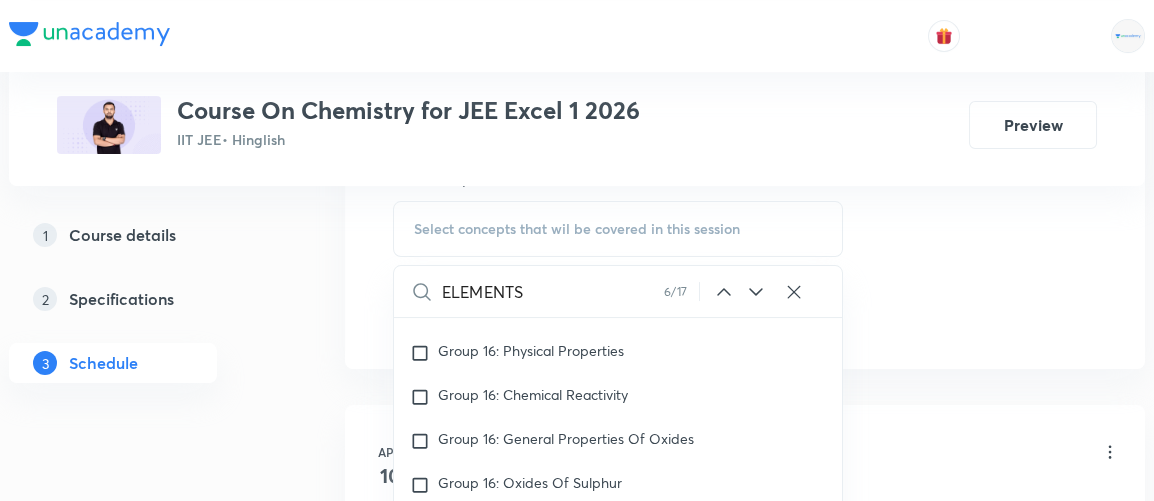 click on "Group 16: Chemical Reactivity" at bounding box center [618, 397] 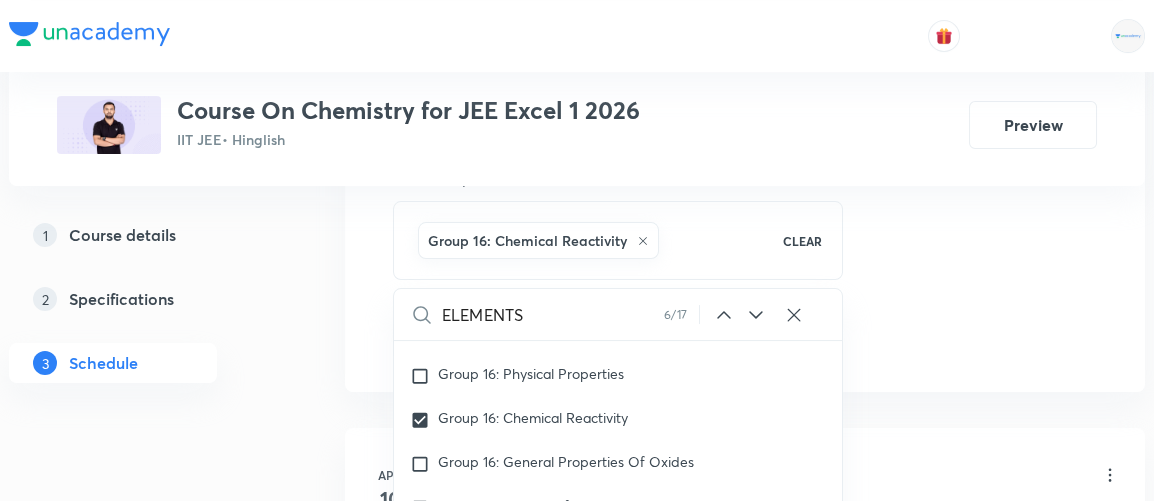 click on "Plus Courses Course On Chemistry for JEE Excel 1 2026 IIT JEE  • Hinglish Preview 1 Course details 2 Specifications 3 Schedule Schedule 39  classes Session  40 Live class Session title 15/99 P-block I - 5/6 ​ Schedule for Jul 10, 2025, 5:35 PM ​ Duration (in minutes) 85 ​   Session type Online Offline Room 103 TOIB Sub-concepts Group 16: Chemical Reactivity CLEAR ELEMENTS 6 / 17 ​ Chemistry Mock Questions Chemistry Mock Questions Covered previously Chemistry Previous Year Chemistry Previous Year Covered previously General Topics & Mole Concept Basic Concepts Covered previously Basic Introduction Covered previously Percentage Composition Covered previously Stoichiometry Covered previously Principle of Atom Conservation (POAC) Relation between Stoichiometric Quantities Covered previously Application of Mole Concept: Gravimetric Analysis Different Laws Covered previously Formula and Composition Concentration Terms Covered previously Some basic concepts of Chemistry Covered previously Atomic Structure 1" at bounding box center (577, 2854) 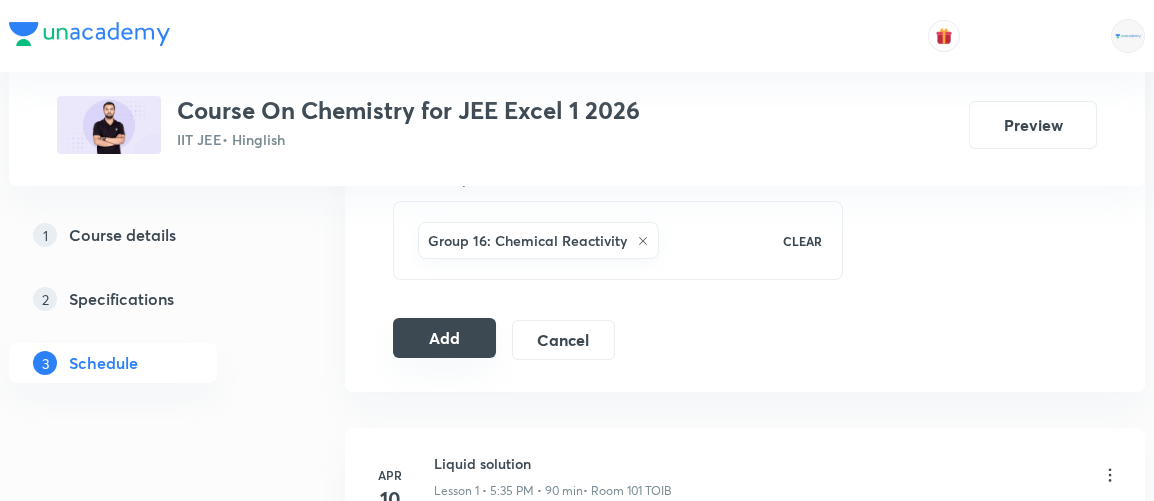 click on "Add" at bounding box center [444, 338] 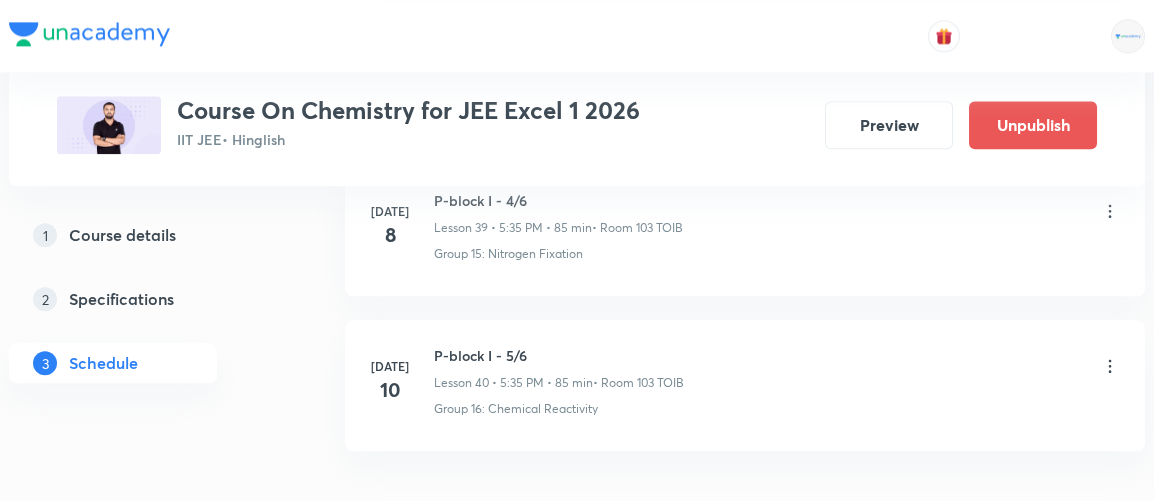 scroll, scrollTop: 6378, scrollLeft: 0, axis: vertical 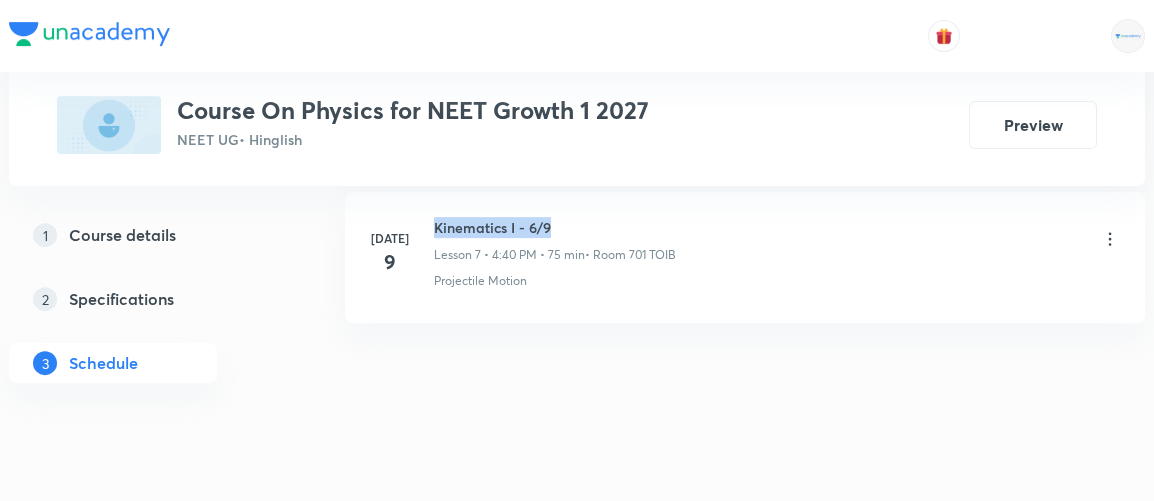 drag, startPoint x: 433, startPoint y: 217, endPoint x: 570, endPoint y: 211, distance: 137.13132 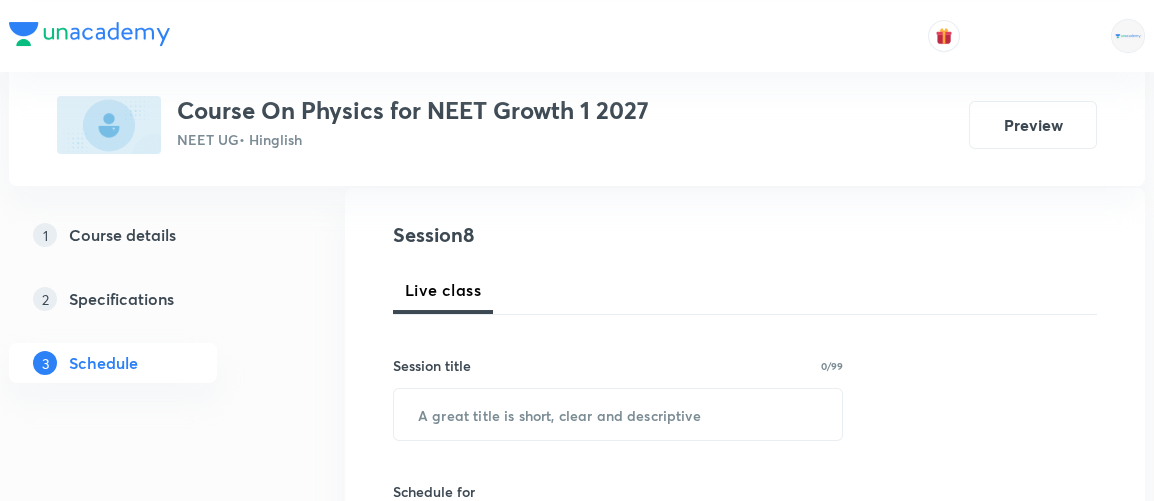 scroll, scrollTop: 213, scrollLeft: 0, axis: vertical 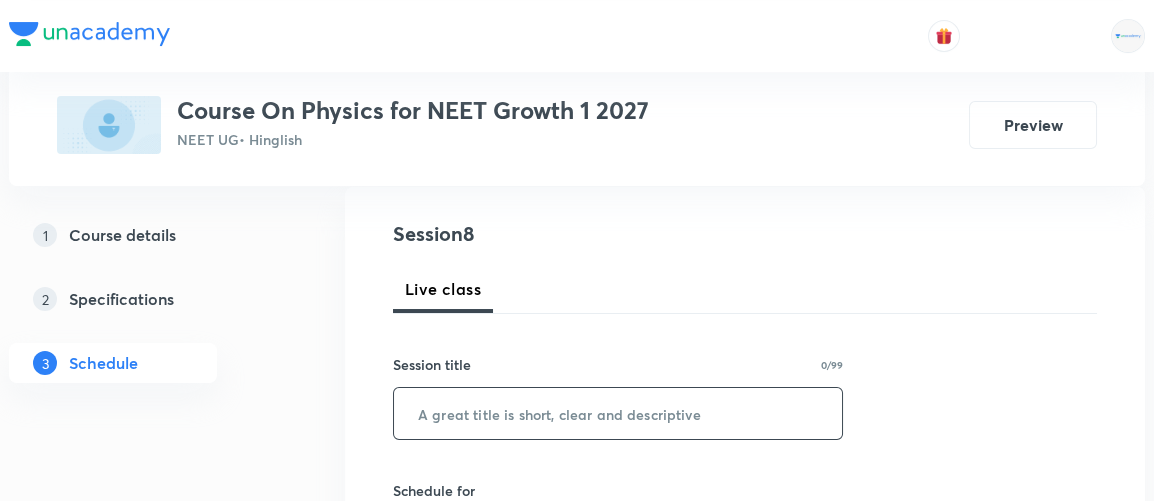 click at bounding box center [618, 413] 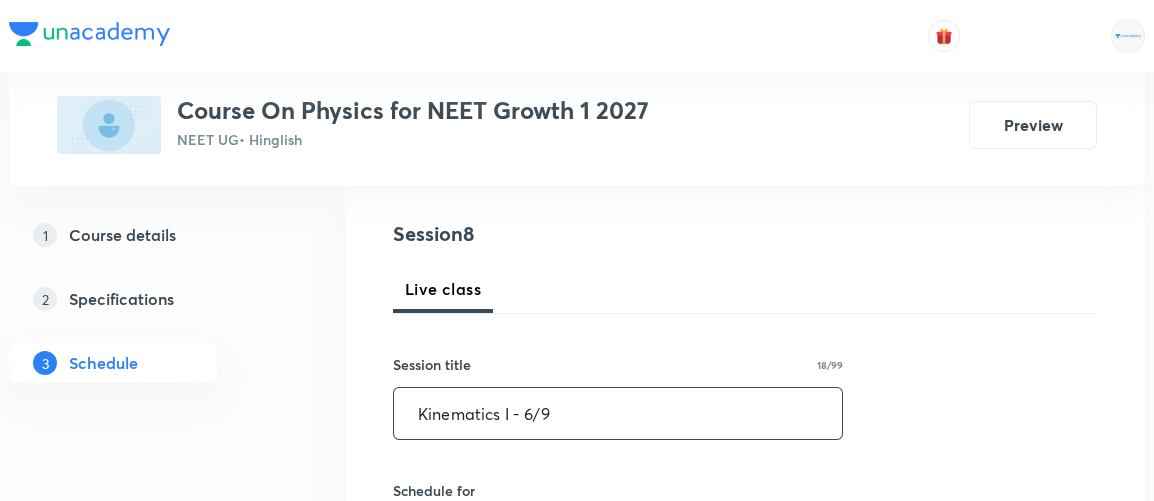click on "Kinematics I - 6/9" at bounding box center [618, 413] 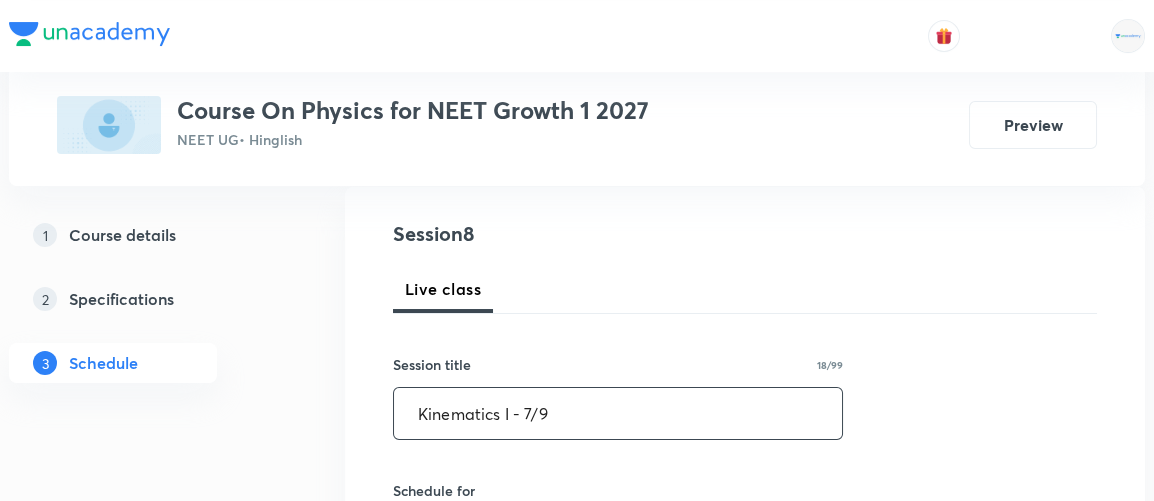 type on "Kinematics I - 7/9" 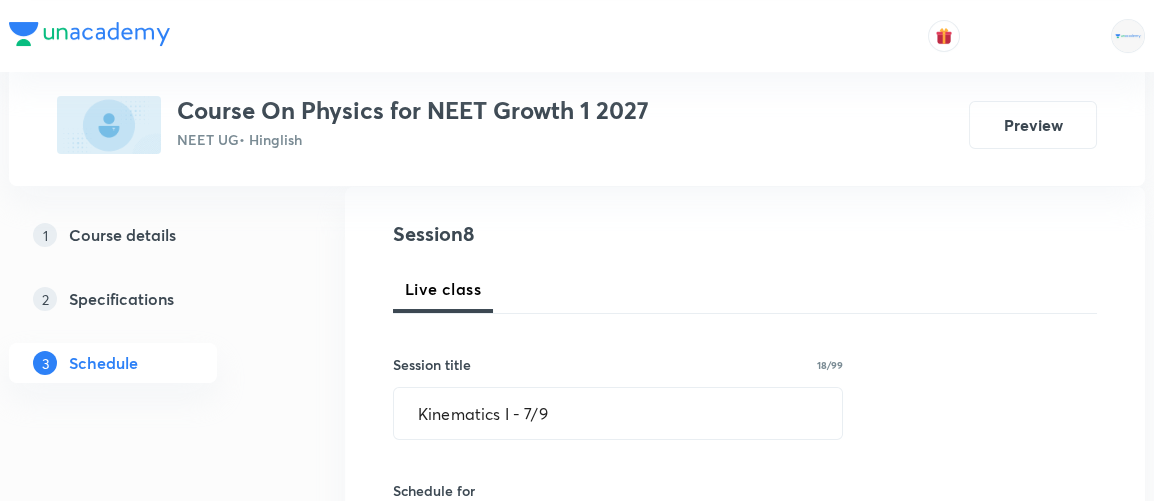click on "Session title 18/99 Kinematics I - 7/9 ​" at bounding box center (618, 397) 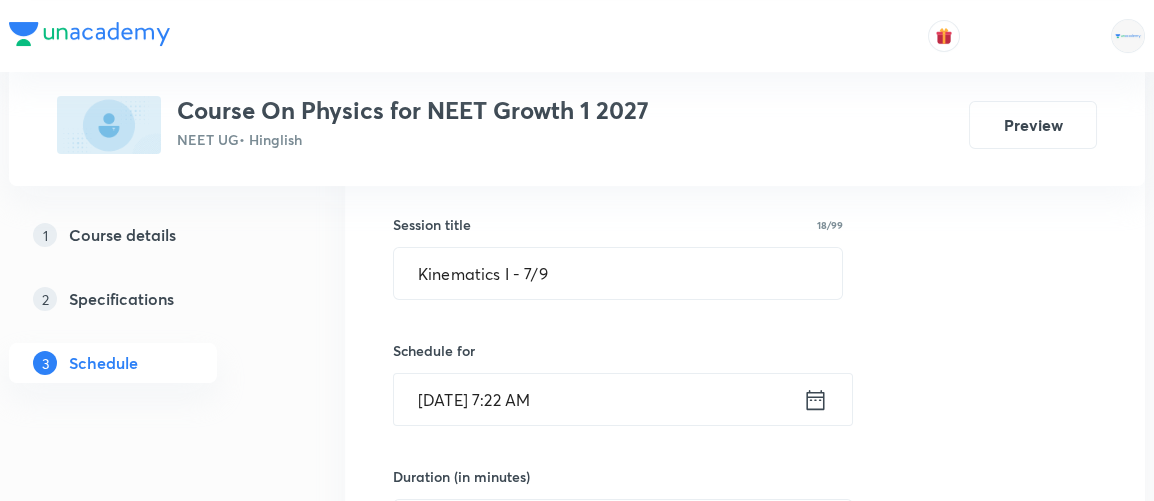 scroll, scrollTop: 361, scrollLeft: 0, axis: vertical 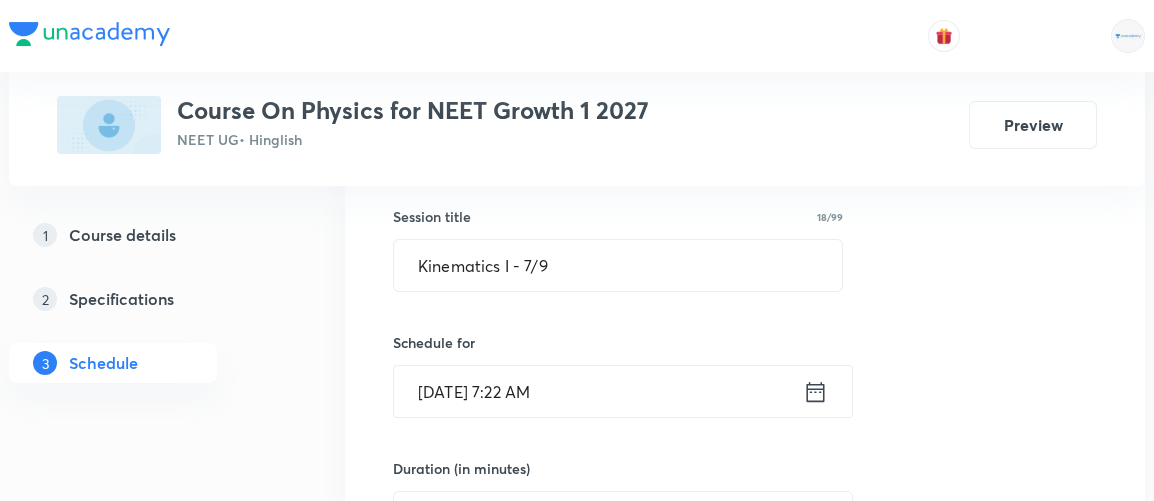 click 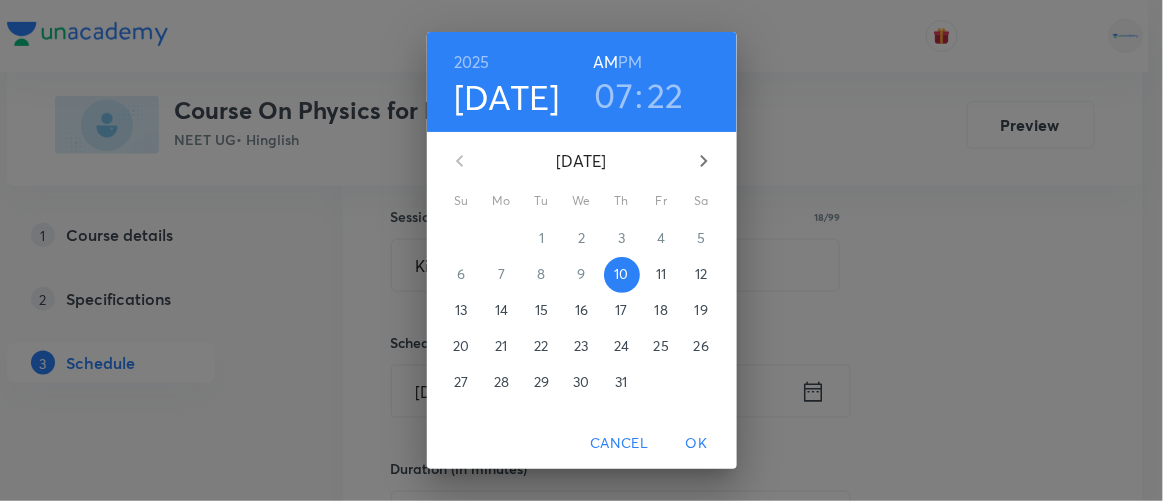 click on "PM" at bounding box center (630, 62) 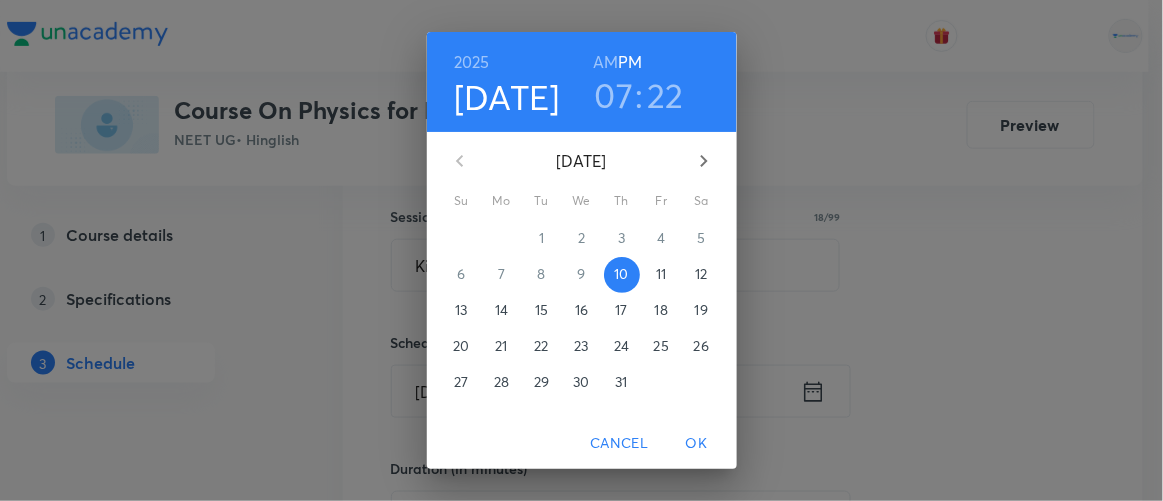click on "07" at bounding box center [614, 95] 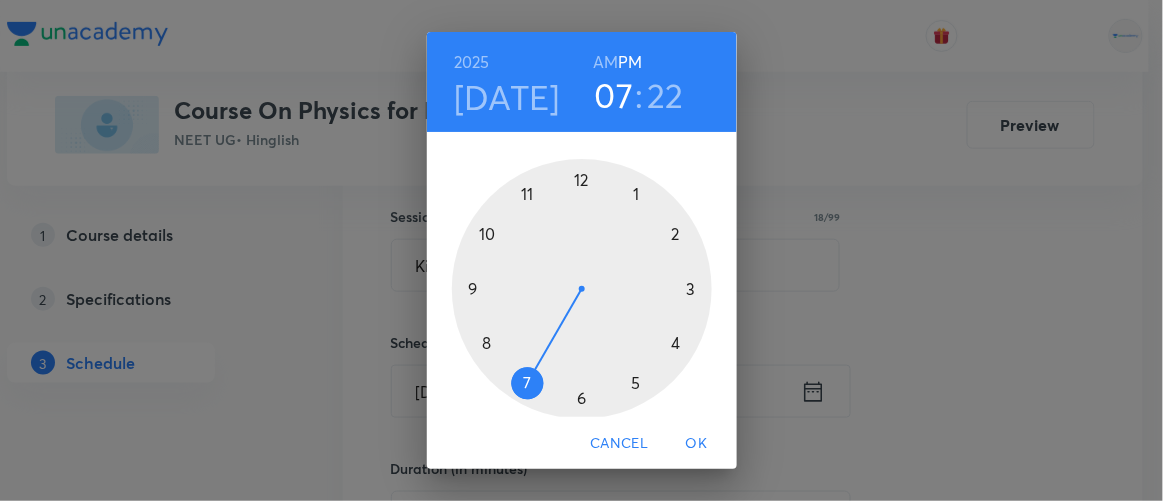 click at bounding box center (582, 289) 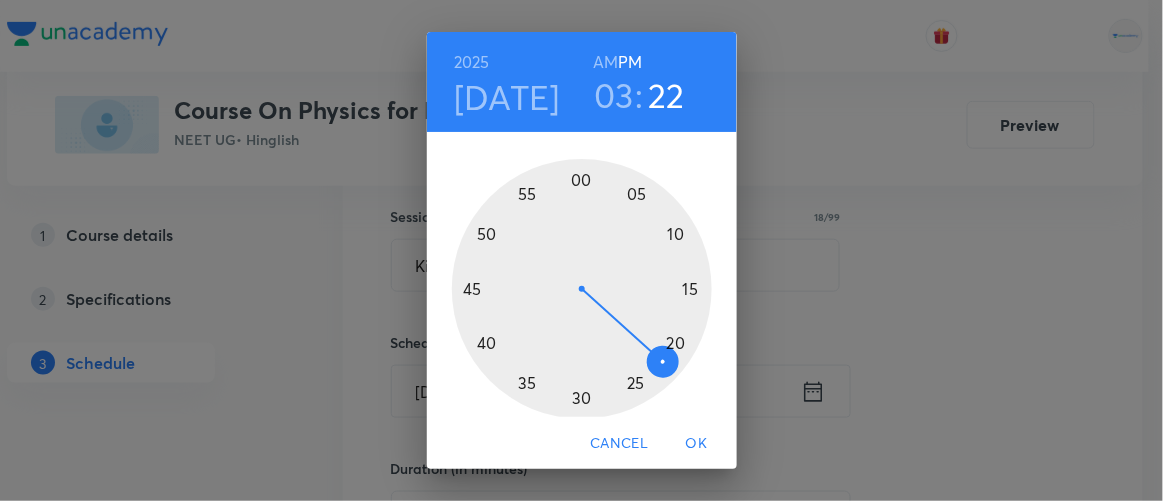 click at bounding box center [582, 289] 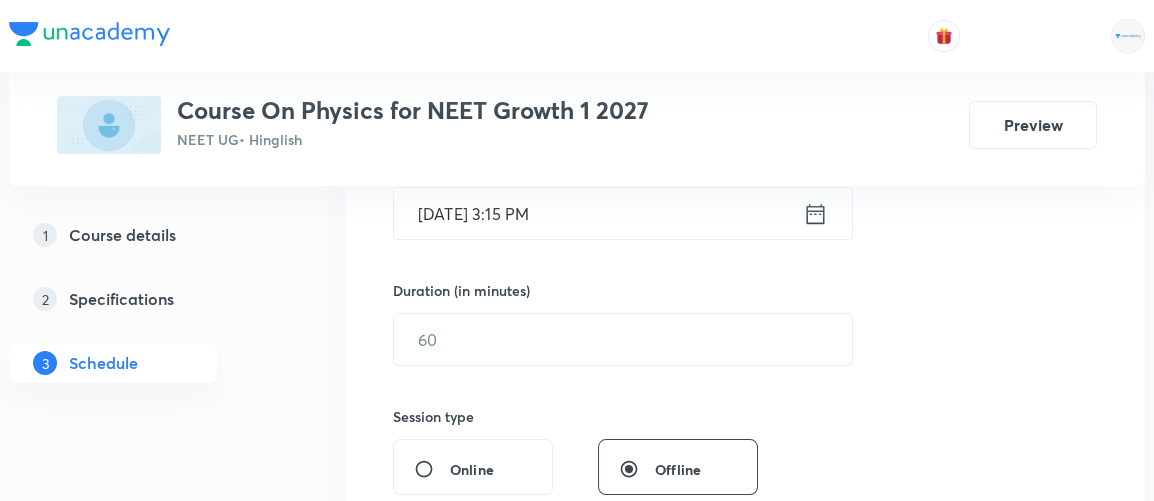 scroll, scrollTop: 544, scrollLeft: 0, axis: vertical 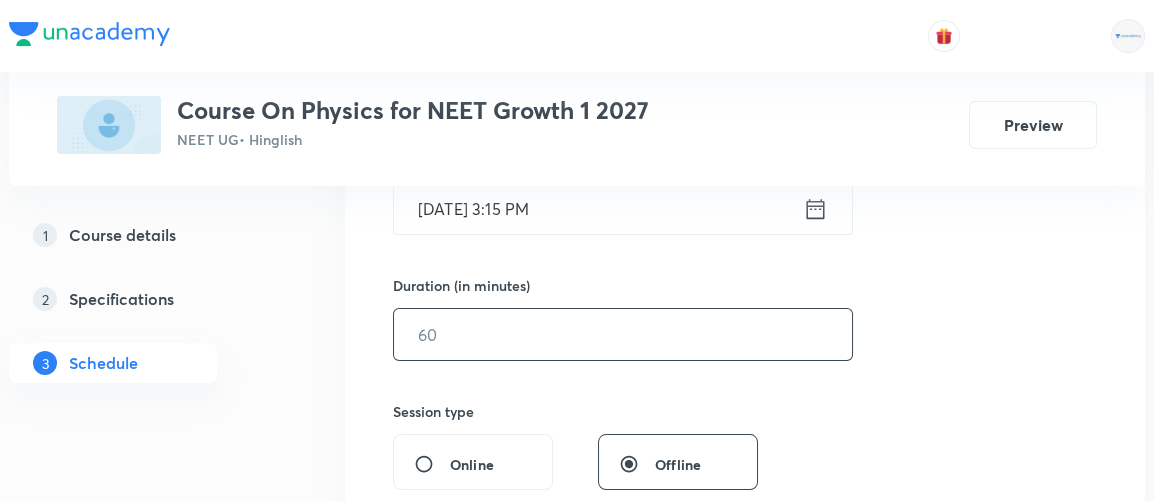 click at bounding box center [623, 334] 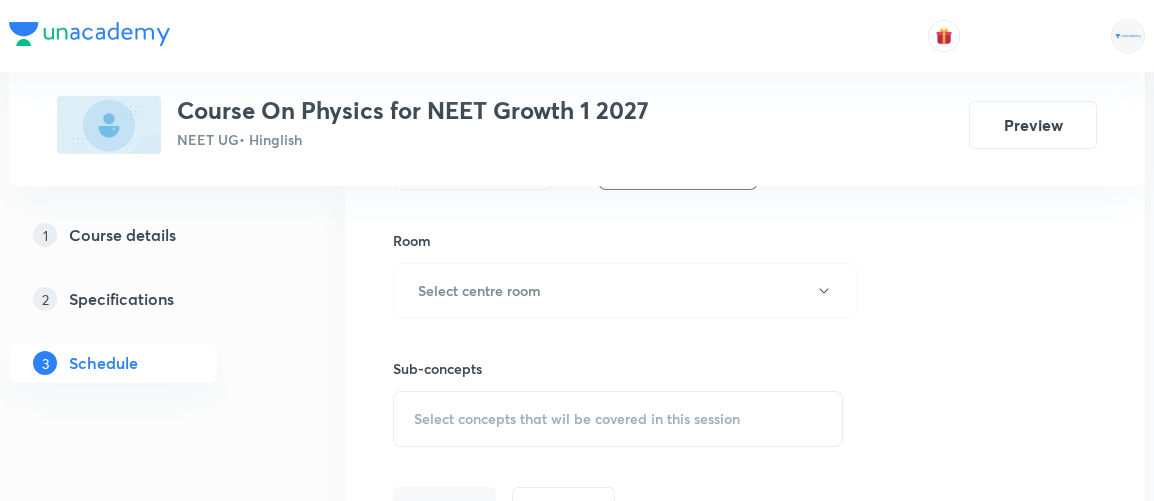 scroll, scrollTop: 850, scrollLeft: 0, axis: vertical 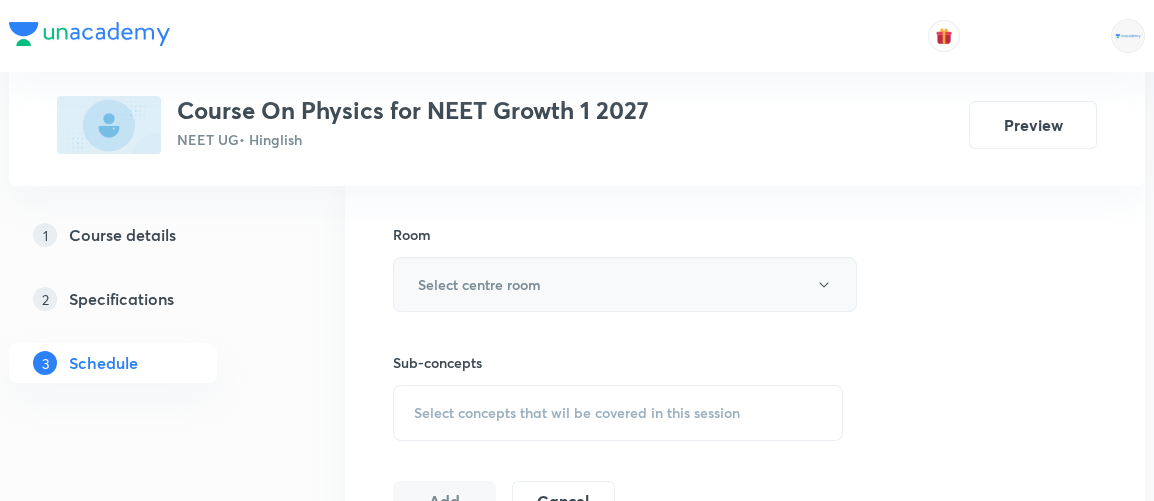 type on "75" 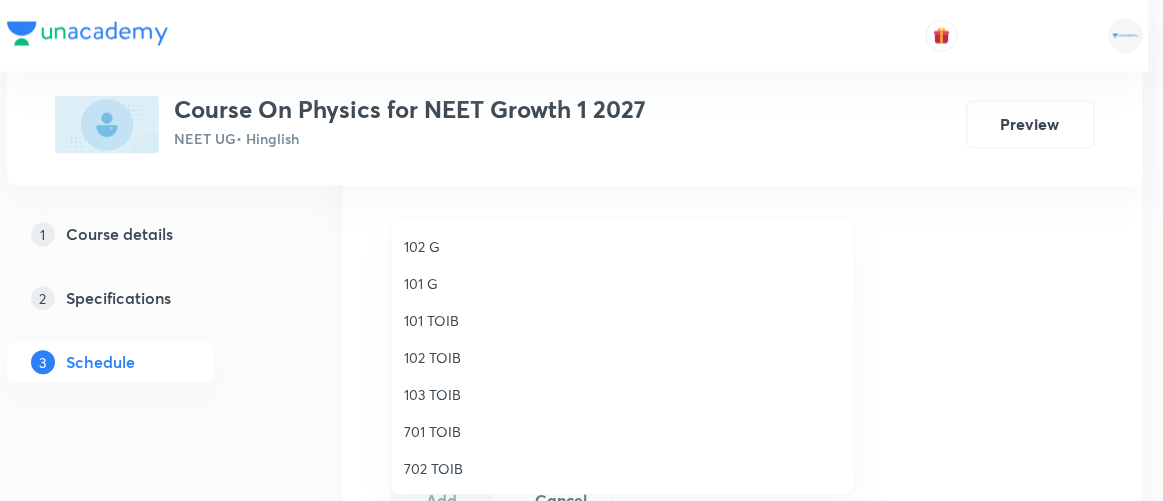 click on "701 TOIB" at bounding box center [623, 431] 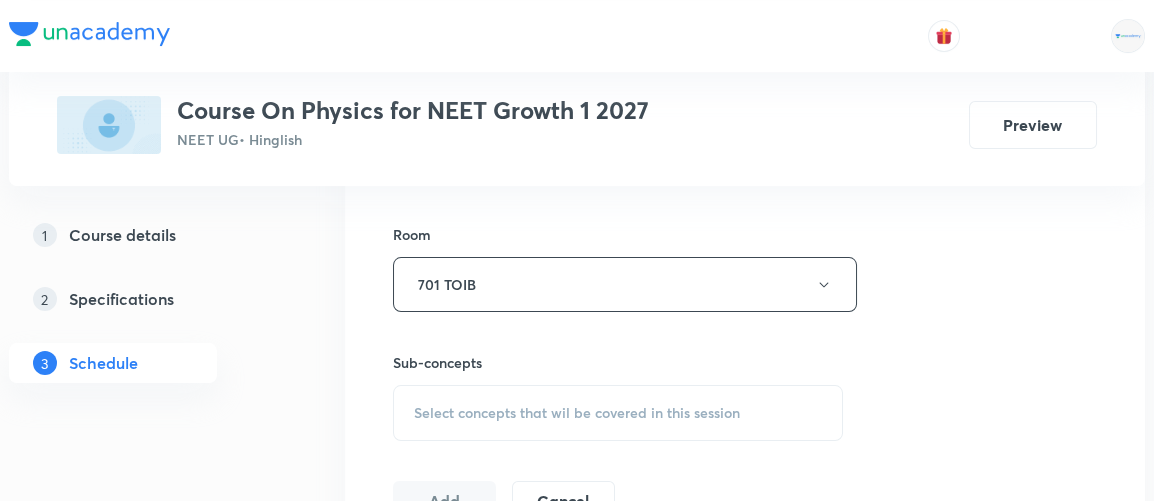scroll, scrollTop: 926, scrollLeft: 0, axis: vertical 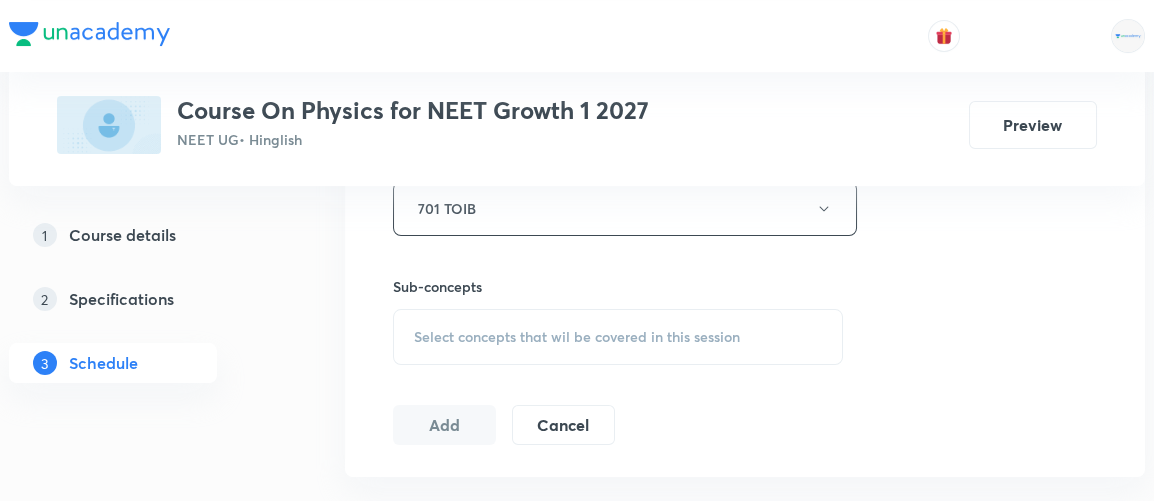 click on "Select concepts that wil be covered in this session" at bounding box center (577, 337) 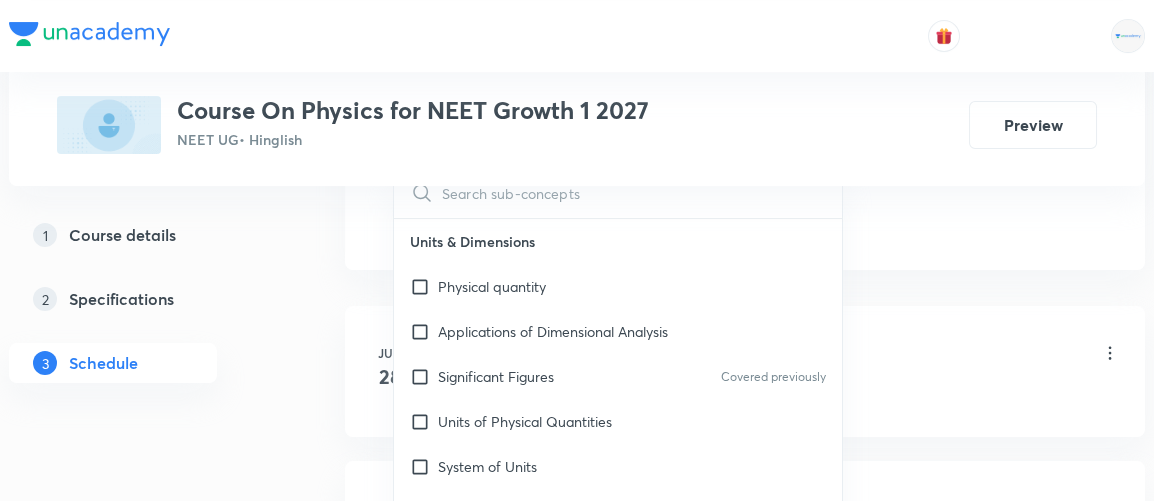 scroll, scrollTop: 1153, scrollLeft: 0, axis: vertical 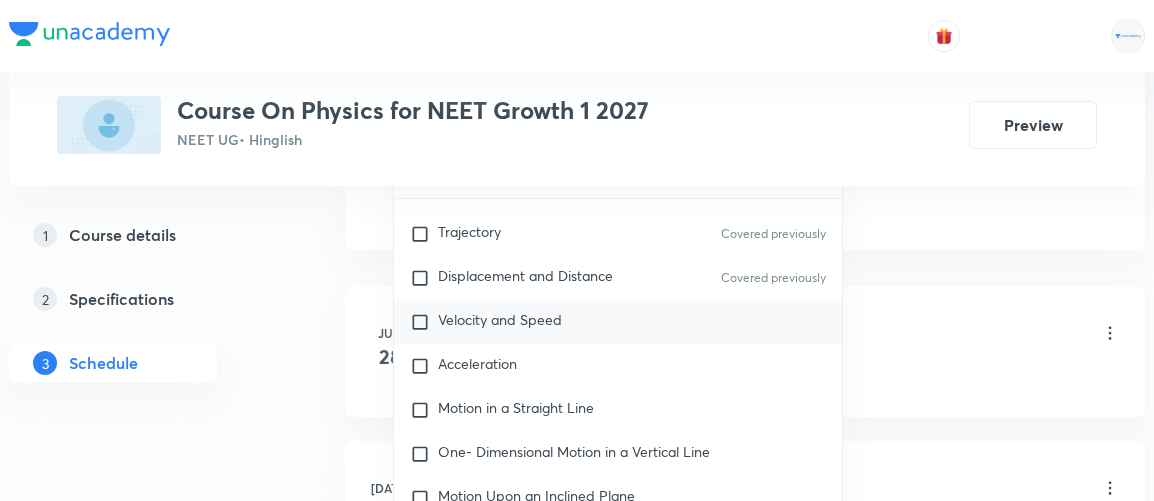 type on "KINEMATICS" 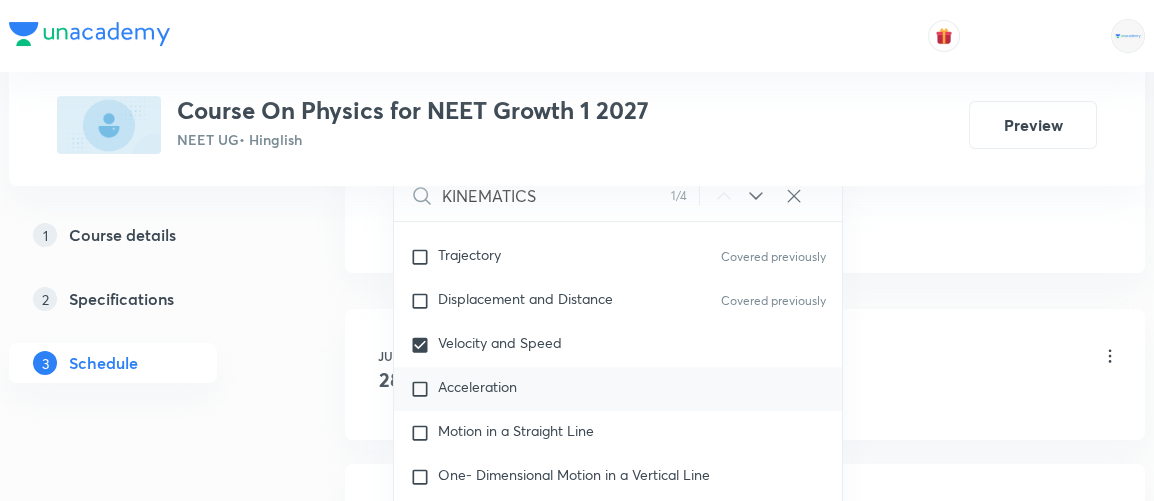 click on "Acceleration" at bounding box center [477, 386] 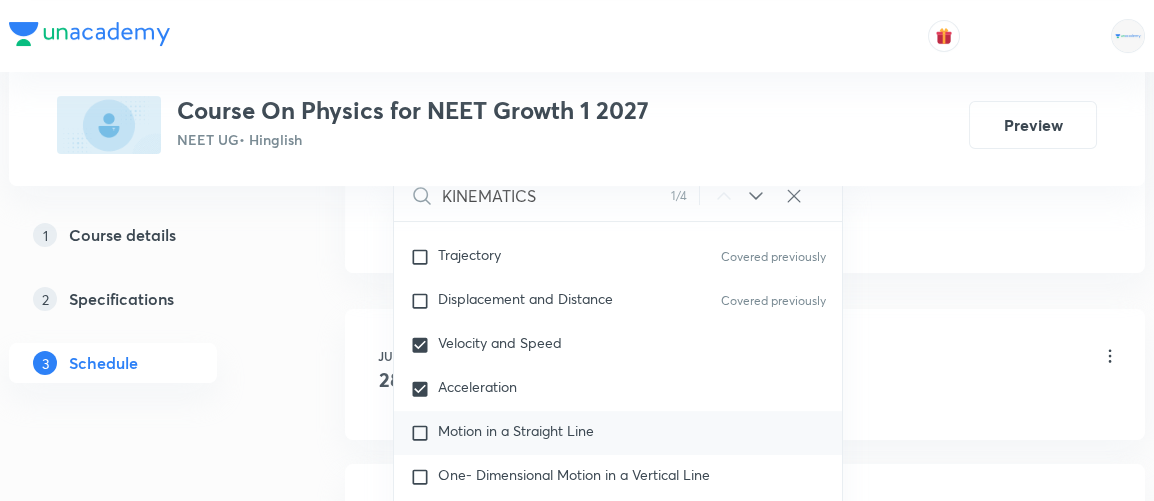 click on "Motion in a Straight Line" at bounding box center [516, 430] 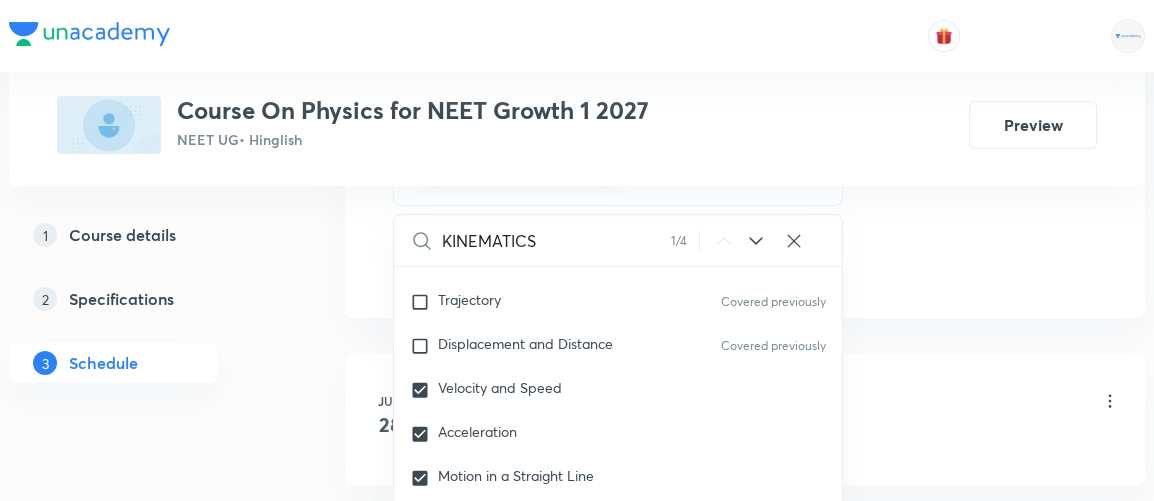 click on "Plus Courses Course On Physics for NEET Growth 1 2027 NEET UG  • Hinglish Preview 1 Course details 2 Specifications 3 Schedule Schedule 7  classes Session  8 Live class Session title 18/99 Kinematics I - 7/9 ​ Schedule for Jul 10, 2025, 3:15 PM ​ Duration (in minutes) 75 ​   Session type Online Offline Room 701 TOIB Sub-concepts Velocity and Speed  Acceleration  Motion in a Straight Line  CLEAR KINEMATICS 1 / 4 ​ Units & Dimensions Physical quantity Applications of Dimensional Analysis Significant Figures Covered previously Units of Physical Quantities System of Units Dimensions of Some Mathematical Functions Unit and Dimension Product of Two Vectors Covered previously Subtraction of Vectors Covered previously Cross Product Least Count Analysis Errors of Measurement Vernier Callipers Screw Gauge Zero Error Basic Mathematics Elementary Algebra Elementary Trigonometry Basic Coordinate Geometry Functions Differentiation Integral of a Function Derivatives of Equations of Motion by Calculus Unit Vectors" at bounding box center [577, 263] 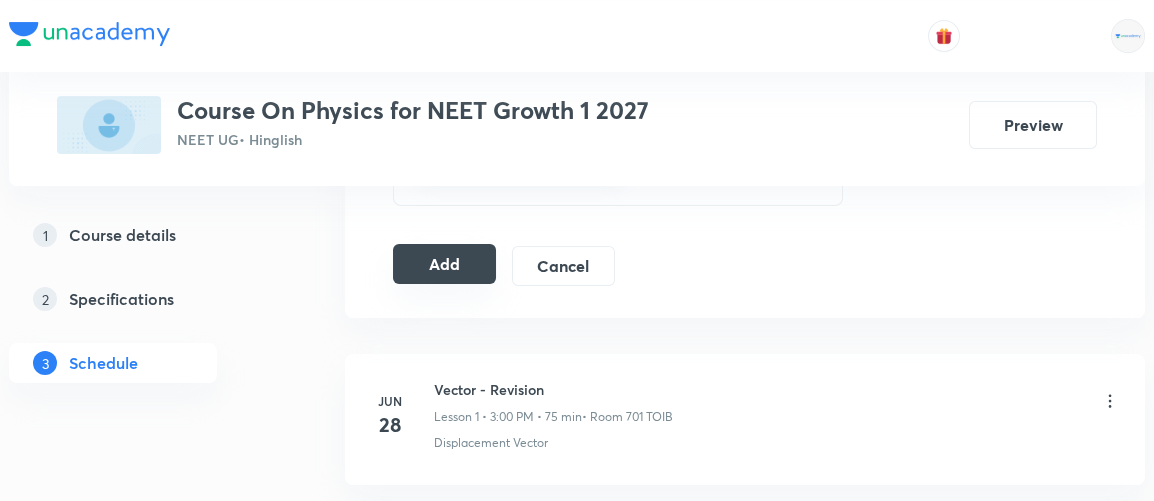 click on "Add" at bounding box center [444, 264] 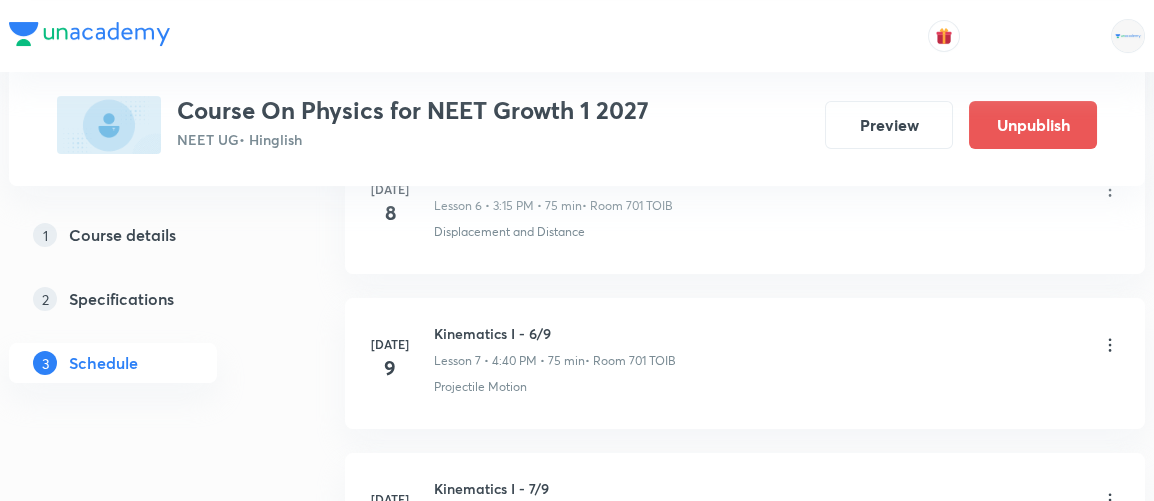 scroll, scrollTop: 1417, scrollLeft: 0, axis: vertical 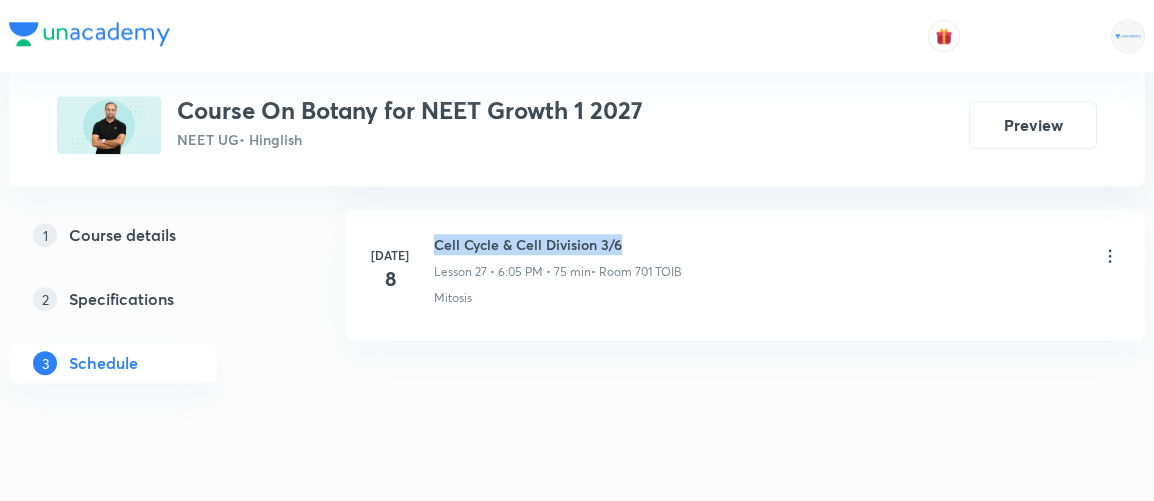 drag, startPoint x: 435, startPoint y: 217, endPoint x: 653, endPoint y: 200, distance: 218.66183 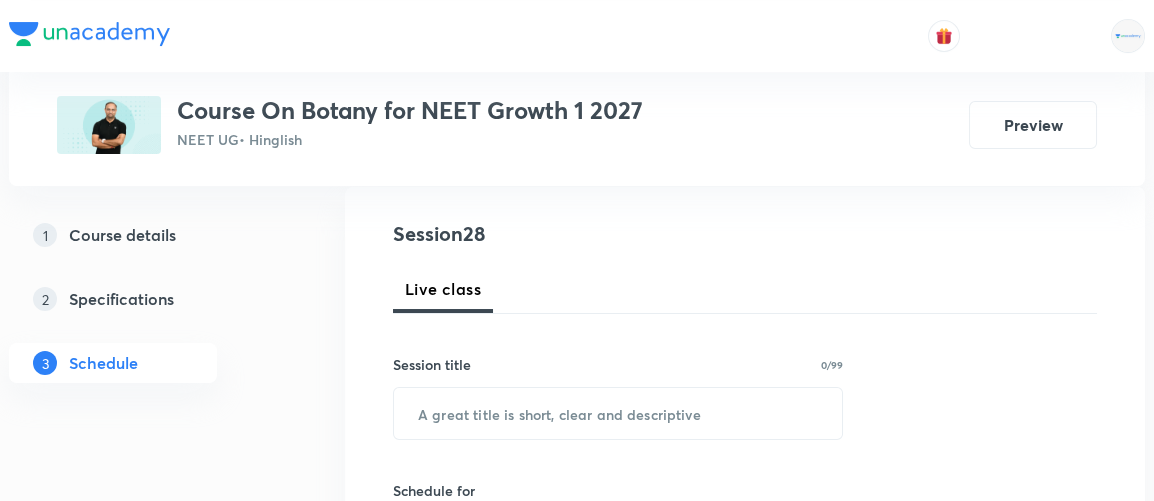 scroll, scrollTop: 215, scrollLeft: 0, axis: vertical 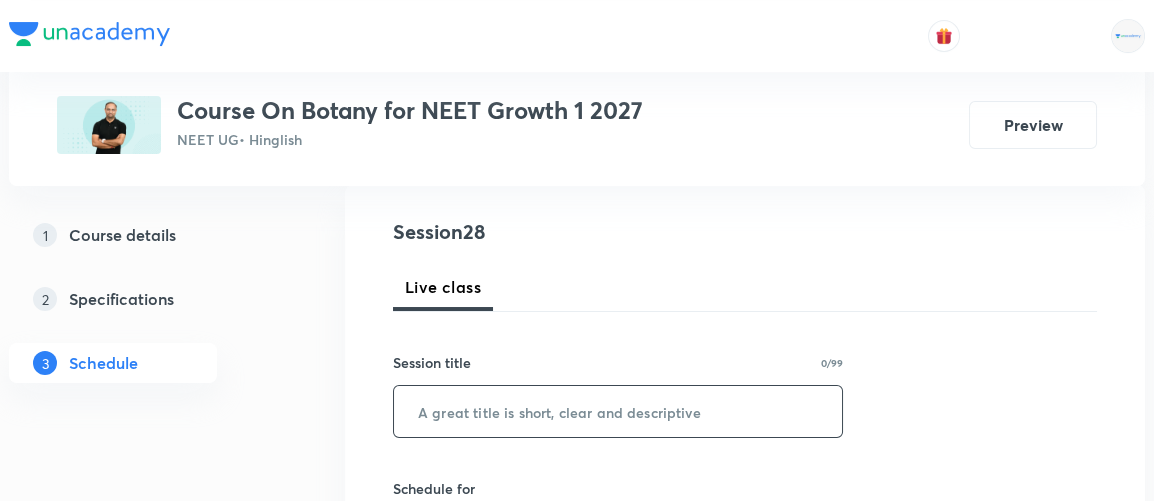 click at bounding box center [618, 411] 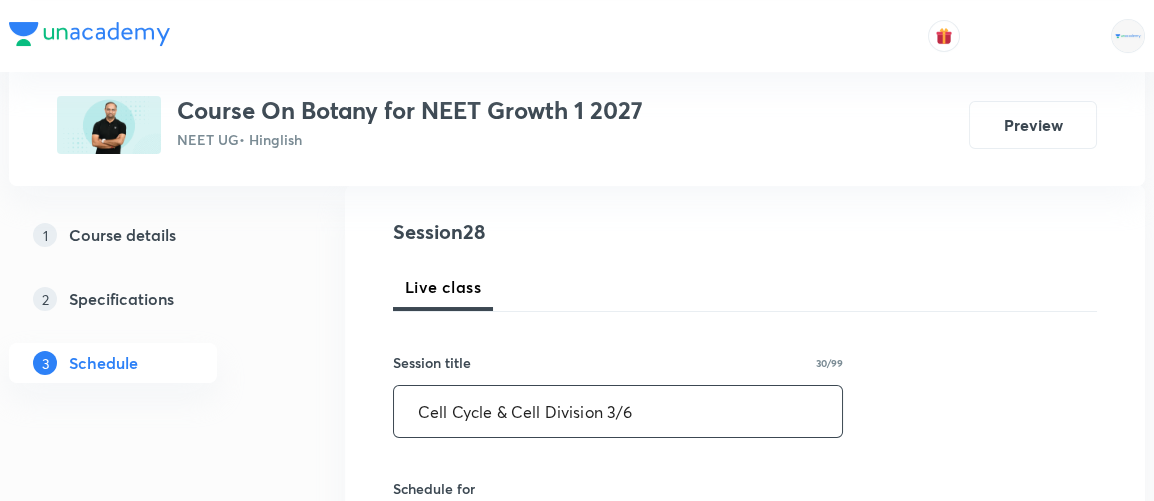click on "Cell Cycle & Cell Division 3/6" at bounding box center (618, 411) 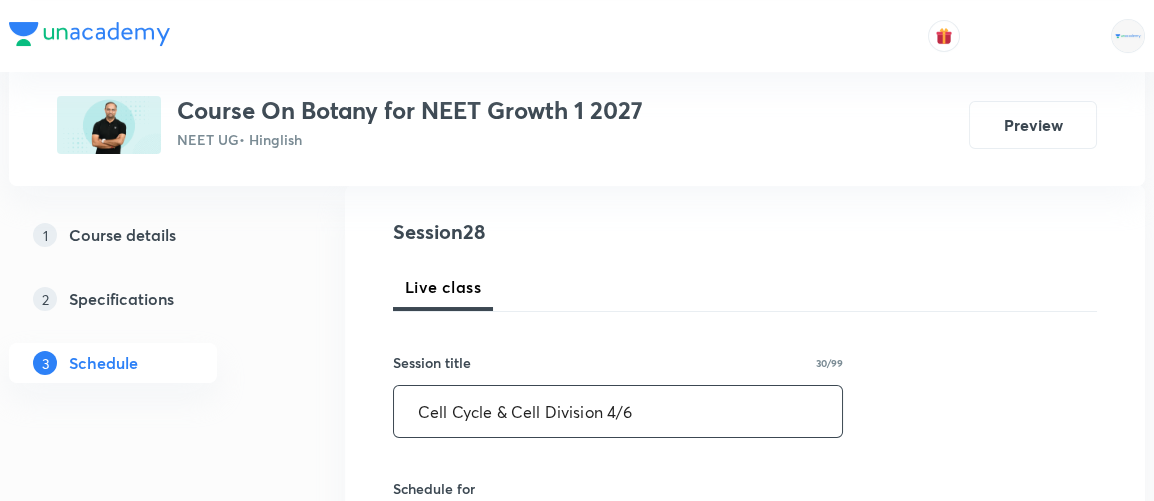 type on "Cell Cycle & Cell Division 4/6" 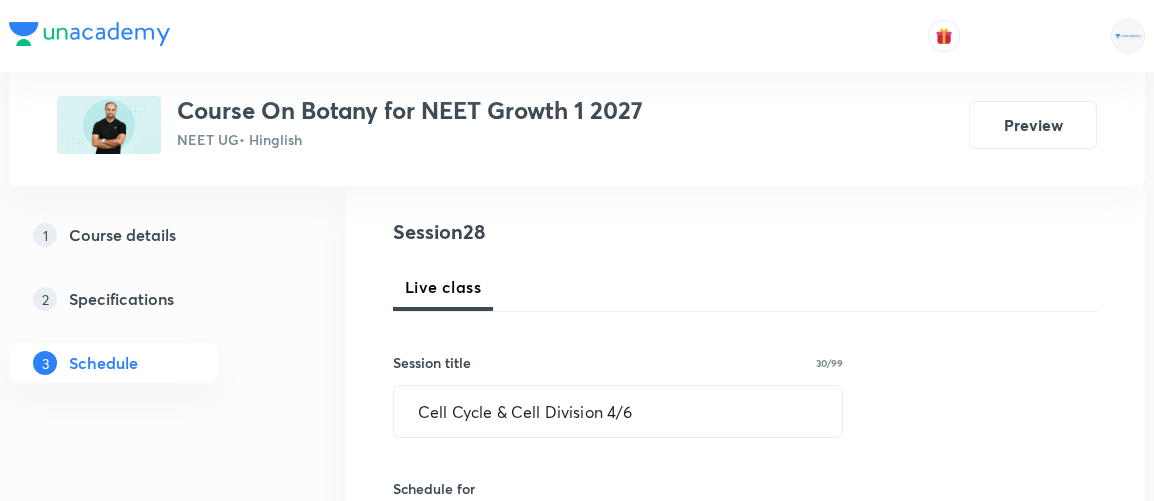 click on "Session  28 Live class Session title 30/99 Cell Cycle & Cell Division 4/6 ​ Schedule for Jul 10, 2025, 7:22 AM ​ Duration (in minutes) ​   Session type Online Offline Room Select centre room Sub-concepts Select concepts that wil be covered in this session Add Cancel" at bounding box center [745, 686] 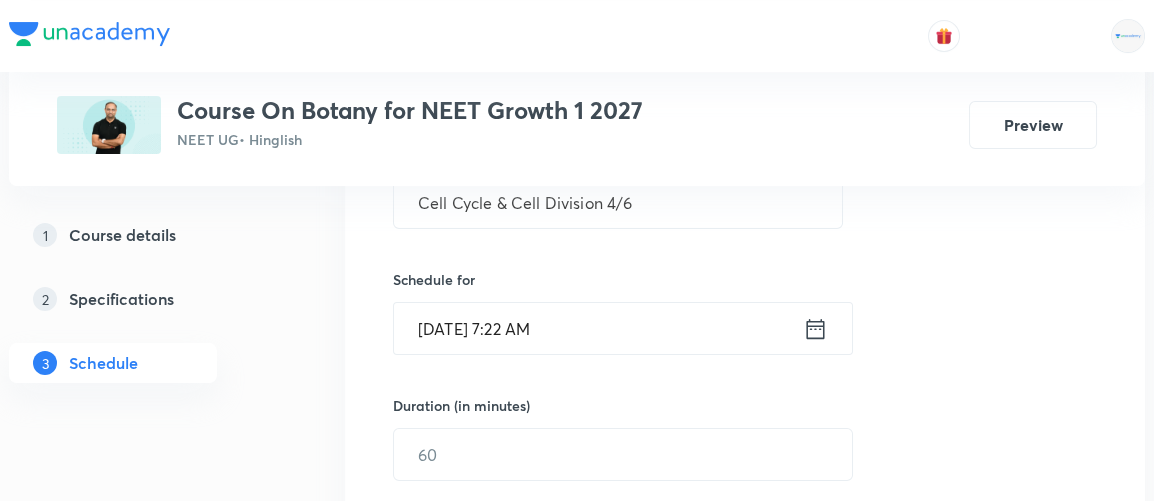 scroll, scrollTop: 427, scrollLeft: 0, axis: vertical 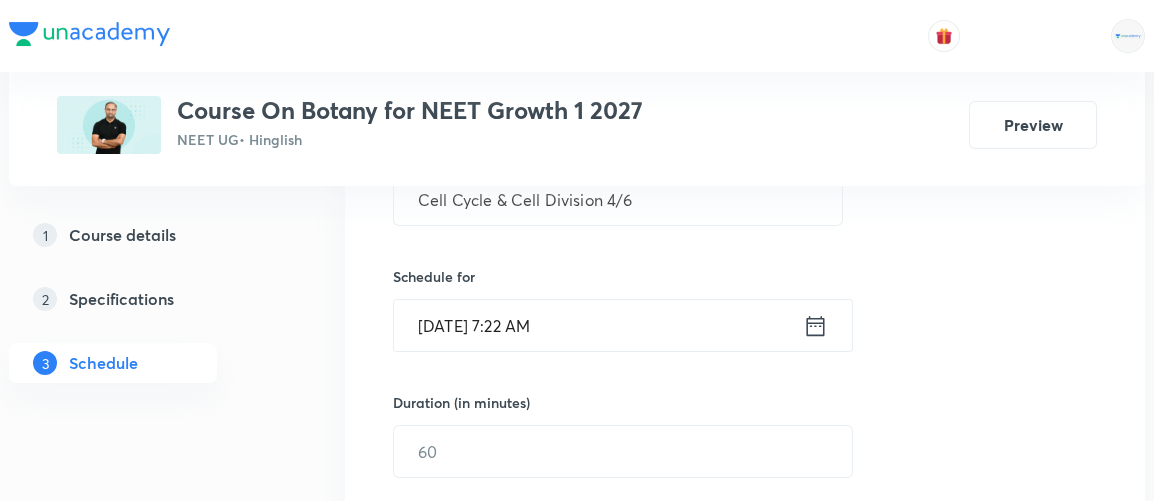 click 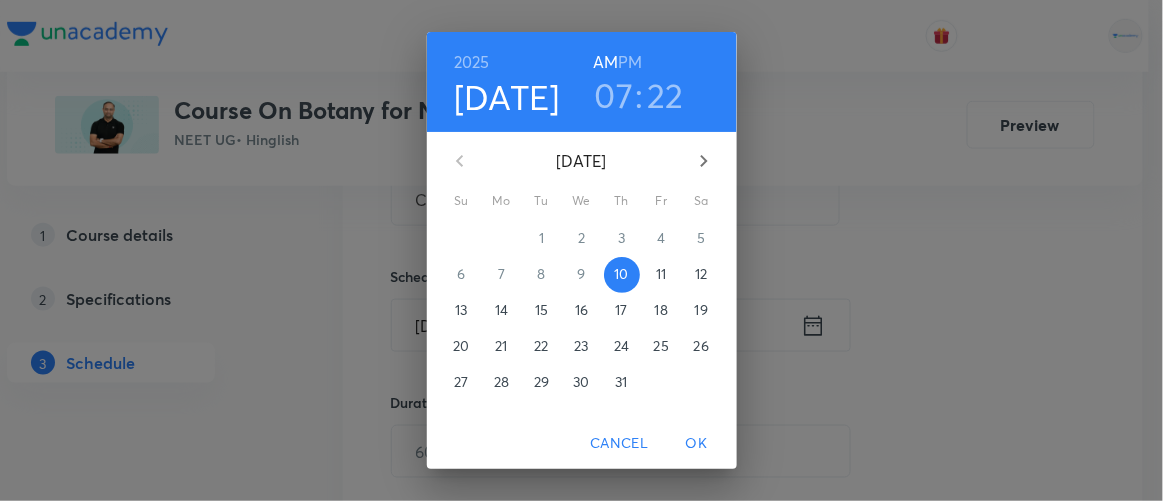 click on "PM" at bounding box center (630, 62) 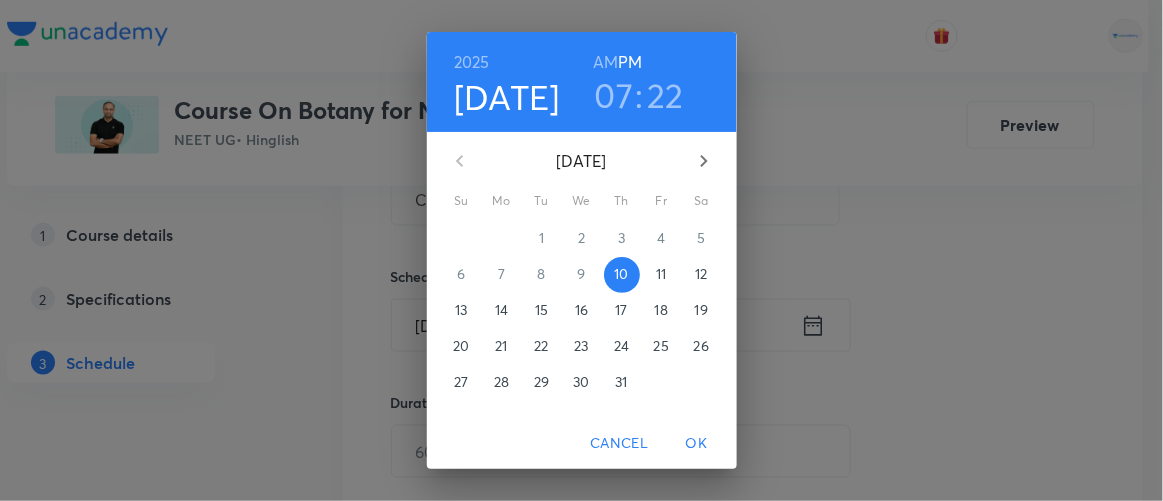 click on "07" at bounding box center [614, 95] 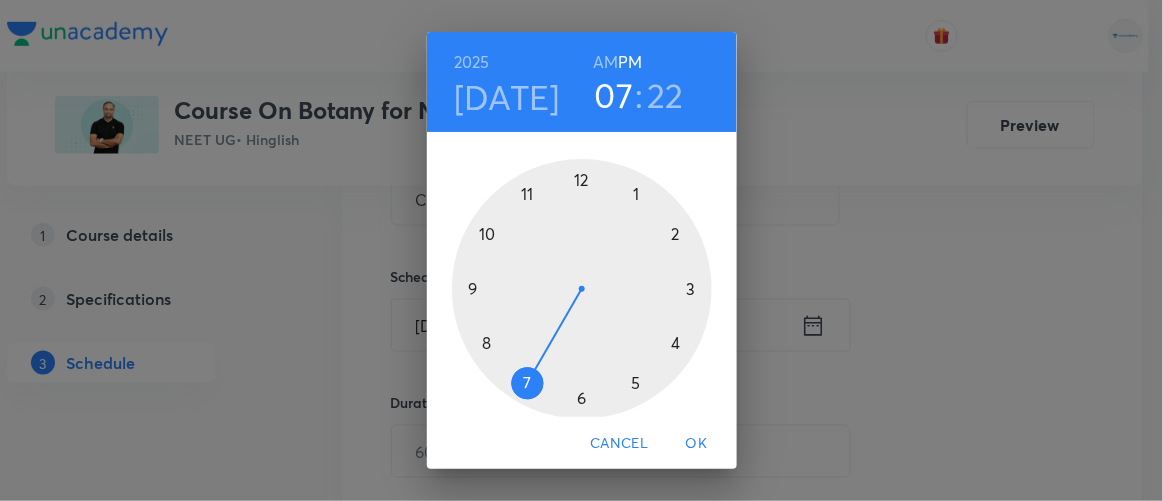 click at bounding box center (582, 289) 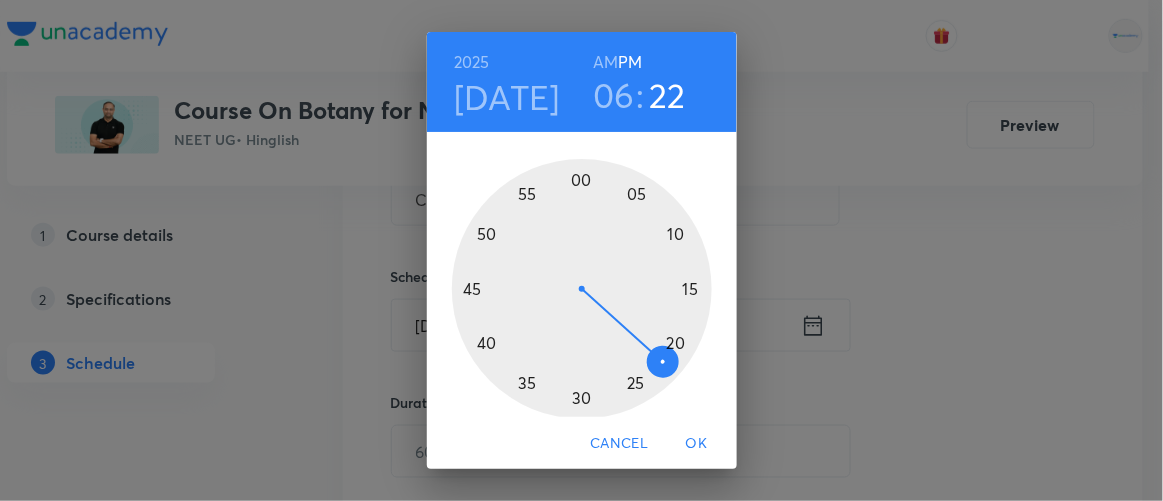click at bounding box center [582, 289] 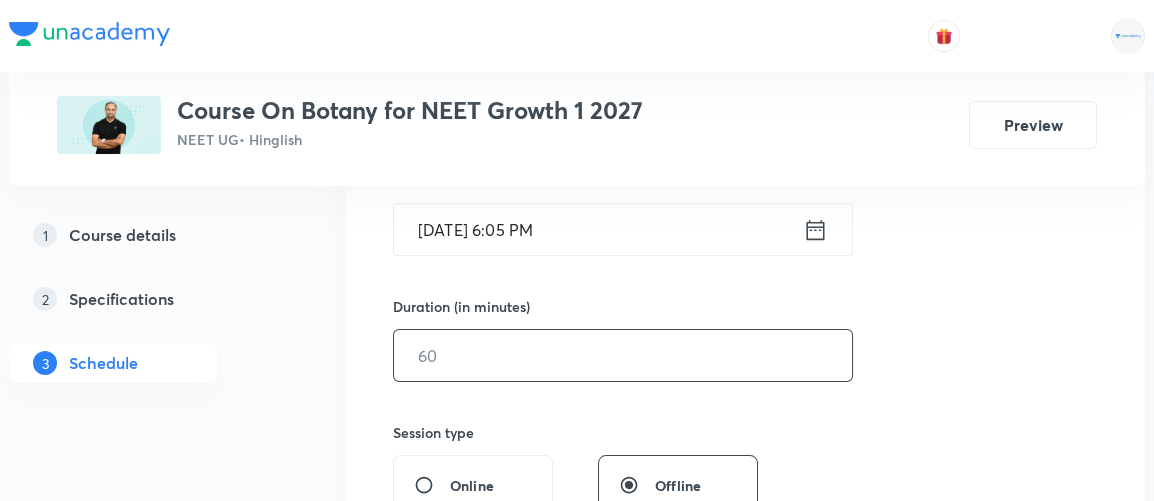 scroll, scrollTop: 529, scrollLeft: 0, axis: vertical 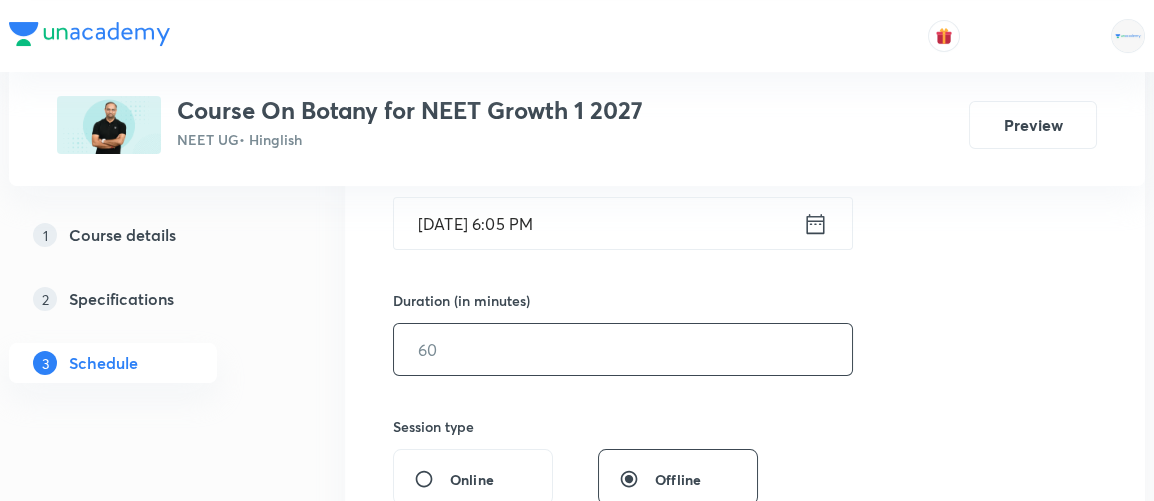 click at bounding box center (623, 349) 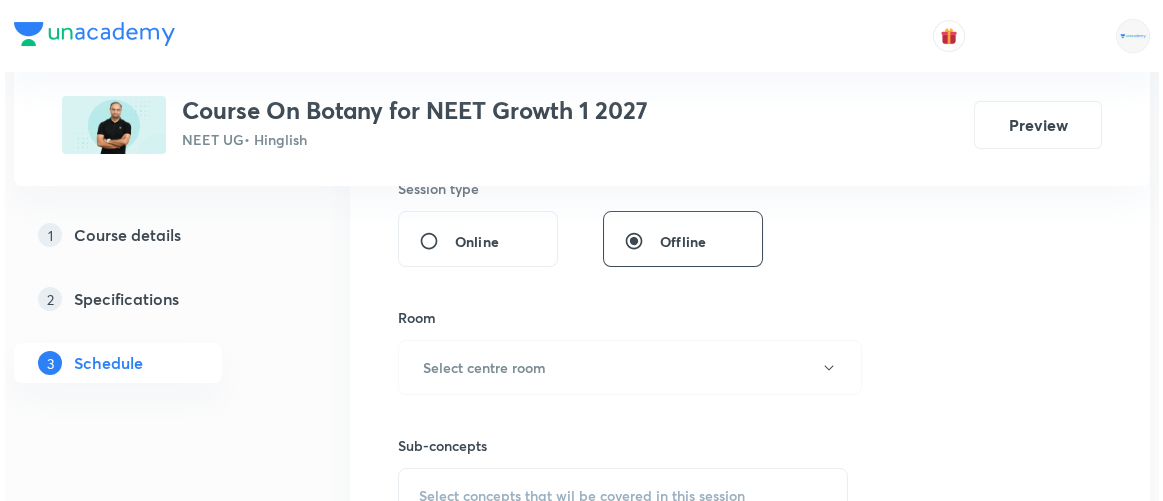 scroll, scrollTop: 768, scrollLeft: 0, axis: vertical 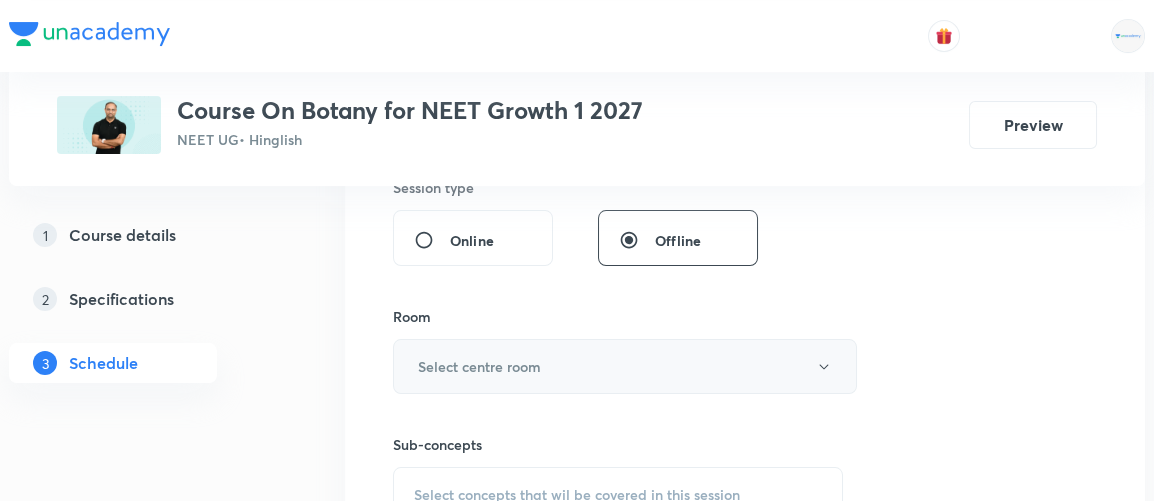 type on "75" 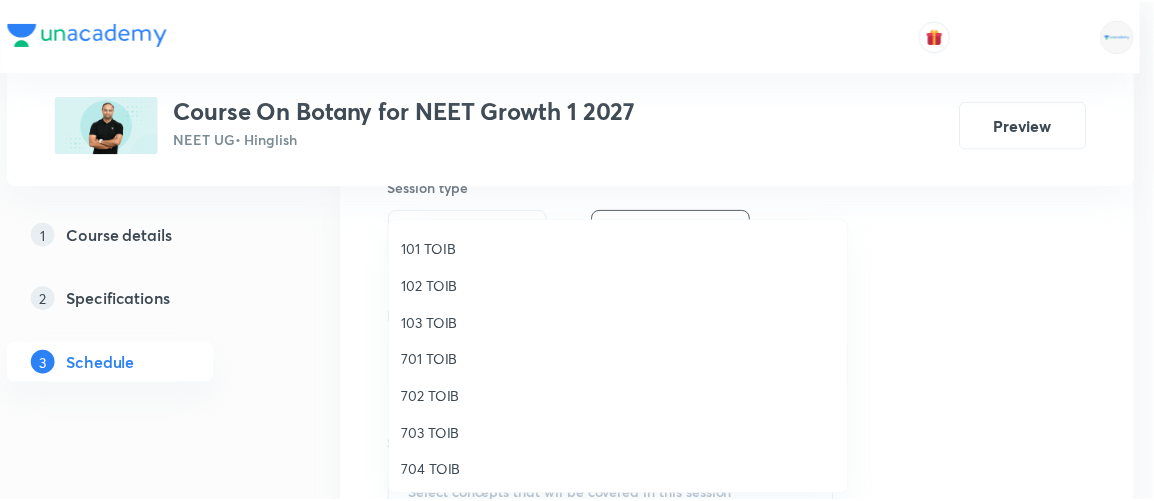 scroll, scrollTop: 70, scrollLeft: 0, axis: vertical 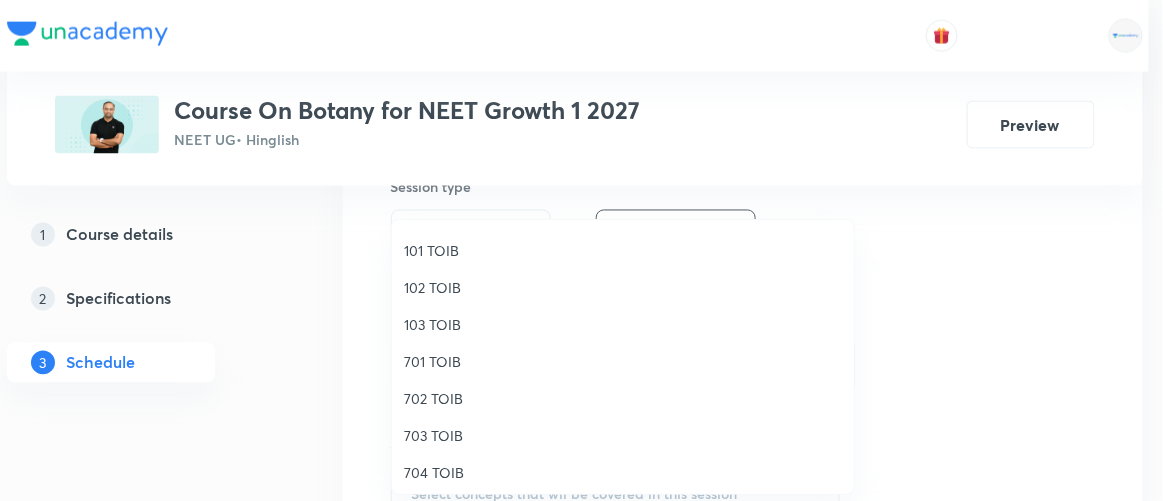click on "701 TOIB" at bounding box center (623, 361) 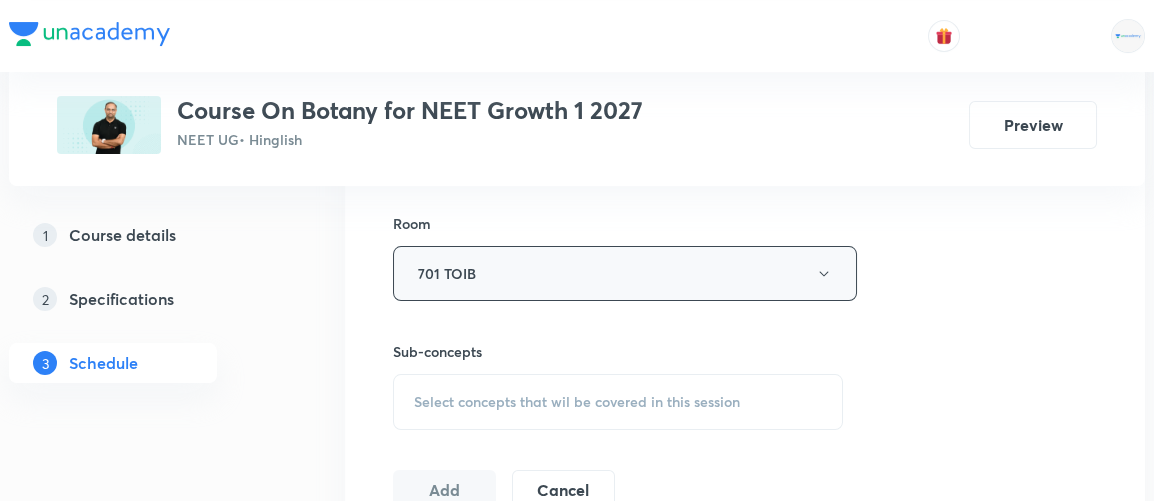scroll, scrollTop: 861, scrollLeft: 0, axis: vertical 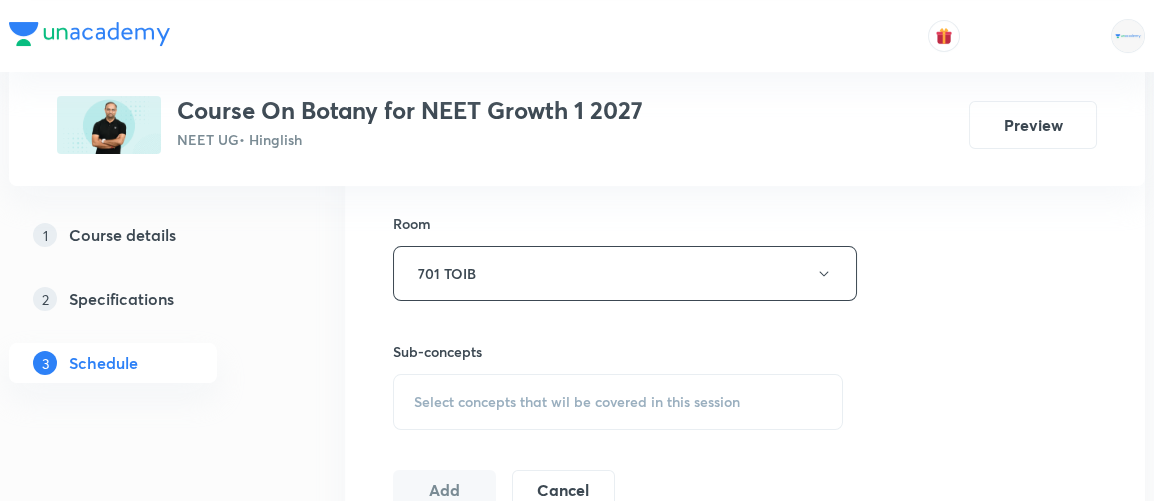 click on "Select concepts that wil be covered in this session" at bounding box center (577, 402) 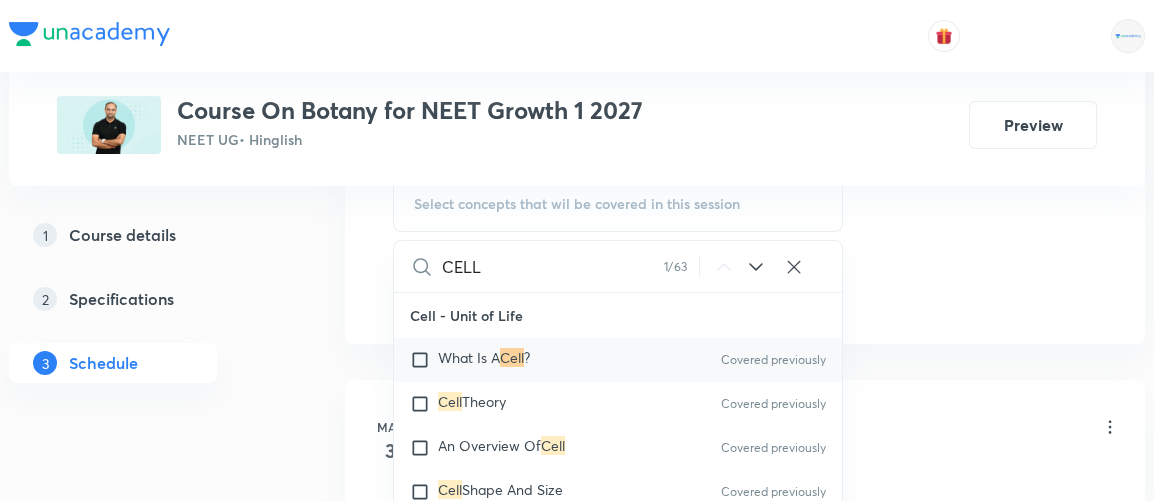 scroll, scrollTop: 1061, scrollLeft: 0, axis: vertical 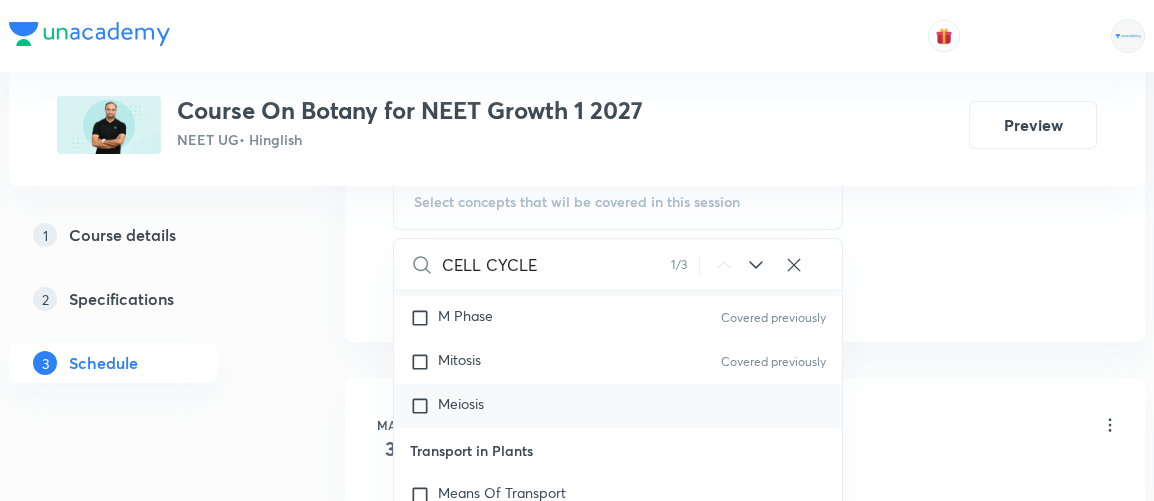type on "CELL CYCLE" 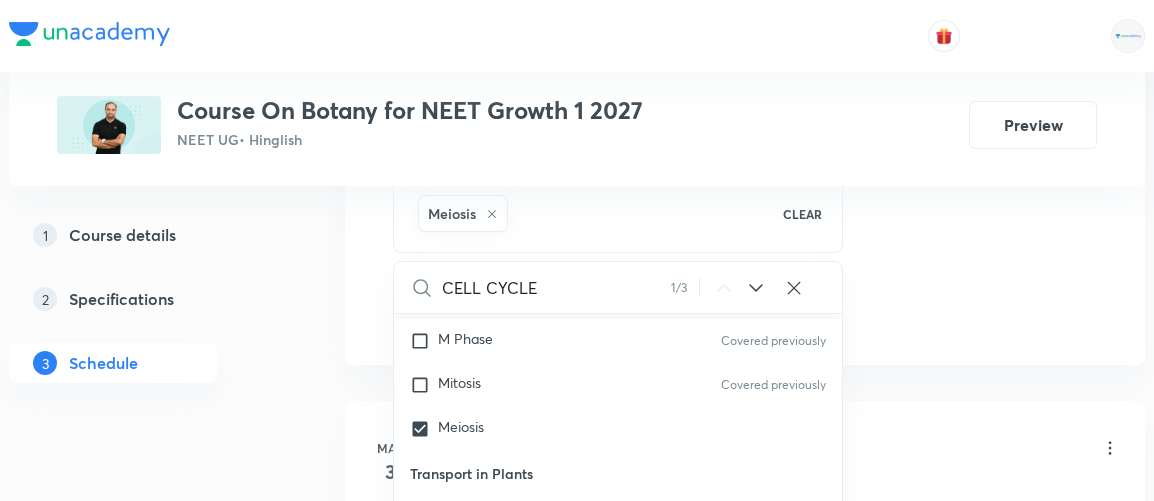 click on "Plus Courses Course On Botany for NEET Growth 1 2027 NEET UG  • Hinglish Preview 1 Course details 2 Specifications 3 Schedule Schedule 27  classes Session  28 Live class Session title 30/99 Cell Cycle & Cell Division 4/6 ​ Schedule for Jul 10, 2025, 6:05 PM ​ Duration (in minutes) 75 ​   Session type Online Offline Room 701 TOIB Sub-concepts Meiosis CLEAR CELL CYCLE 1 / 3 ​ Cell - Unit of Life What Is A Cell? Covered previously Cell Theory Covered previously An Overview Of Cell Covered previously Cell Shape And Size Covered previously Prokaryotic Cells Covered previously Eukaryotic Cells Covered previously Ribosome and Inclusion Bodies Covered previously Cell - Unit of Life Covered previously Biomolecules How To Analyse Chemical Composition? Covered previously Primary And Secondary Metabolites Biomacromolecules Proteins and Amino acids Polysaccharides / Carbohydrates Covered previously Lipids Covered previously Nucleic Acids Structure Of Proteins Nature Of Bond Linking Monomers In A Polymer Enzymes" at bounding box center [577, 1884] 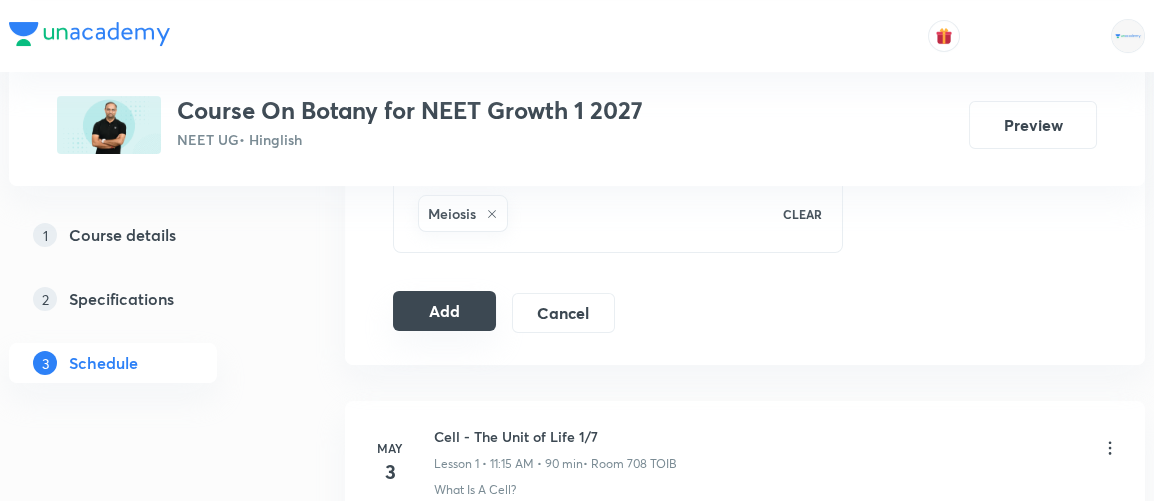 click on "Add" at bounding box center (444, 311) 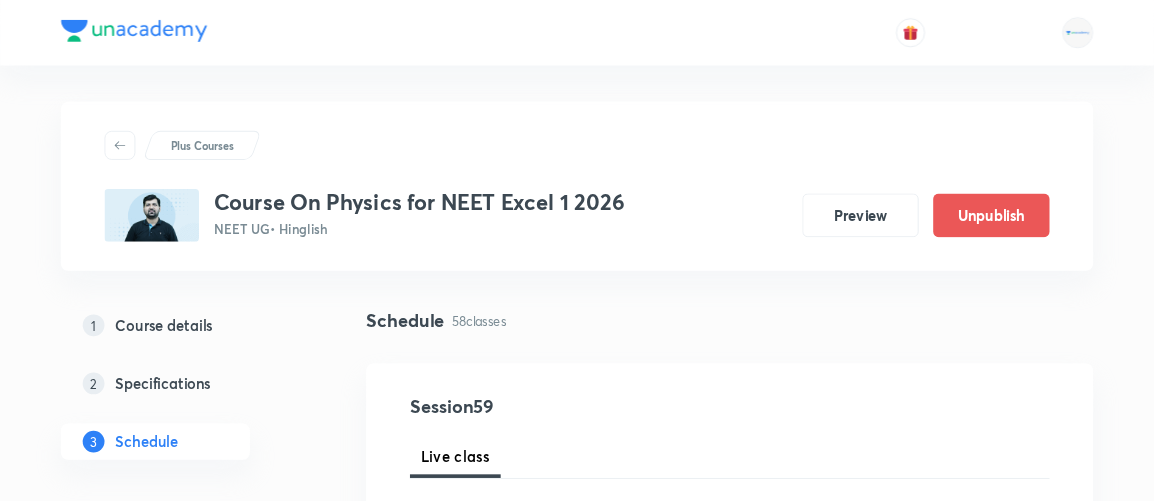 scroll, scrollTop: 0, scrollLeft: 0, axis: both 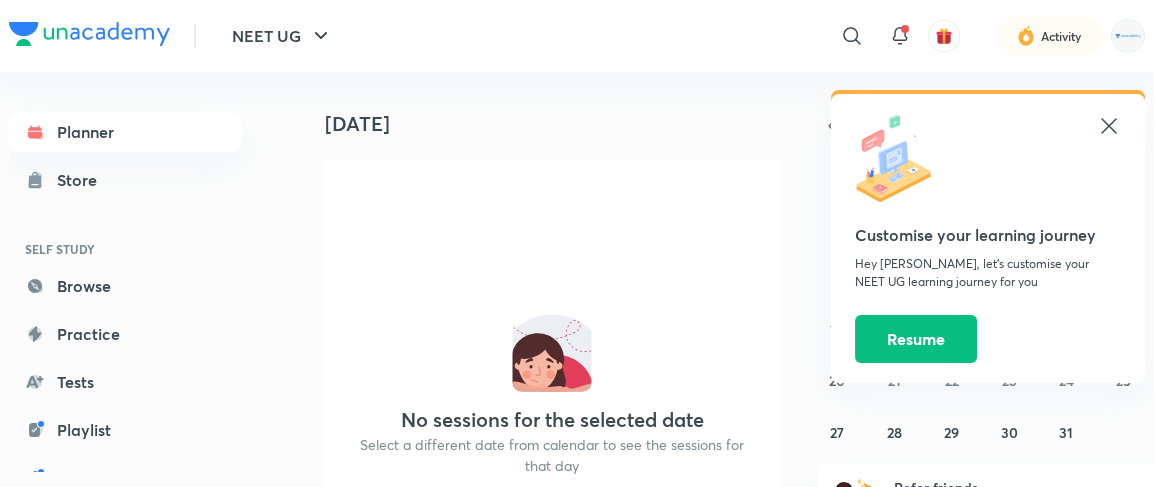 click 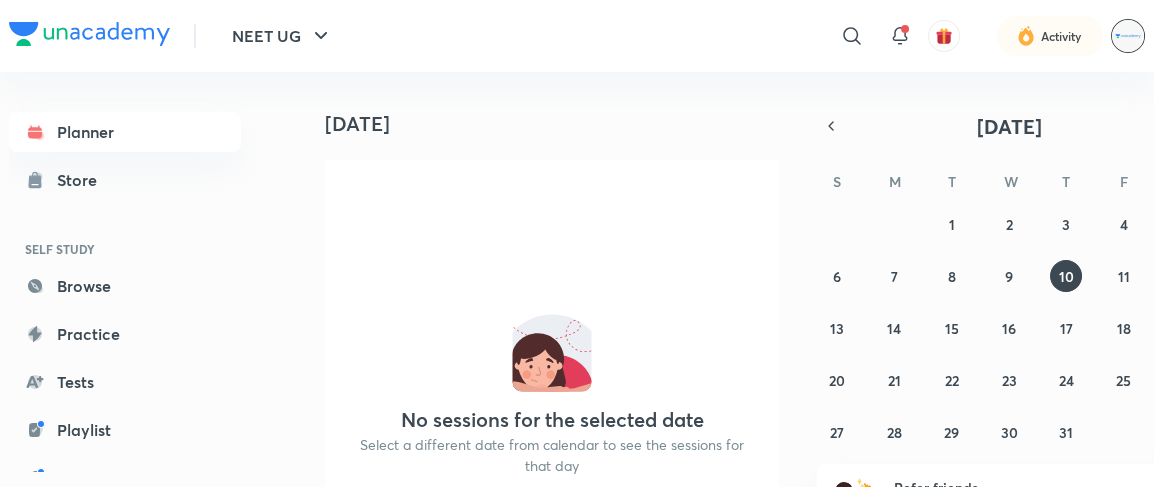 click at bounding box center (1128, 36) 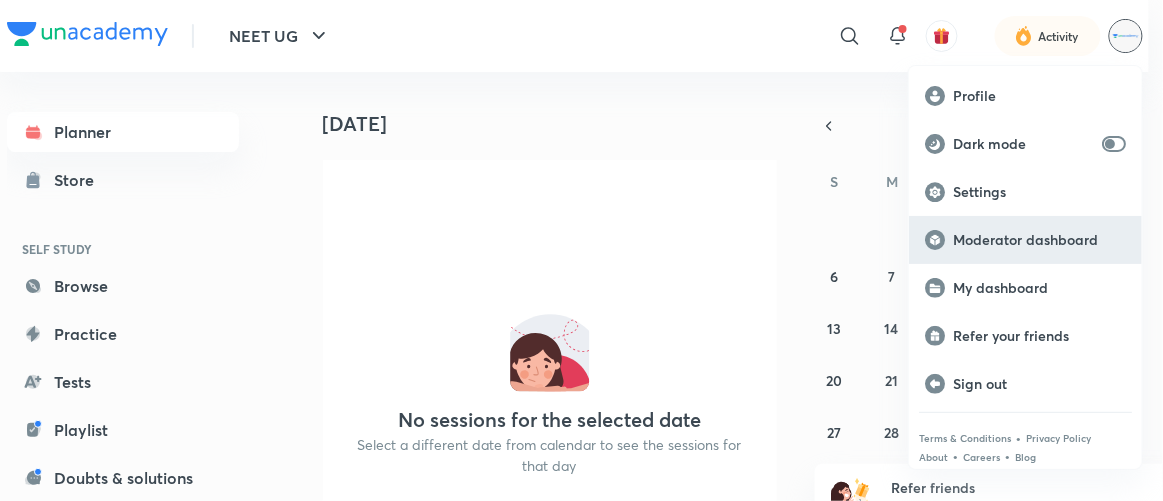click on "Moderator dashboard" at bounding box center [1039, 240] 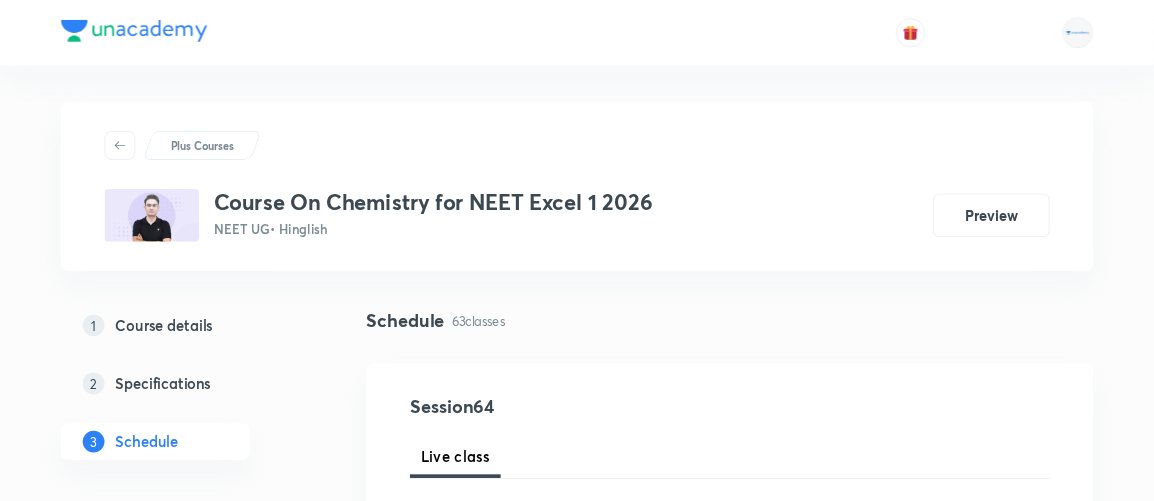scroll, scrollTop: 0, scrollLeft: 0, axis: both 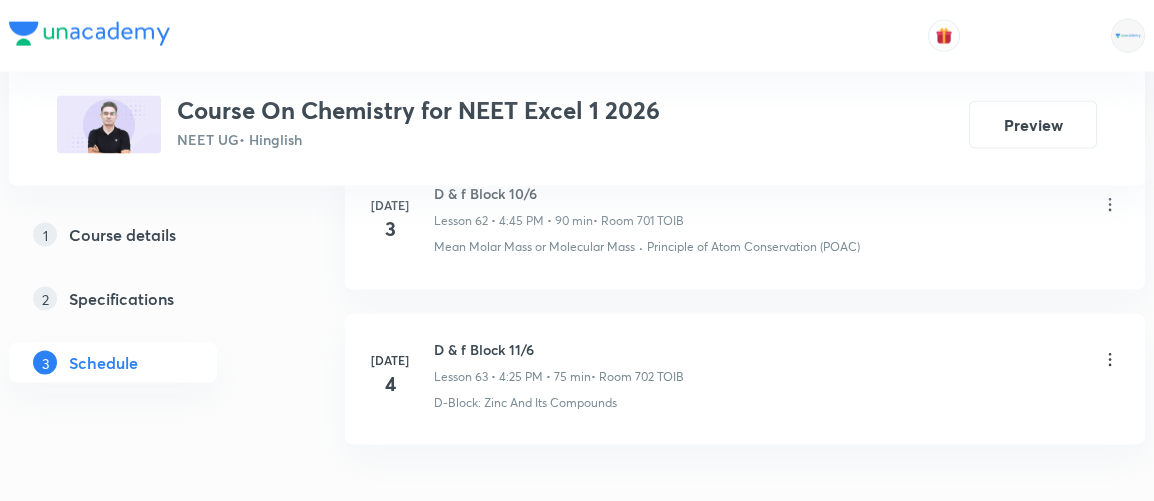 click on "Course details" at bounding box center (122, 235) 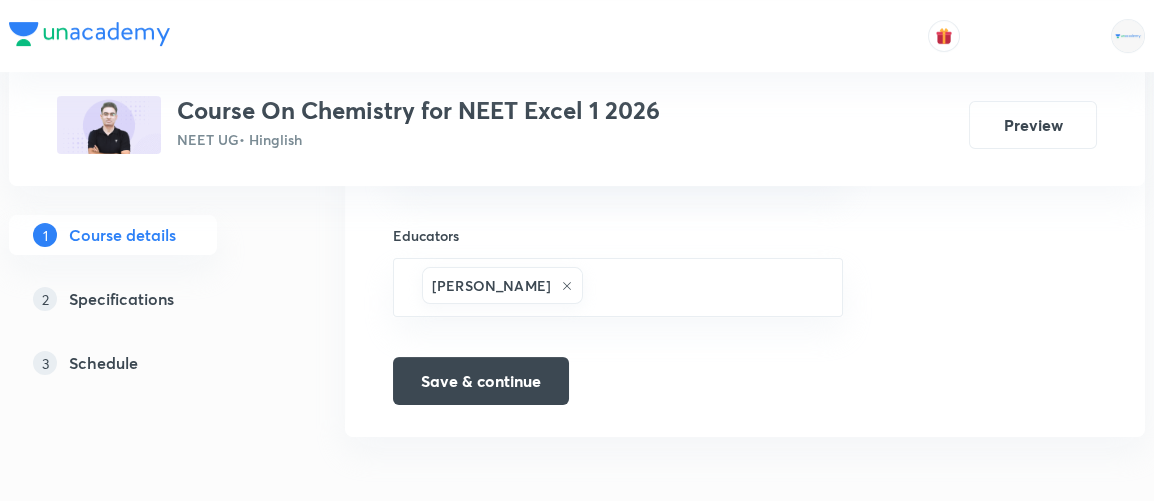 scroll, scrollTop: 0, scrollLeft: 0, axis: both 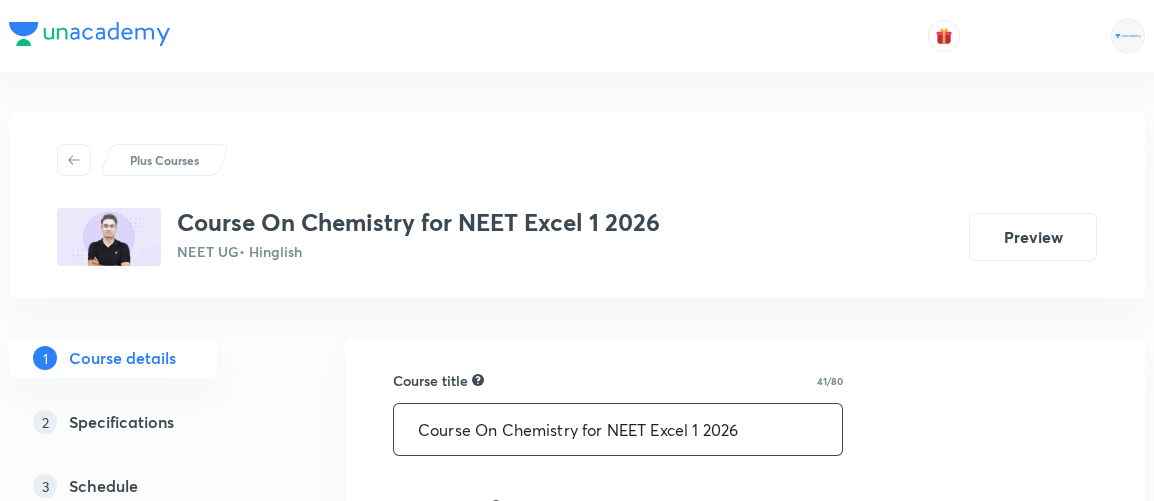 drag, startPoint x: 416, startPoint y: 434, endPoint x: 749, endPoint y: 428, distance: 333.05405 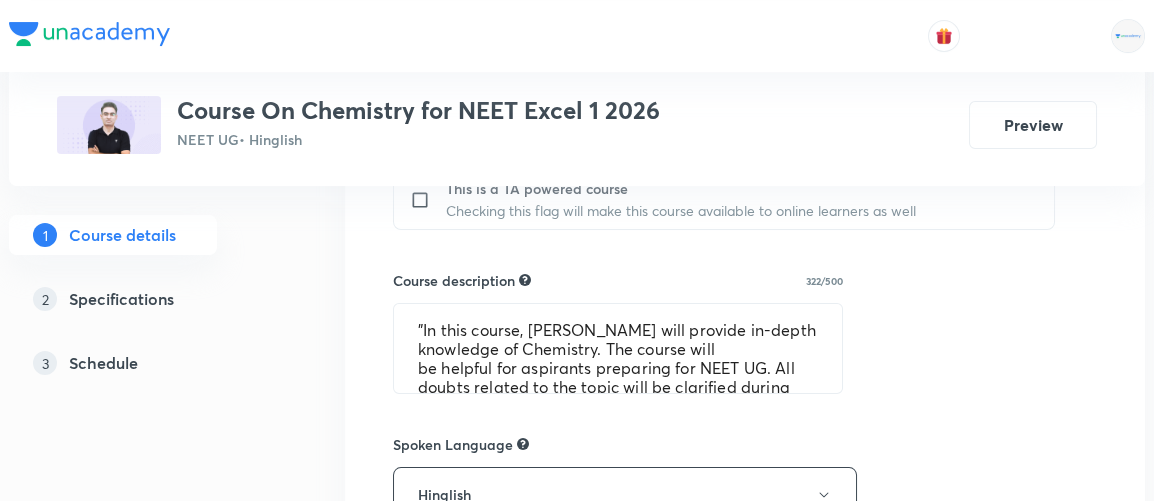 scroll, scrollTop: 887, scrollLeft: 0, axis: vertical 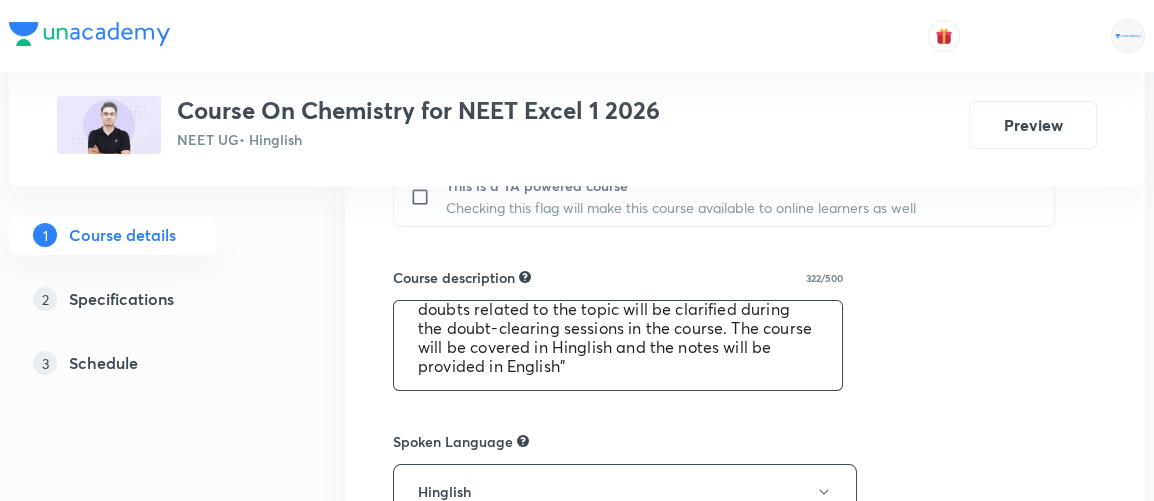 drag, startPoint x: 412, startPoint y: 320, endPoint x: 825, endPoint y: 383, distance: 417.77747 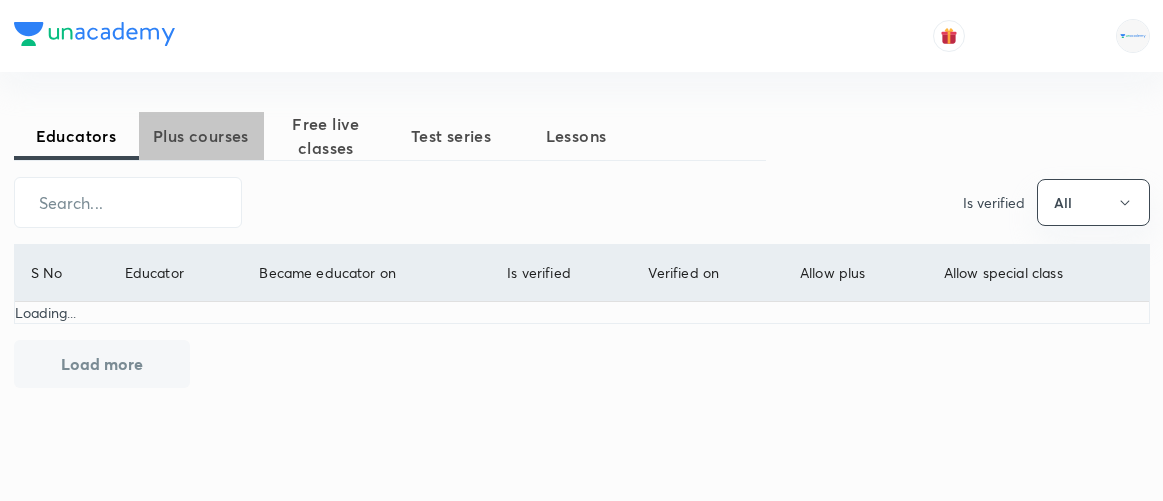 click on "Plus courses" at bounding box center [201, 136] 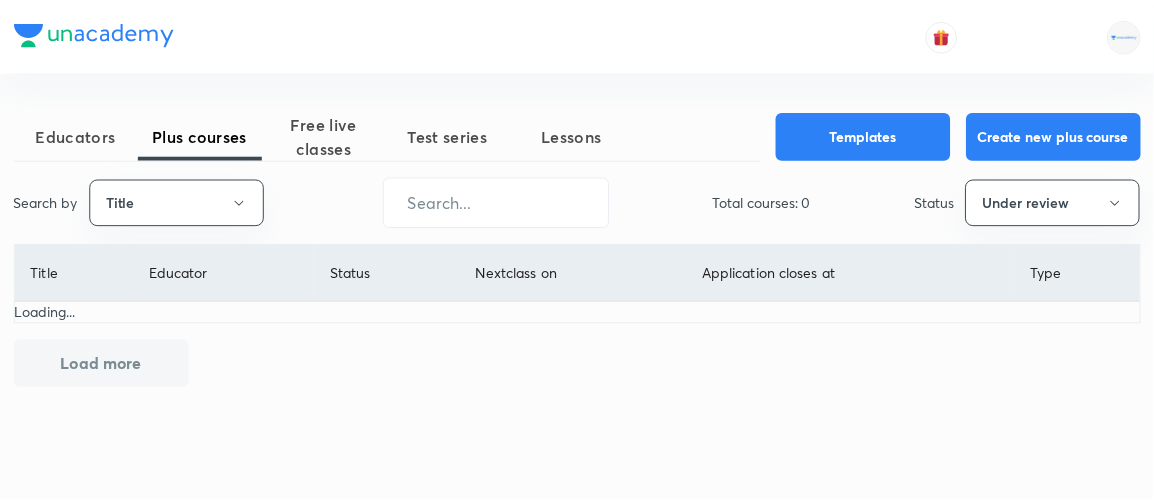 scroll, scrollTop: 0, scrollLeft: 0, axis: both 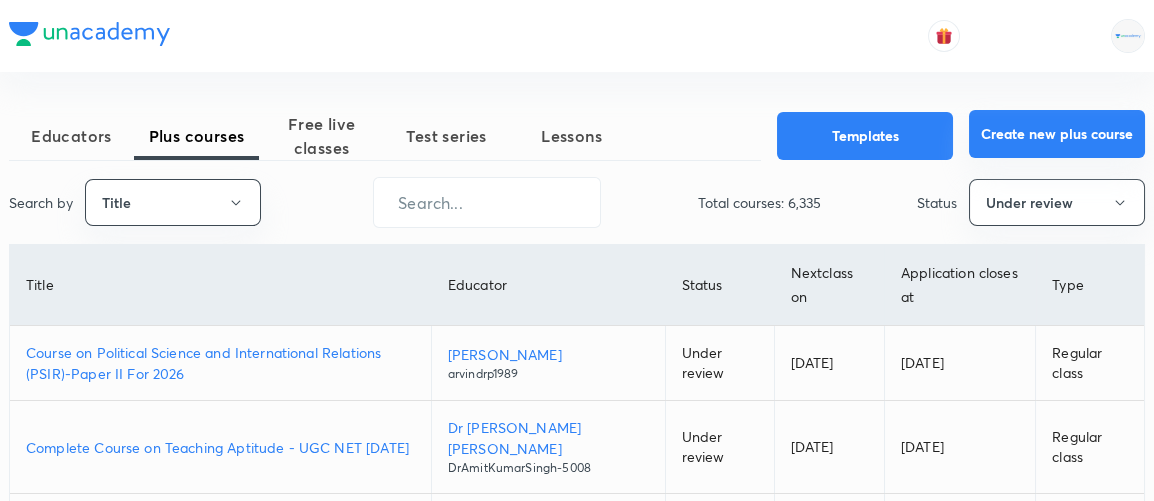 click on "Create new plus course" at bounding box center [1057, 134] 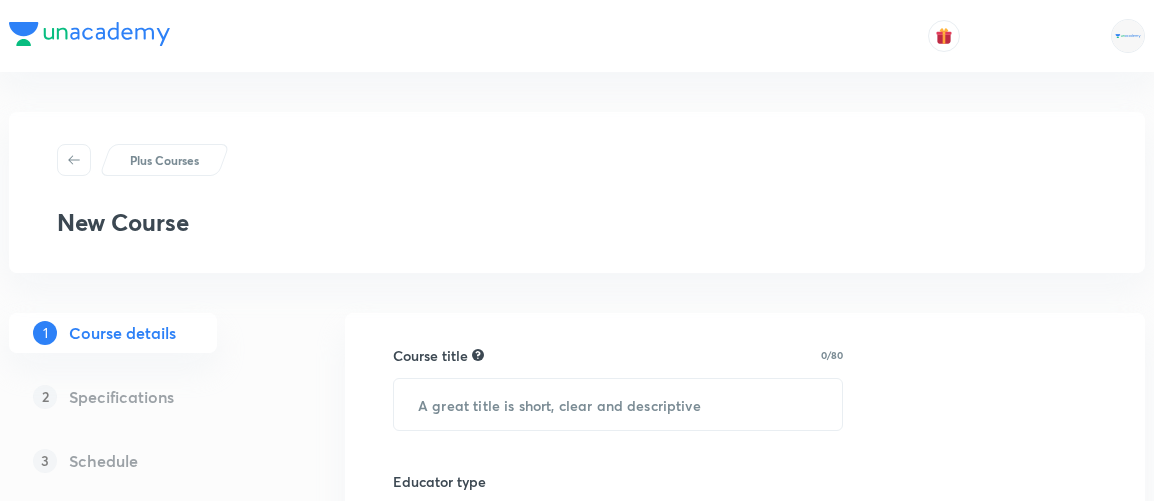 scroll, scrollTop: 0, scrollLeft: 0, axis: both 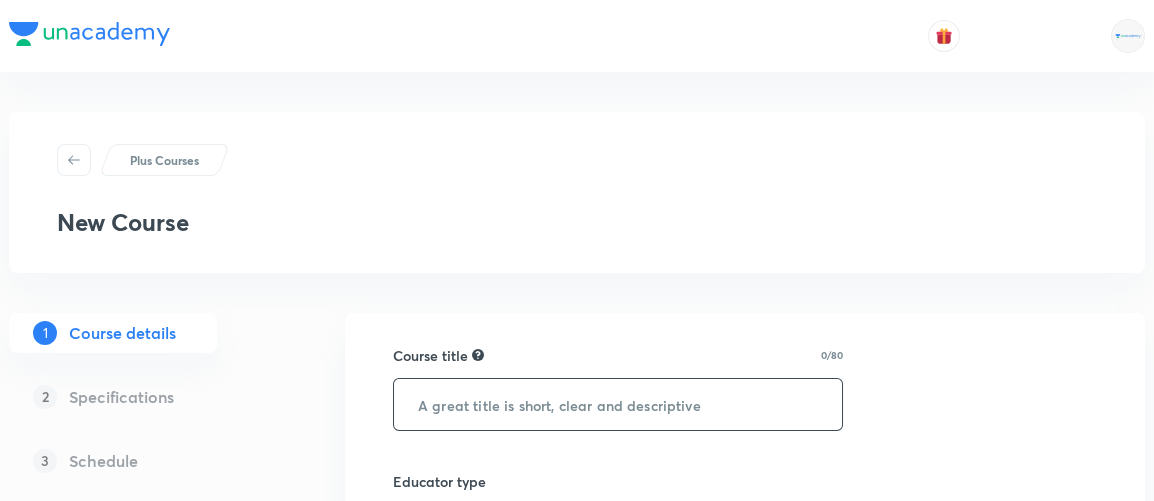 click at bounding box center (618, 404) 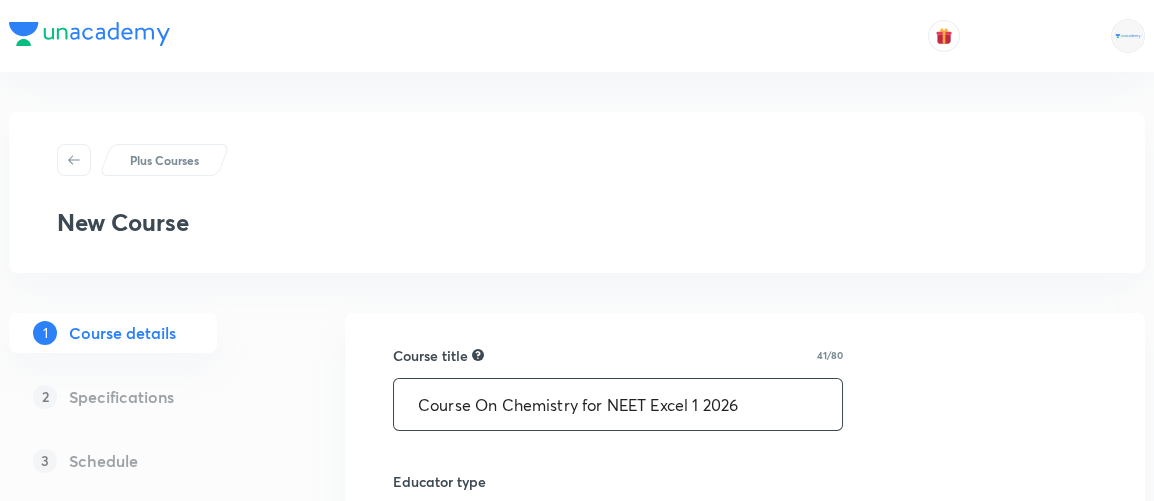 click on "Course On Chemistry for NEET Excel 1 2026" at bounding box center (618, 404) 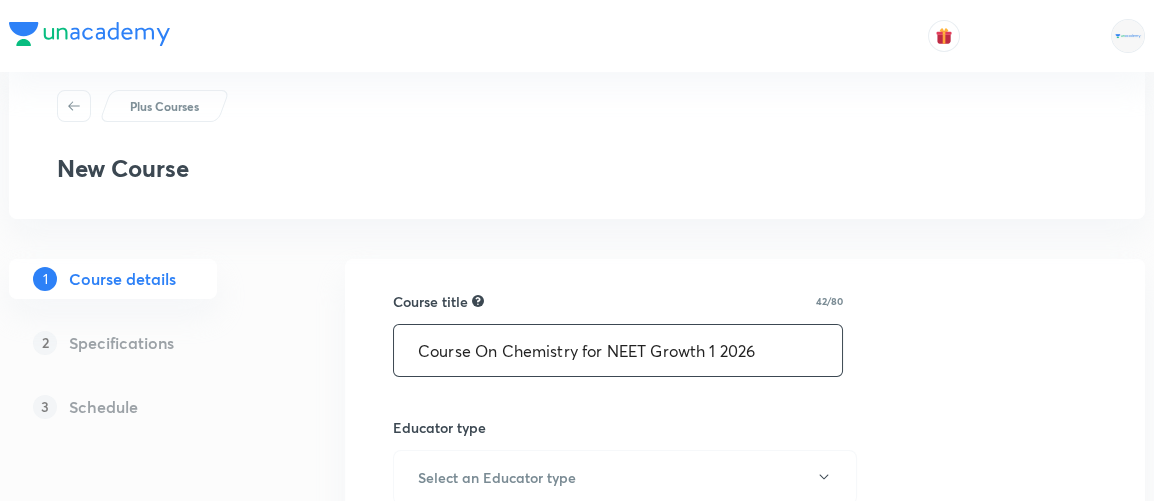 scroll, scrollTop: 55, scrollLeft: 0, axis: vertical 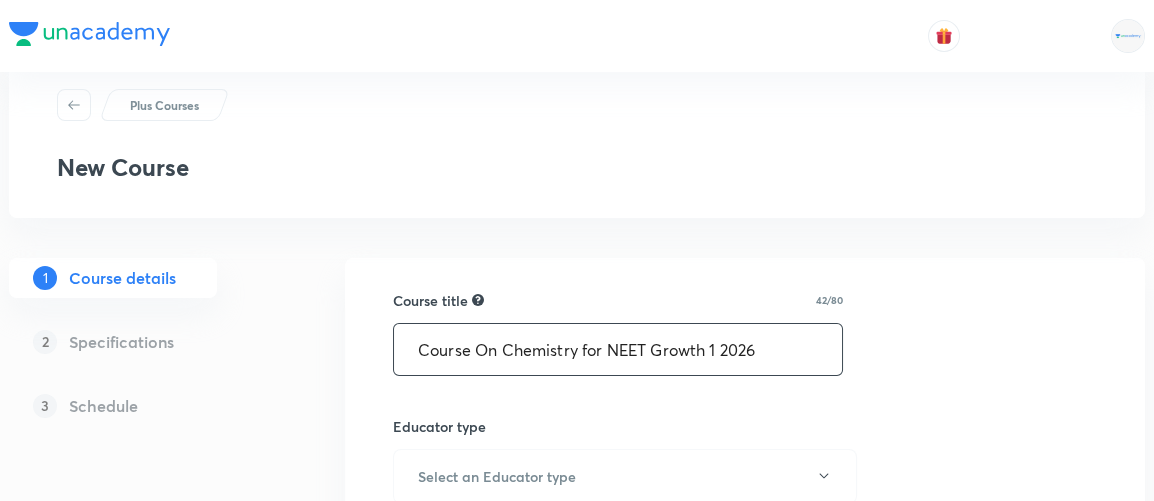 click on "Course On Chemistry for NEET Growth 1 2026" at bounding box center (618, 349) 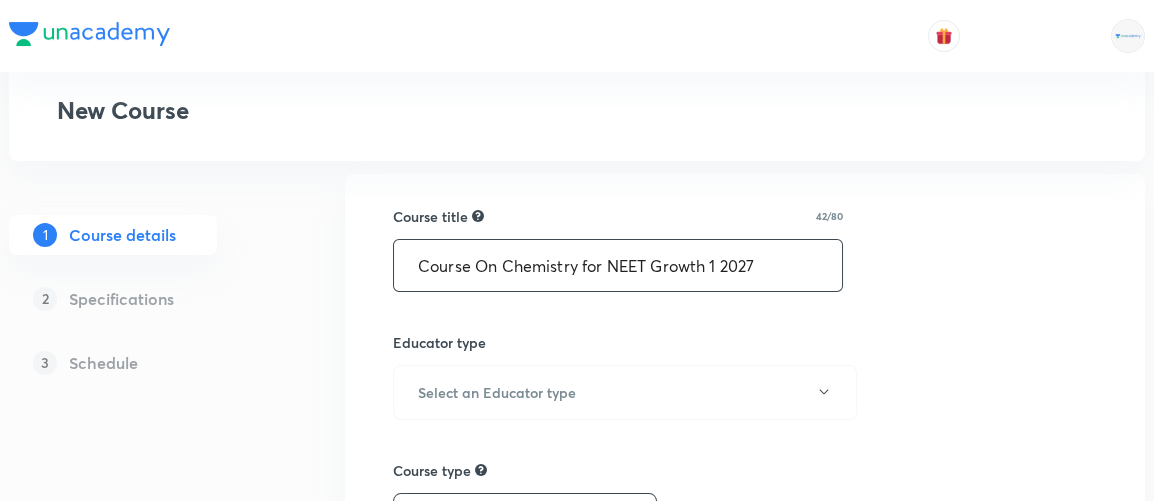 scroll, scrollTop: 158, scrollLeft: 0, axis: vertical 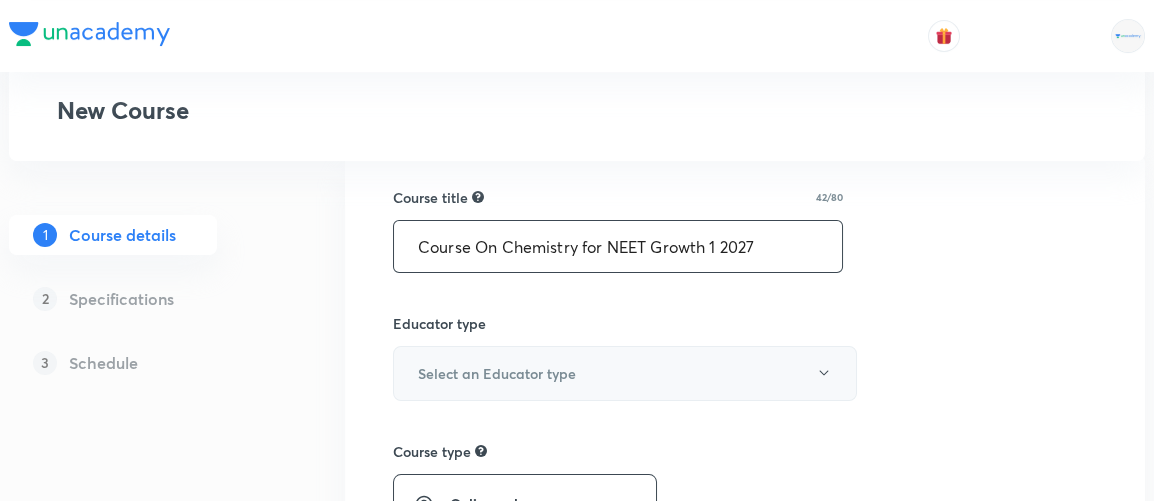 type on "Course On Chemistry for NEET Growth 1 2027" 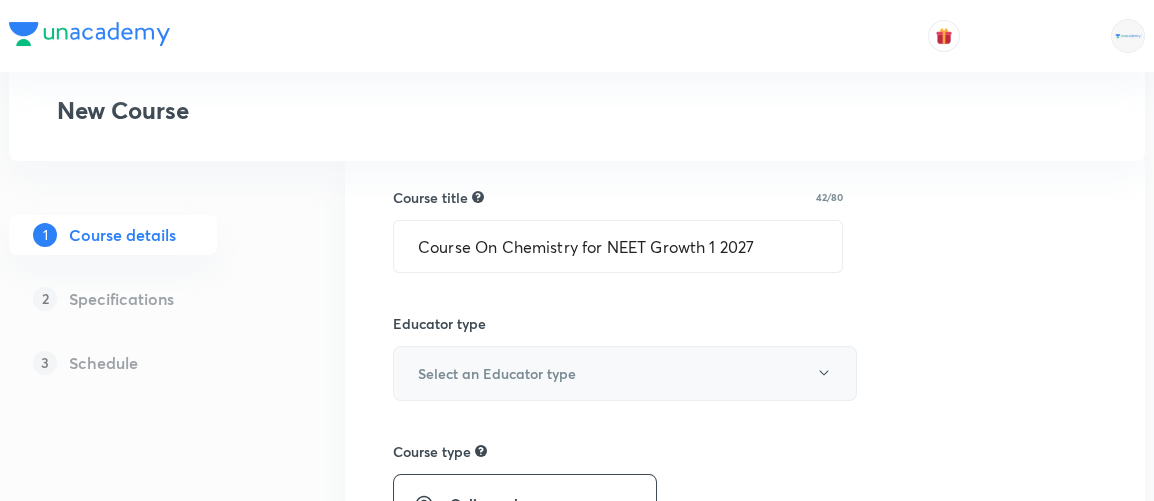 click on "Select an Educator type" at bounding box center (497, 373) 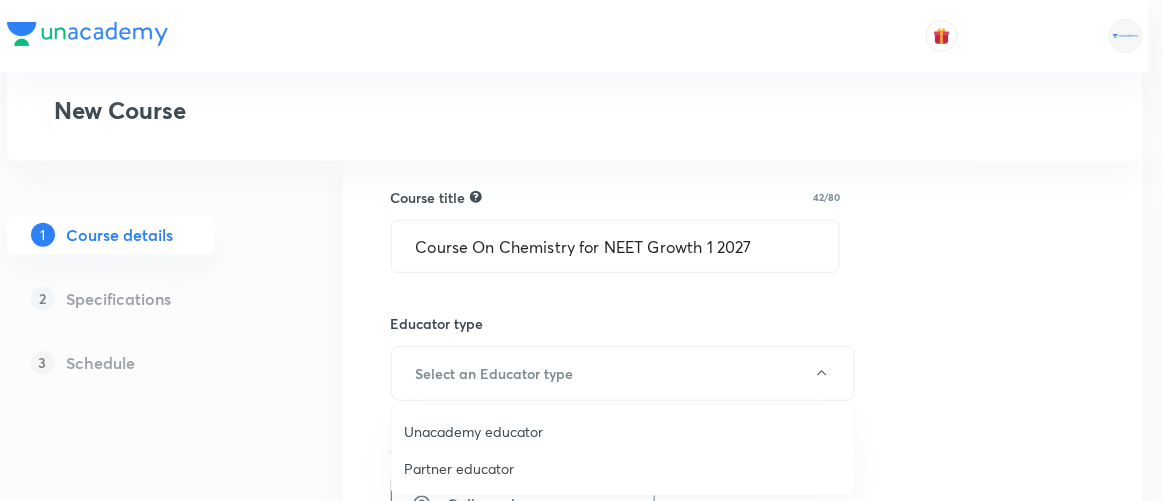 click on "Unacademy educator" at bounding box center [623, 431] 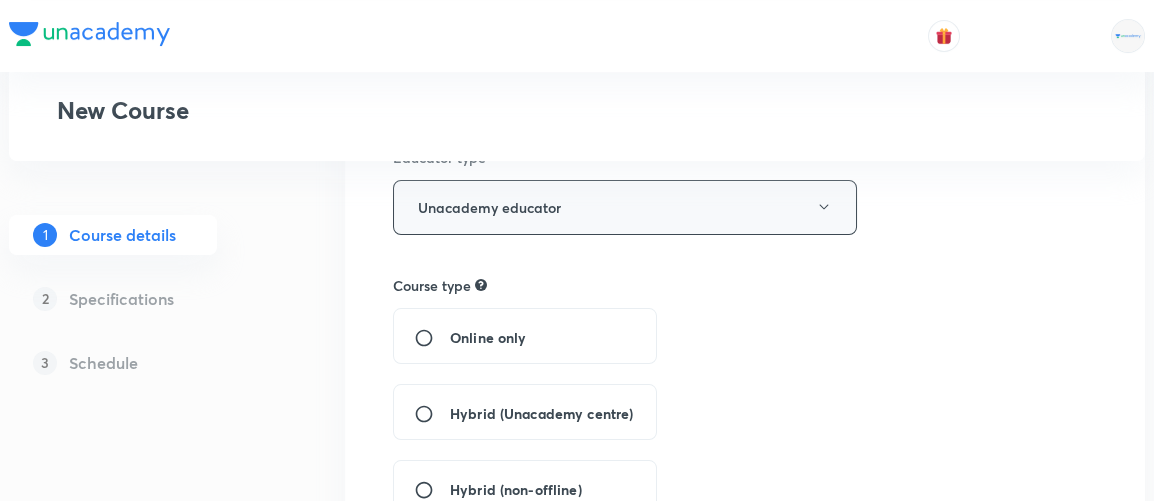 scroll, scrollTop: 326, scrollLeft: 0, axis: vertical 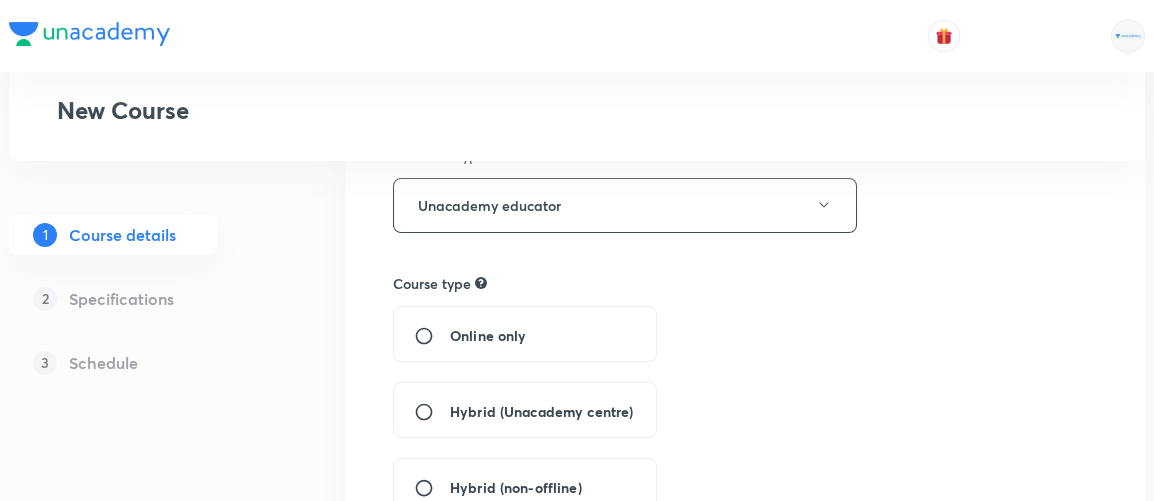 click on "Hybrid (Unacademy centre)" at bounding box center (541, 411) 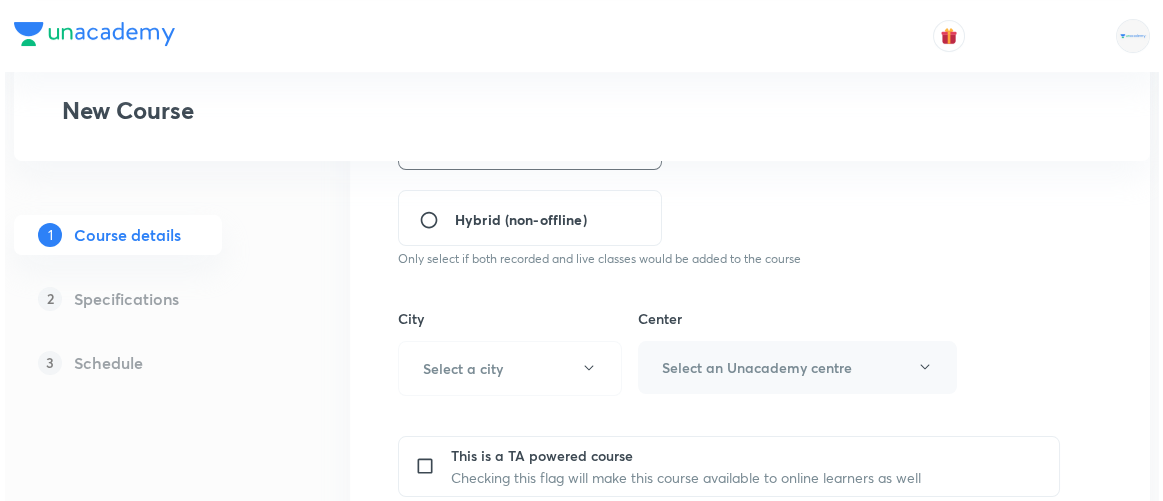 scroll, scrollTop: 595, scrollLeft: 0, axis: vertical 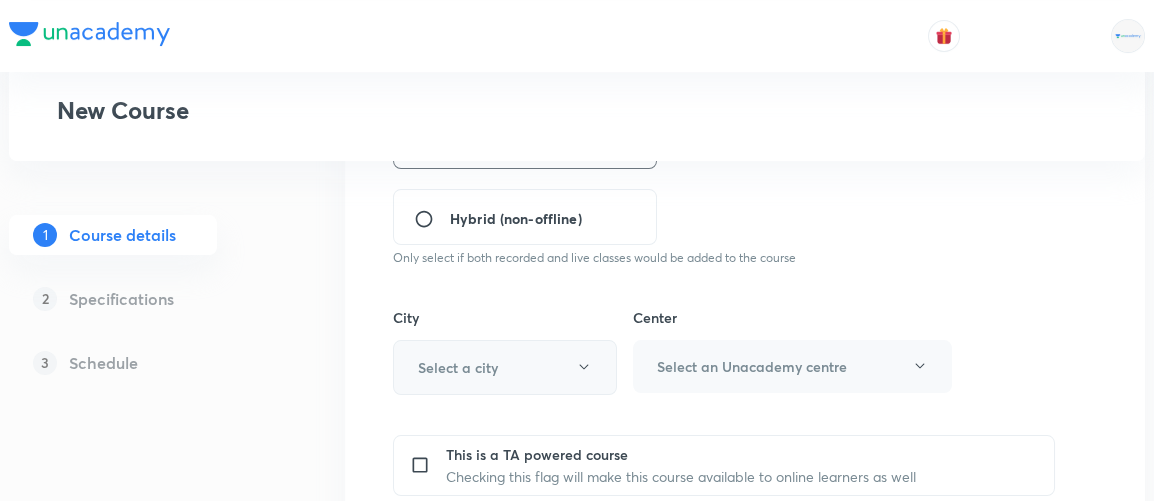 click on "Select a city" at bounding box center (505, 367) 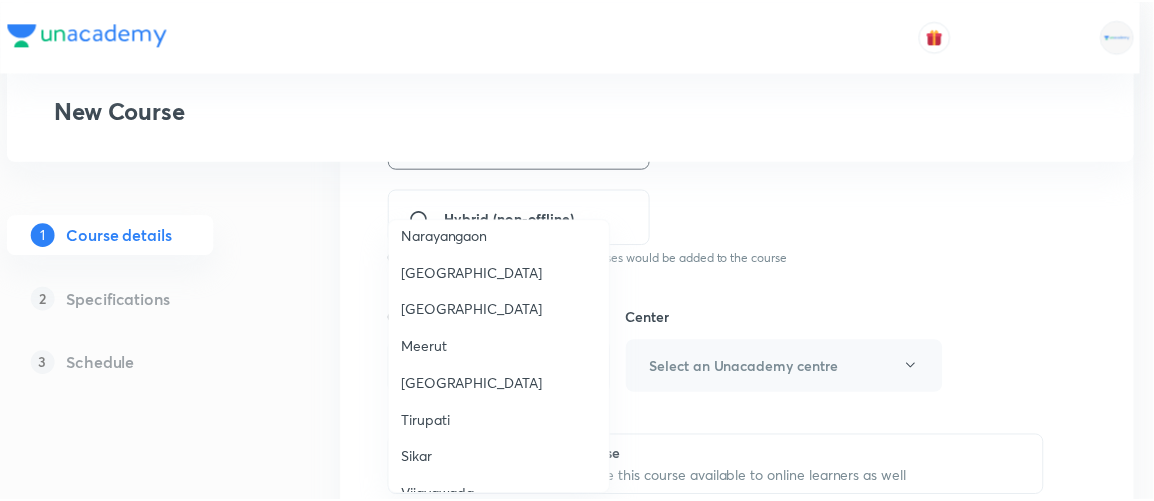 scroll, scrollTop: 1038, scrollLeft: 0, axis: vertical 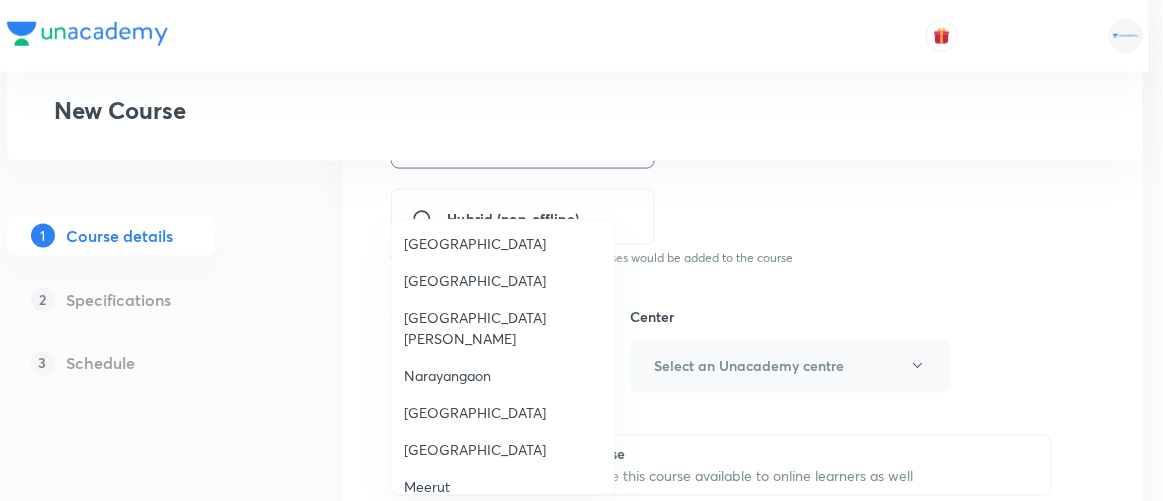 click on "Lucknow" at bounding box center [503, 413] 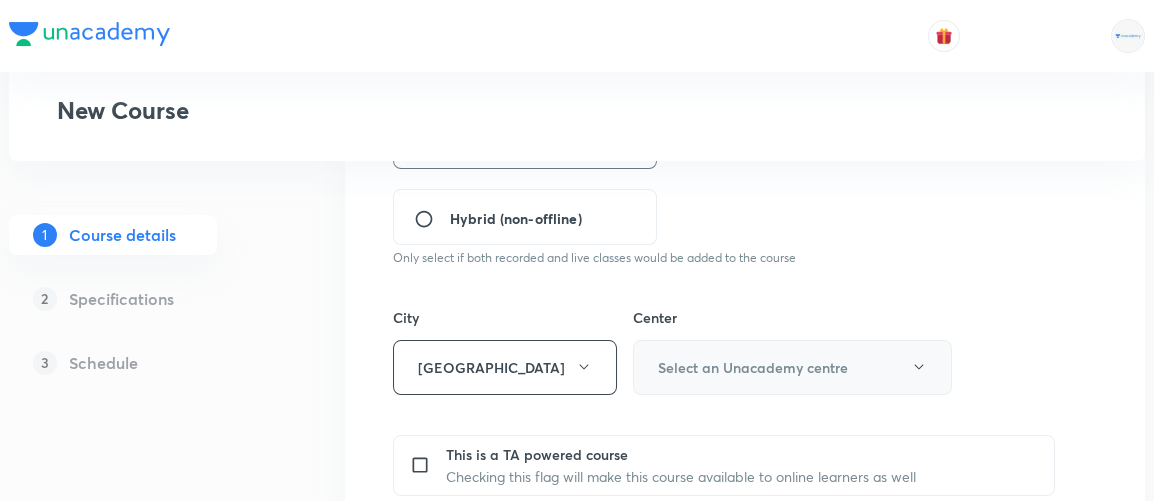 click on "Select an Unacademy centre" at bounding box center (753, 367) 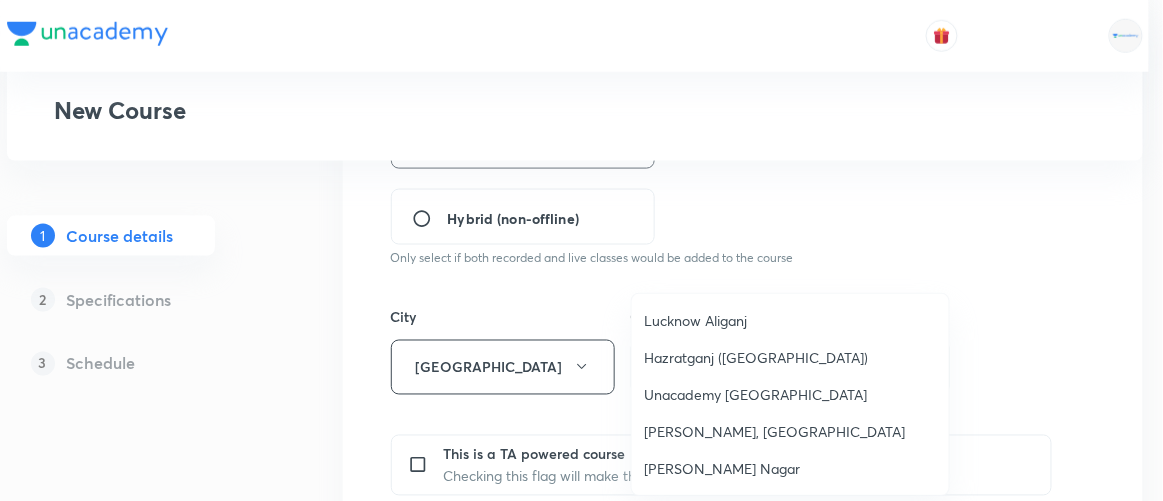 click on "Hazratganj (Prayagpur Tower)" at bounding box center [790, 357] 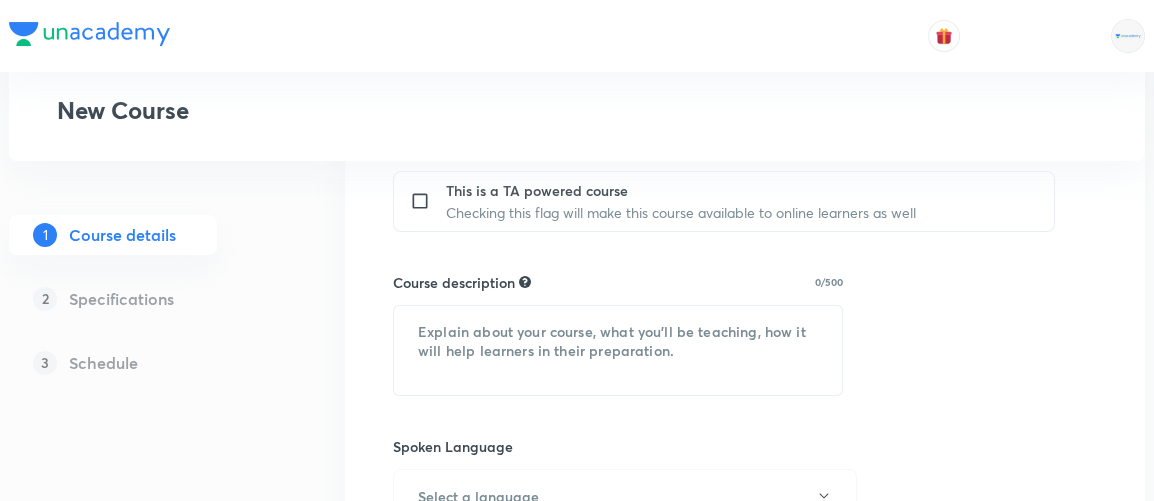 scroll, scrollTop: 861, scrollLeft: 0, axis: vertical 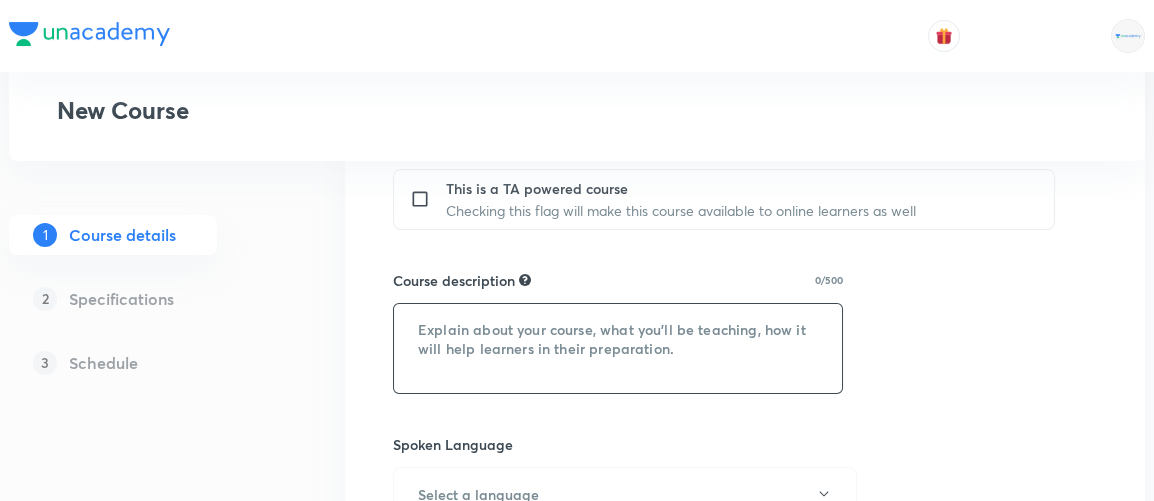 click at bounding box center (618, 348) 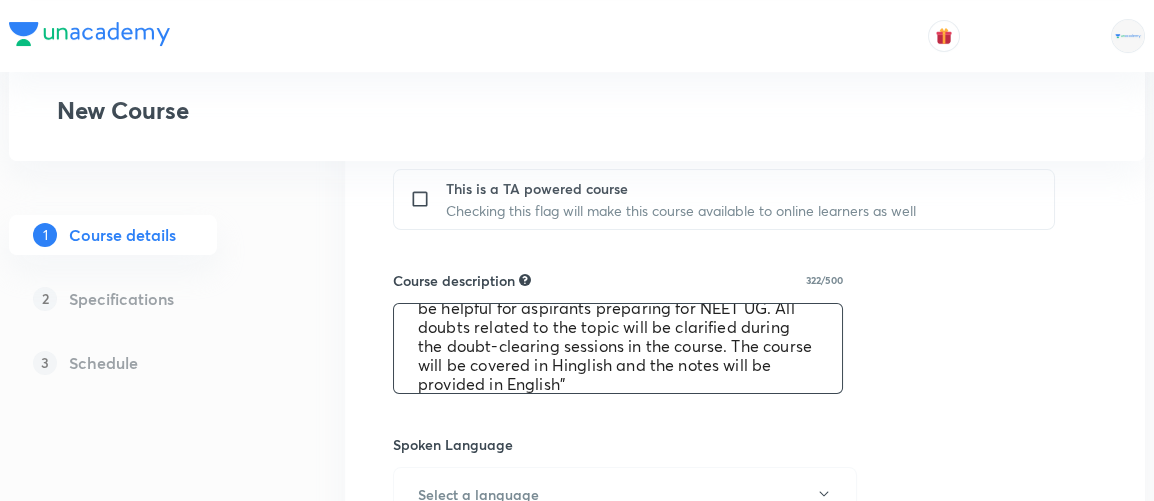 scroll, scrollTop: 75, scrollLeft: 0, axis: vertical 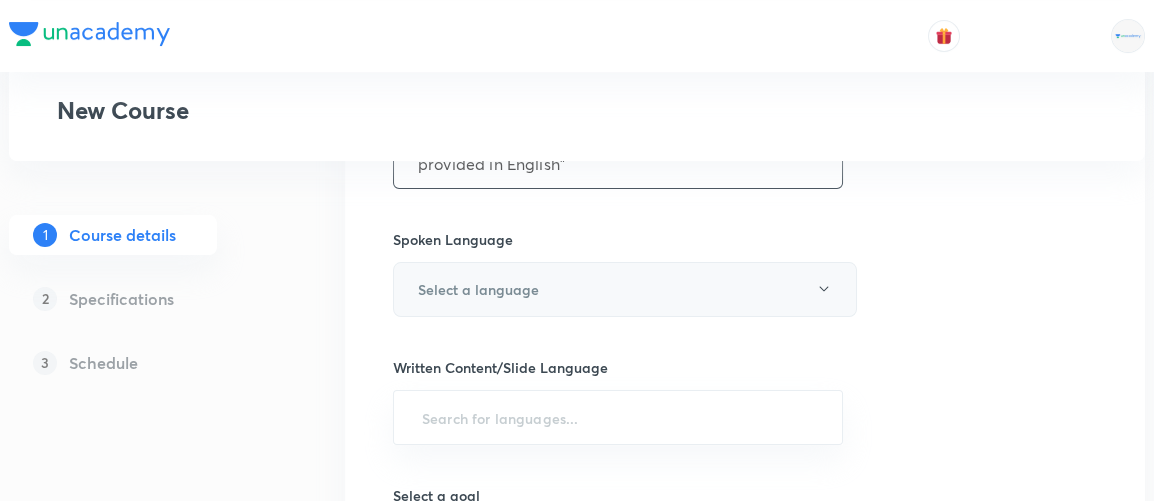 type on ""In this course, Dr. P.K Singh will provide in-depth knowledge of Chemistry. The course will
be helpful for aspirants preparing for NEET UG. All doubts related to the topic will be clarified during the doubt-clearing sessions in the course. The course will be covered in Hinglish and the notes will be provided in English"" 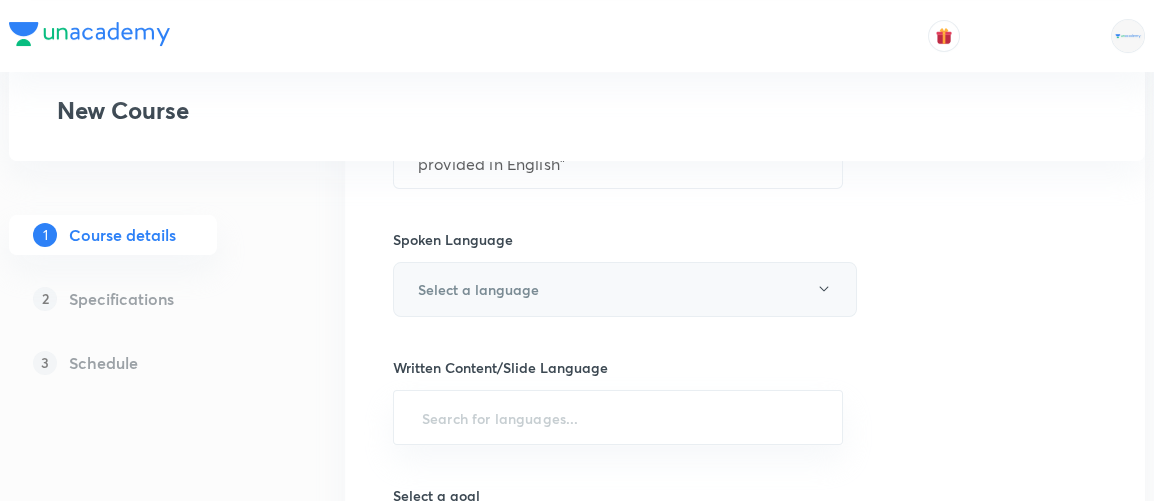 click on "Select a language" at bounding box center [478, 289] 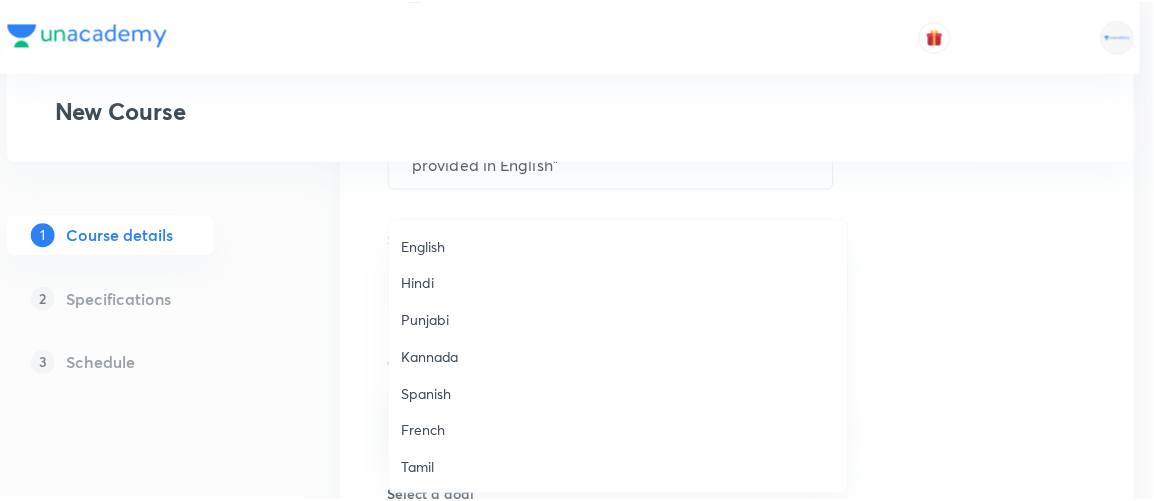 scroll, scrollTop: 591, scrollLeft: 0, axis: vertical 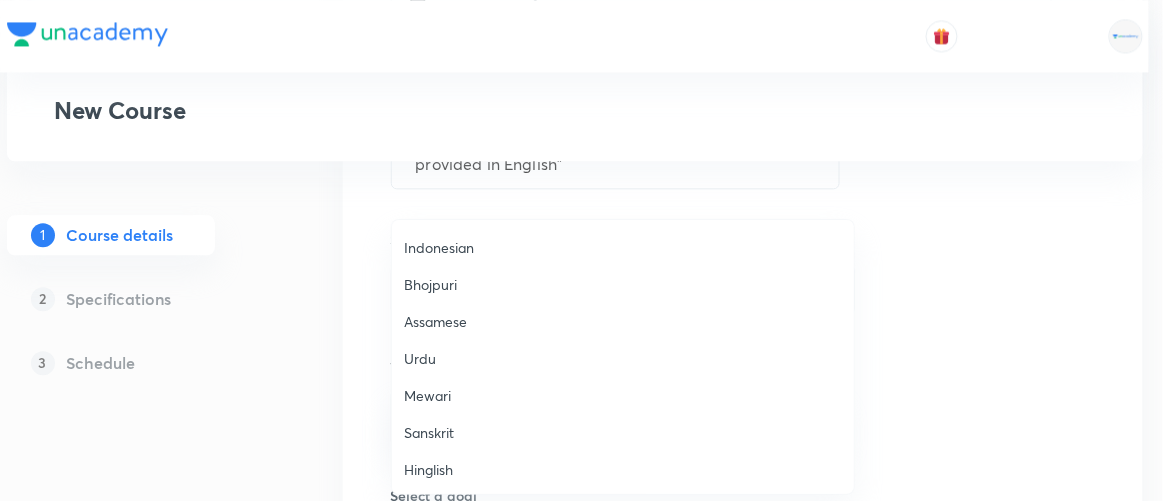 click on "Hinglish" at bounding box center [623, 469] 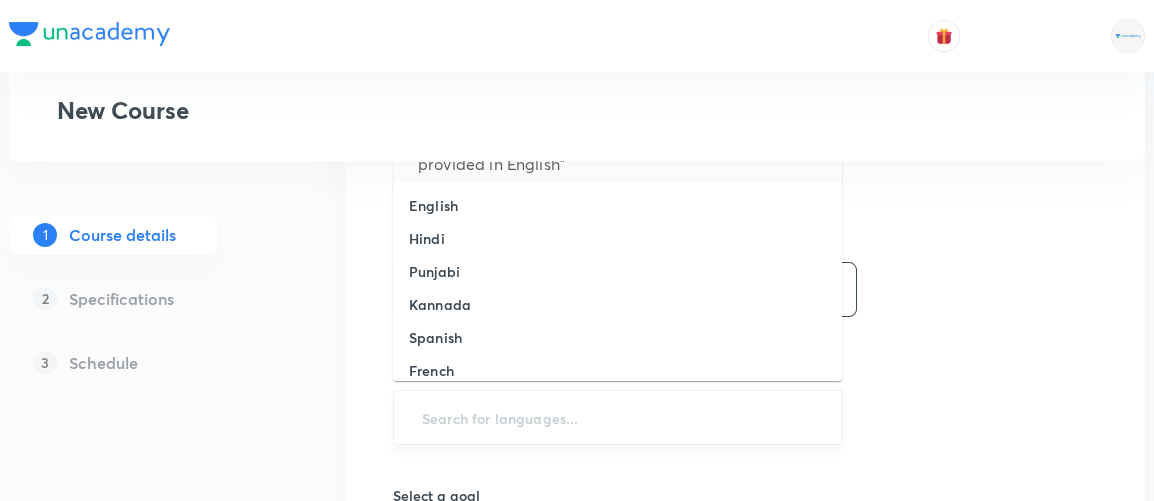 click at bounding box center (618, 417) 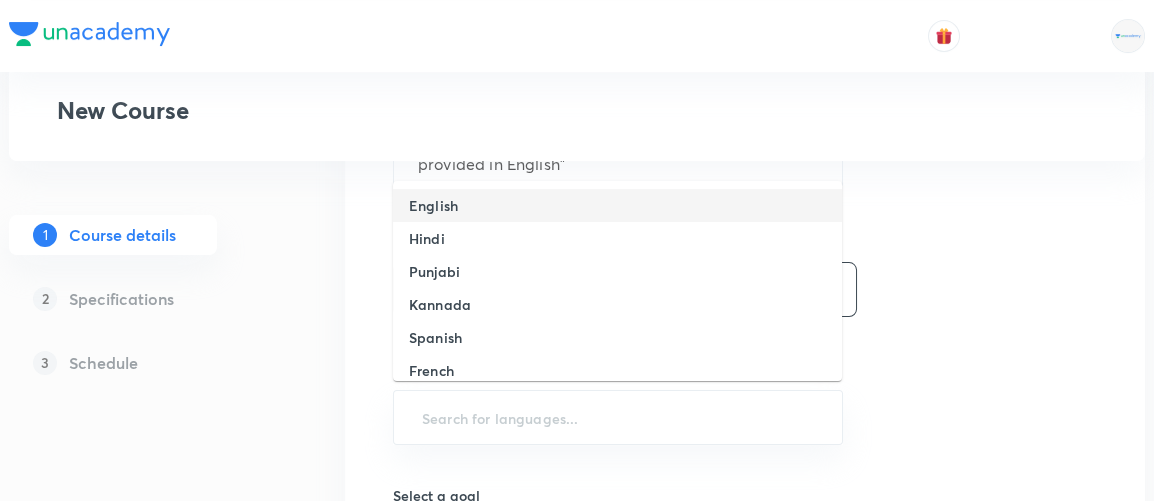 click on "English" at bounding box center [433, 205] 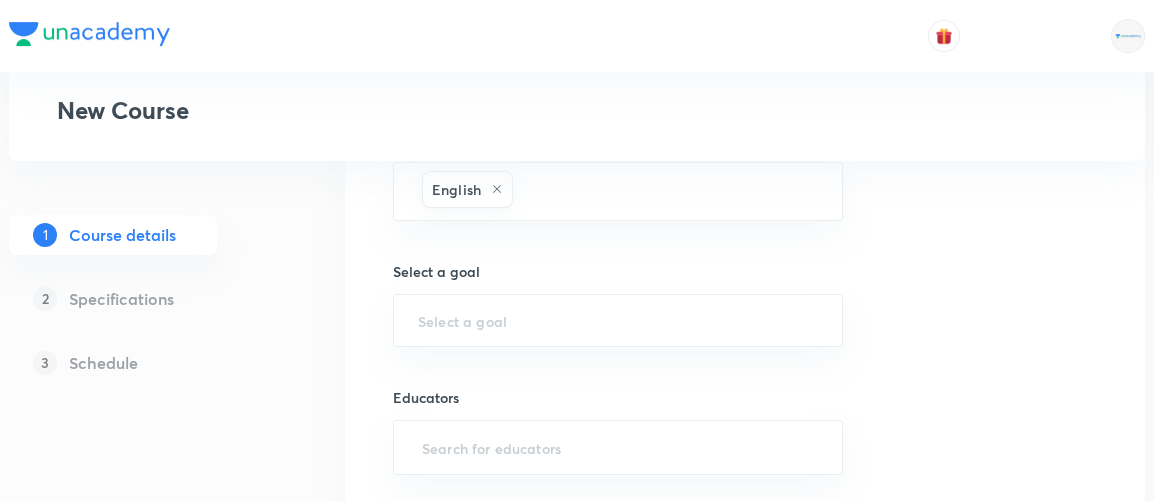 scroll, scrollTop: 1301, scrollLeft: 0, axis: vertical 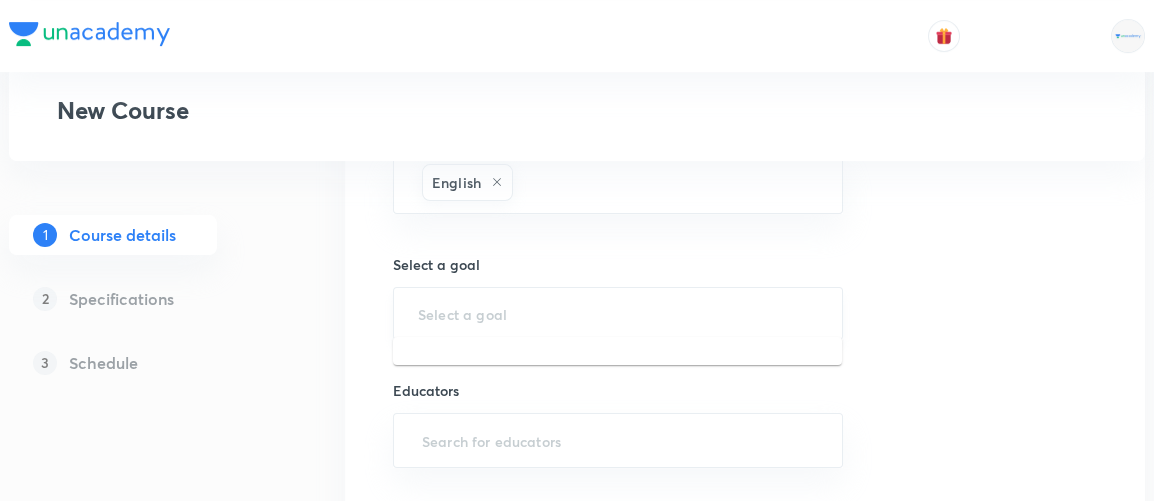 click at bounding box center (618, 313) 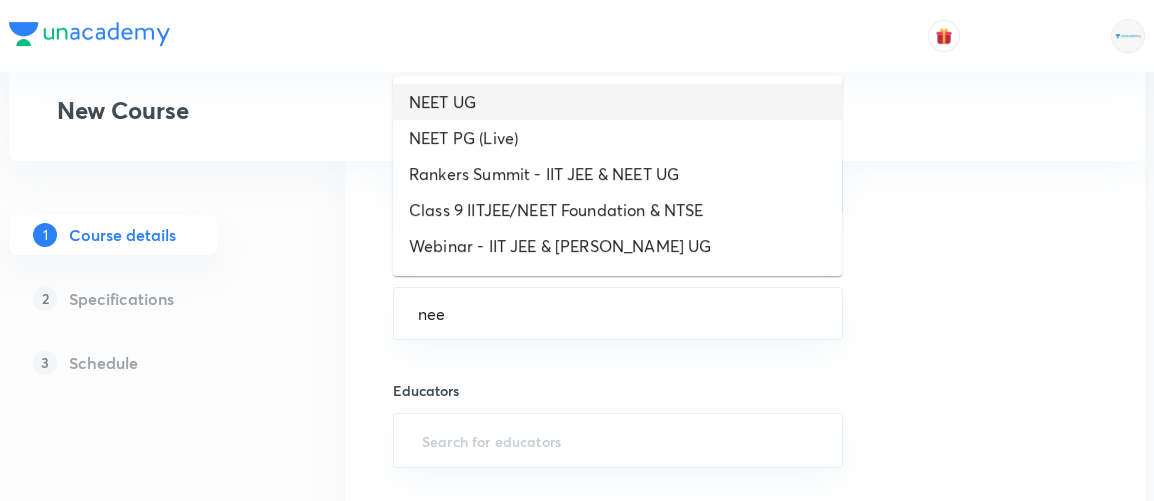 click on "NEET UG" at bounding box center (617, 102) 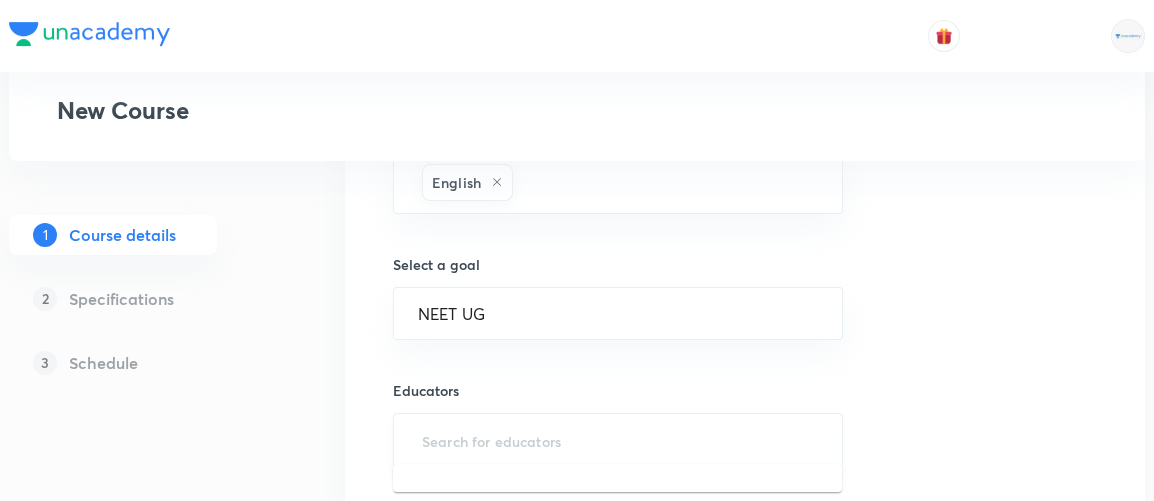 click at bounding box center [618, 440] 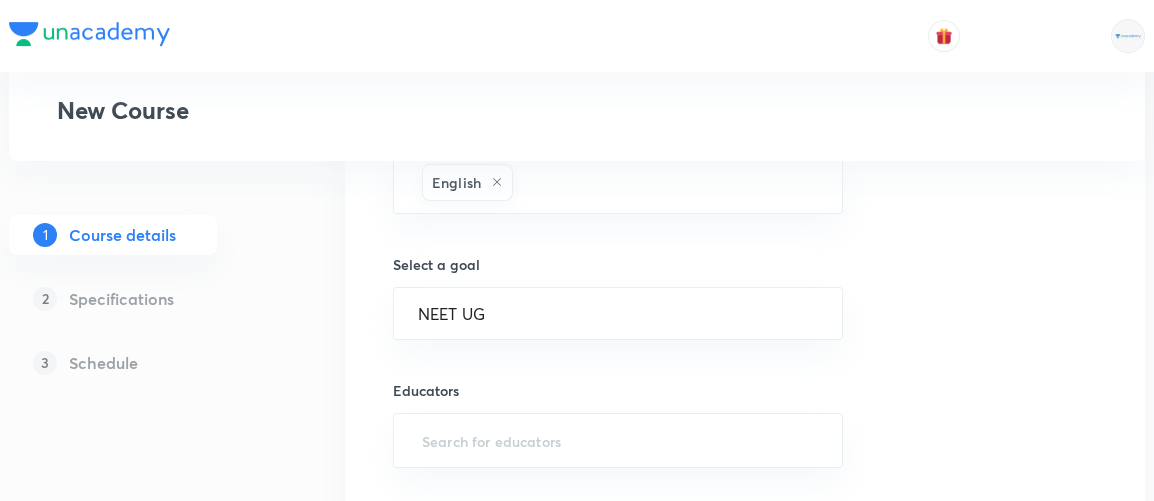 paste on "unacademy-user-5y93udt0zwg0" 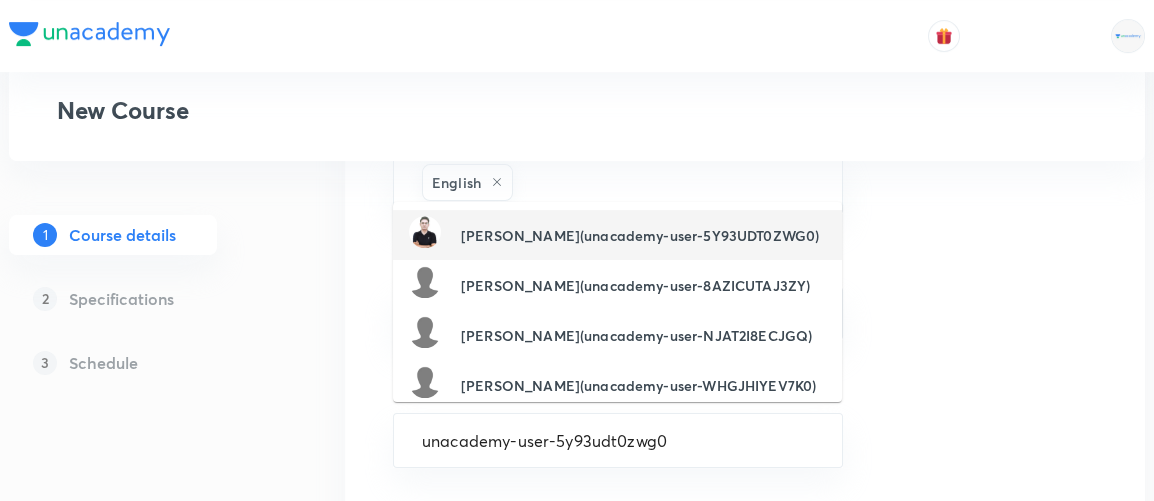 click on "Dr. P K Singh(unacademy-user-5Y93UDT0ZWG0)" at bounding box center [640, 235] 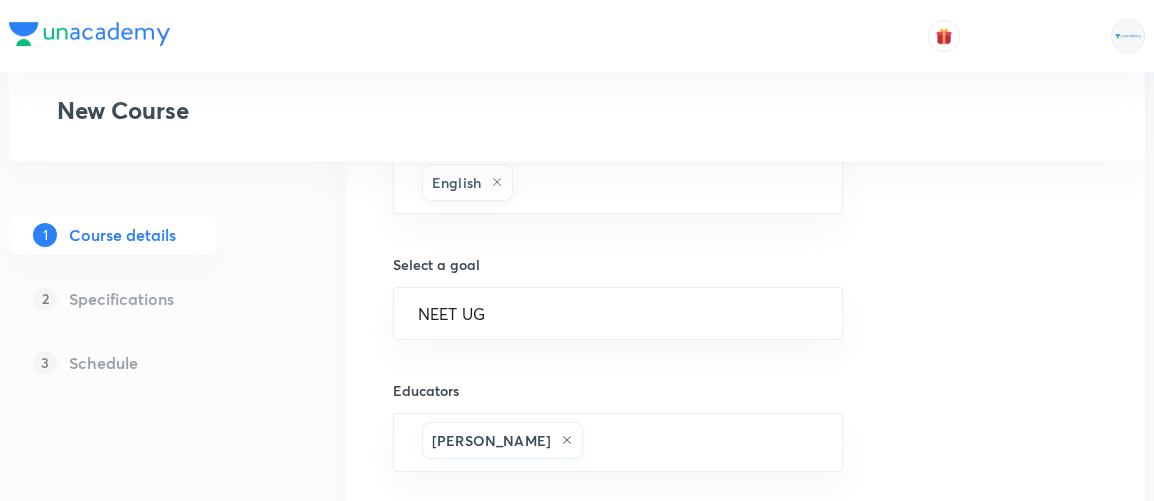 scroll, scrollTop: 1446, scrollLeft: 0, axis: vertical 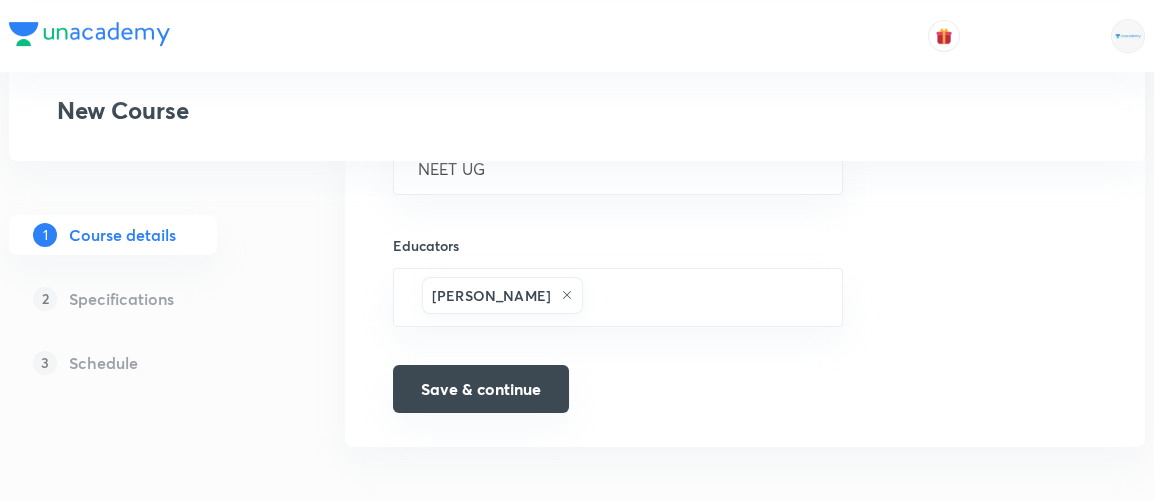 click on "Save & continue" at bounding box center (481, 389) 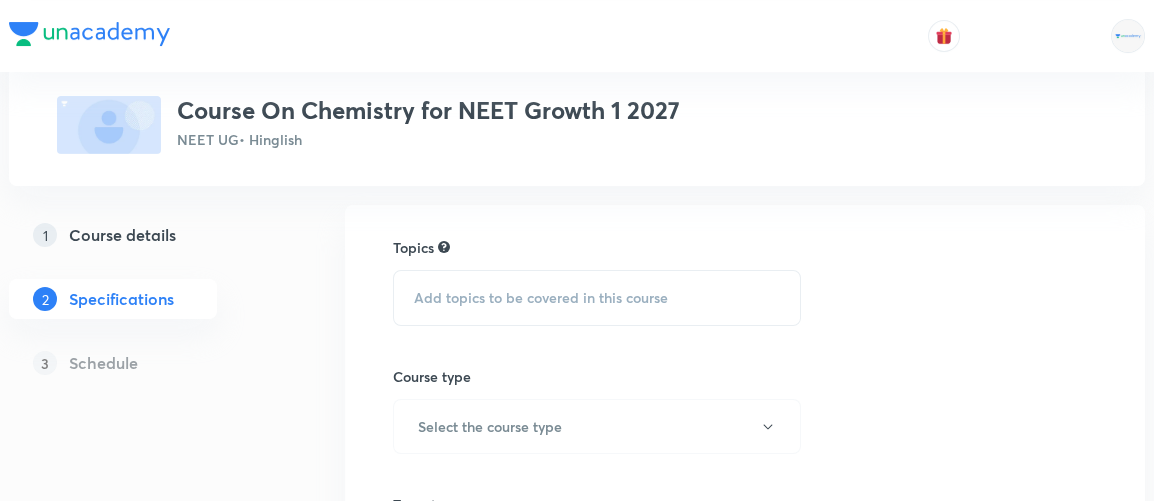 scroll, scrollTop: 143, scrollLeft: 0, axis: vertical 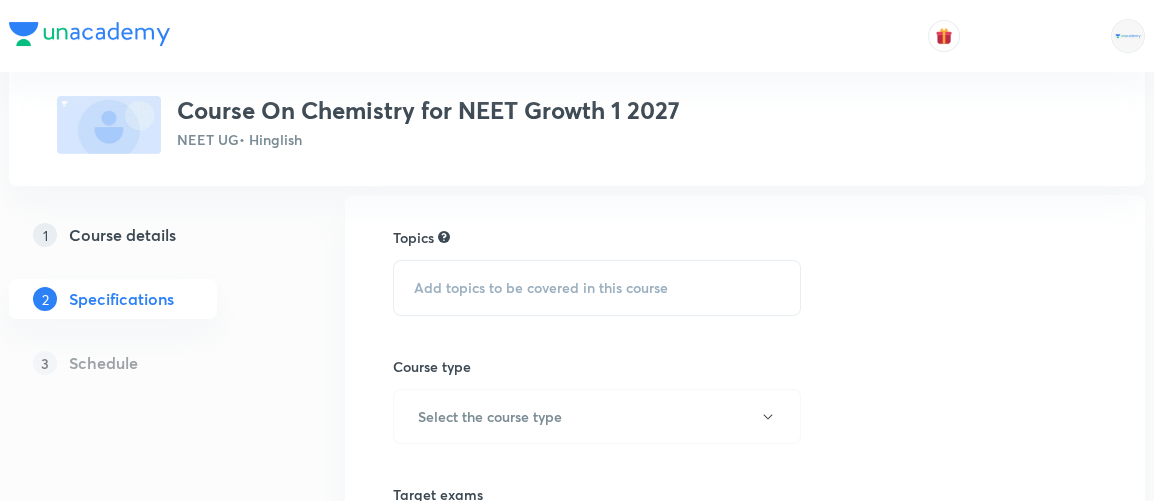 click on "Add topics to be covered in this course" at bounding box center [541, 288] 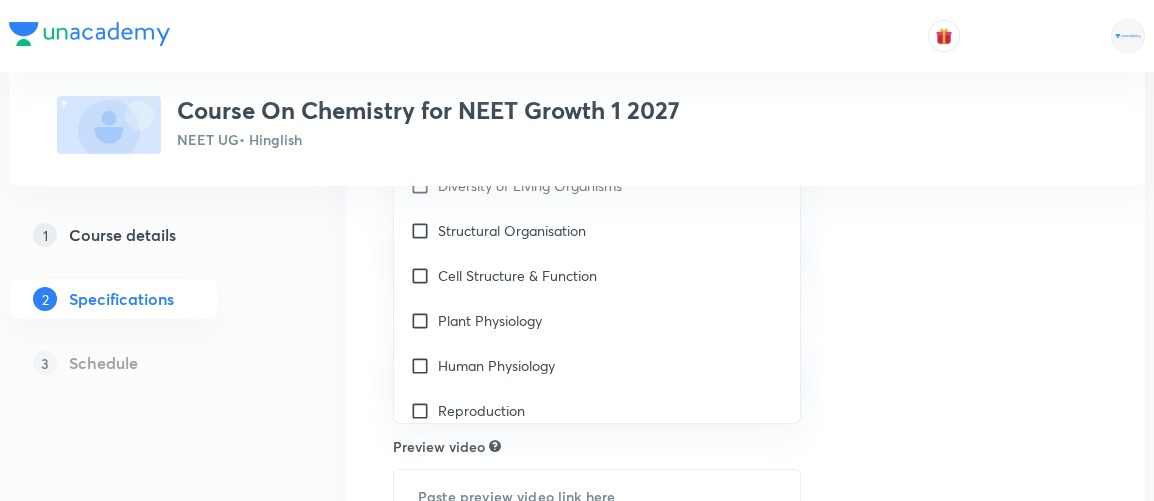 scroll, scrollTop: 439, scrollLeft: 0, axis: vertical 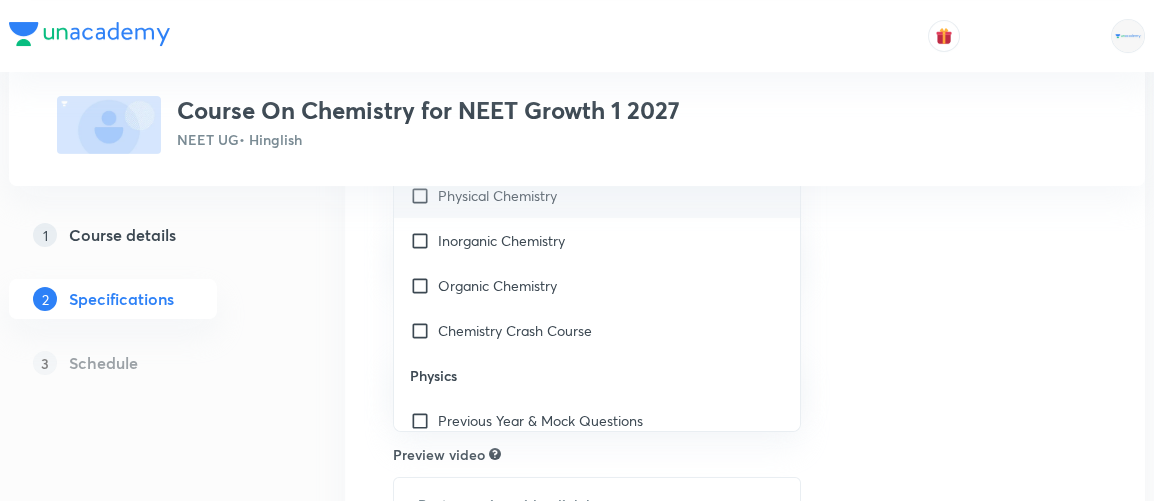 click on "Physical Chemistry" at bounding box center (597, 195) 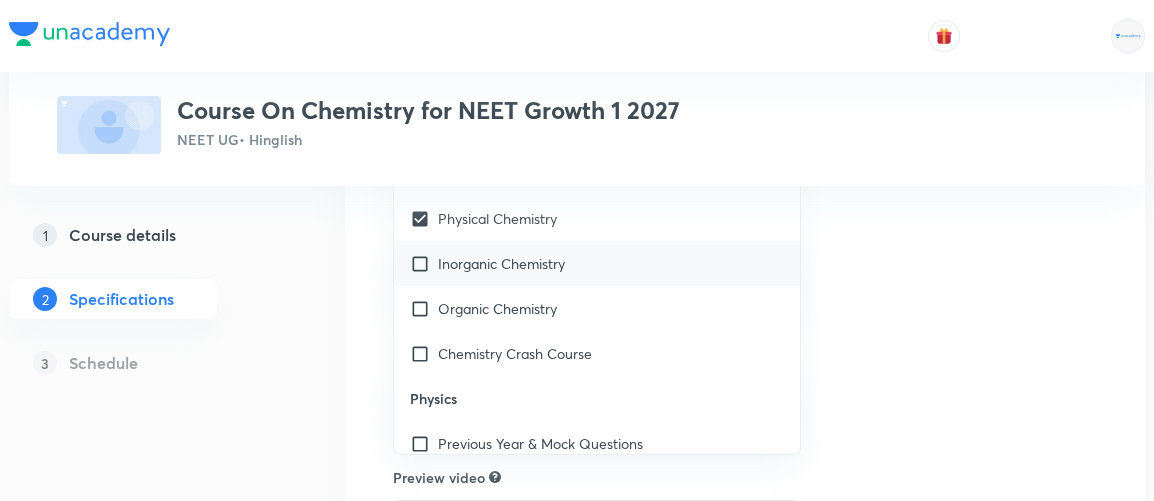 click on "Inorganic Chemistry" at bounding box center (501, 263) 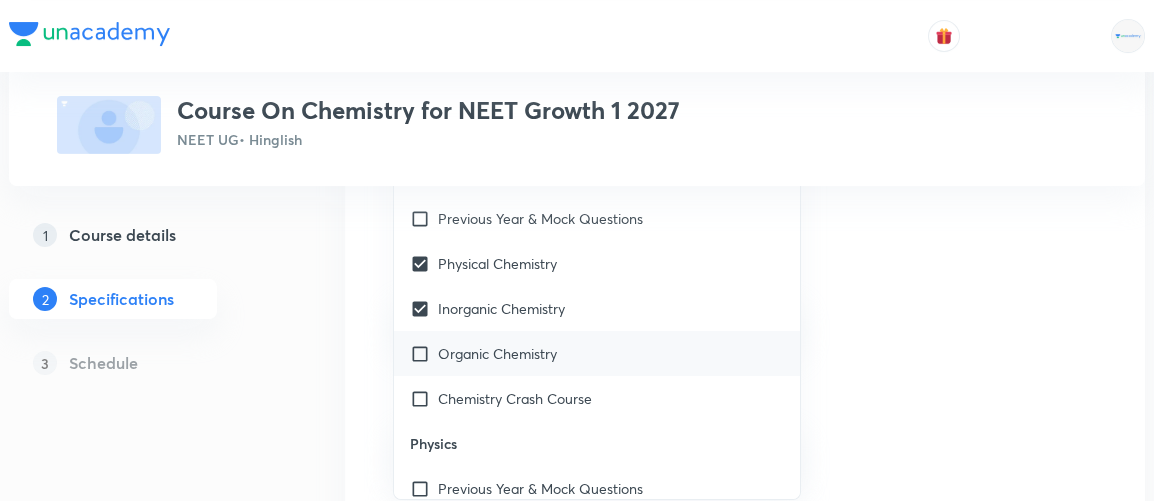 click on "Organic Chemistry" at bounding box center [497, 353] 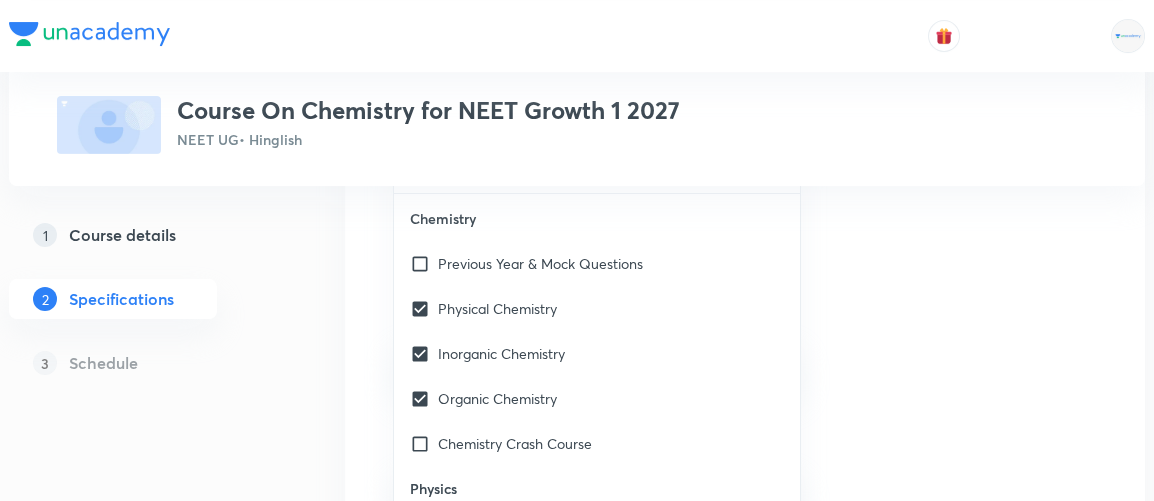click on "Plus Courses Course On Chemistry for NEET Growth 1 2027 NEET UG  • Hinglish 1 Course details 2 Specifications 3 Schedule Topics Physical Chemistry Inorganic Chemistry Organic Chemistry CLEAR ​ Biology Previous Year & Mock Questions Diversity of Living Organisms Structural Organisation Cell Structure & Function Plant Physiology Human Physiology Reproduction Genetics & Evolution Biology & Human Welfare Biotechnology & Applications Environment & Ecology Cell - The Unit of Life Crash Course Reproduction in Organisms Biological Classification The Living World Cell Cycle and Cell Division Plant Kingdom Principles of Inheritance and Variation (Genetics) Sexual Reproduction in Flowering plants Reproductive Health Human Reproduction Morphology of Flowering Plants Respiration in Plants Photosynthesis in Higher Plants Mineral Nutrition Transport in Plants Anatomy of Flowering Plants Environmental Issues Biodiversity and Conservation Ecosystem Organism, Population and Community Microbes in Human Welfare Frog Enzymes" at bounding box center (577, 283) 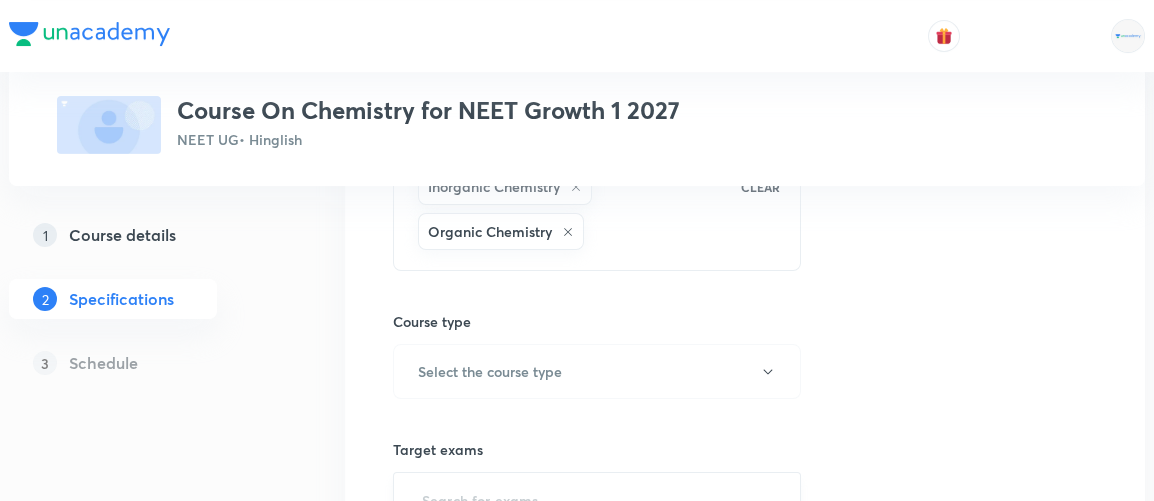 scroll, scrollTop: 303, scrollLeft: 0, axis: vertical 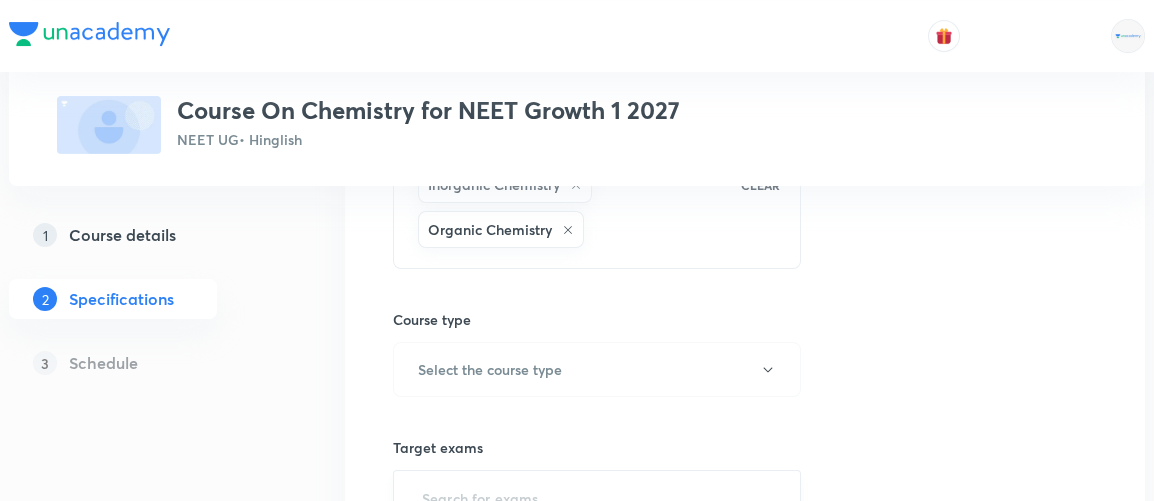 click on "Select the course type" at bounding box center [490, 369] 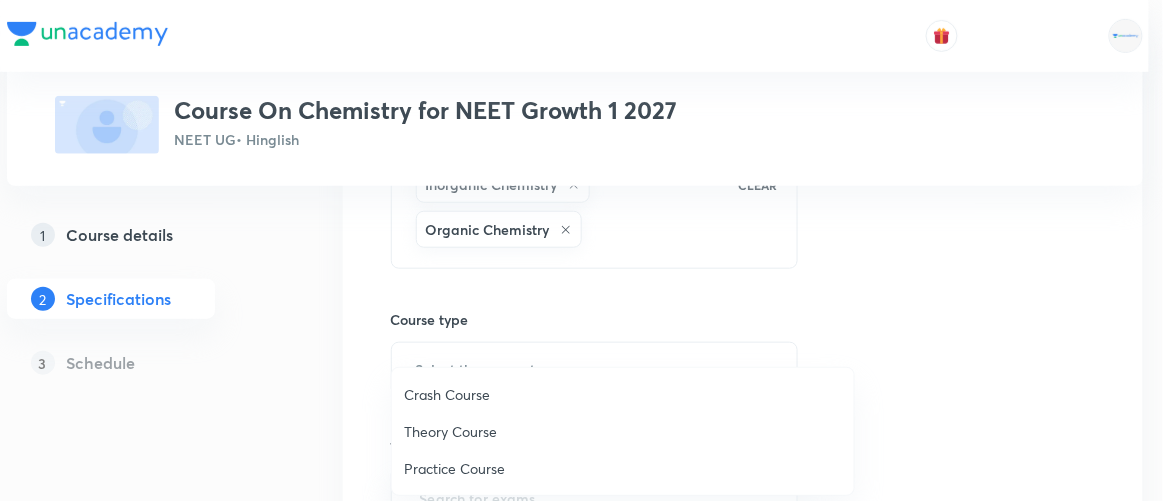 click on "Theory Course" at bounding box center (623, 431) 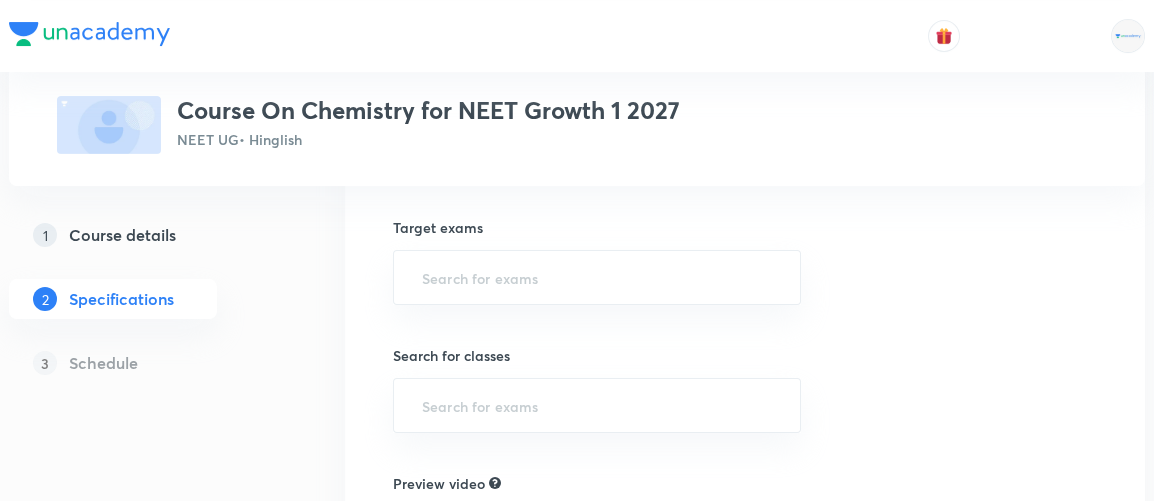 scroll, scrollTop: 521, scrollLeft: 0, axis: vertical 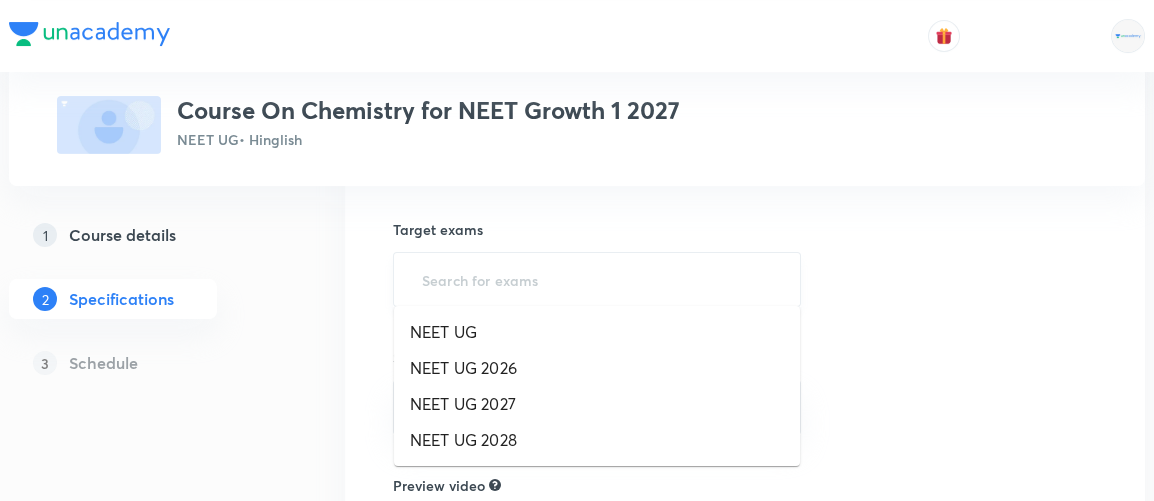 click at bounding box center (597, 279) 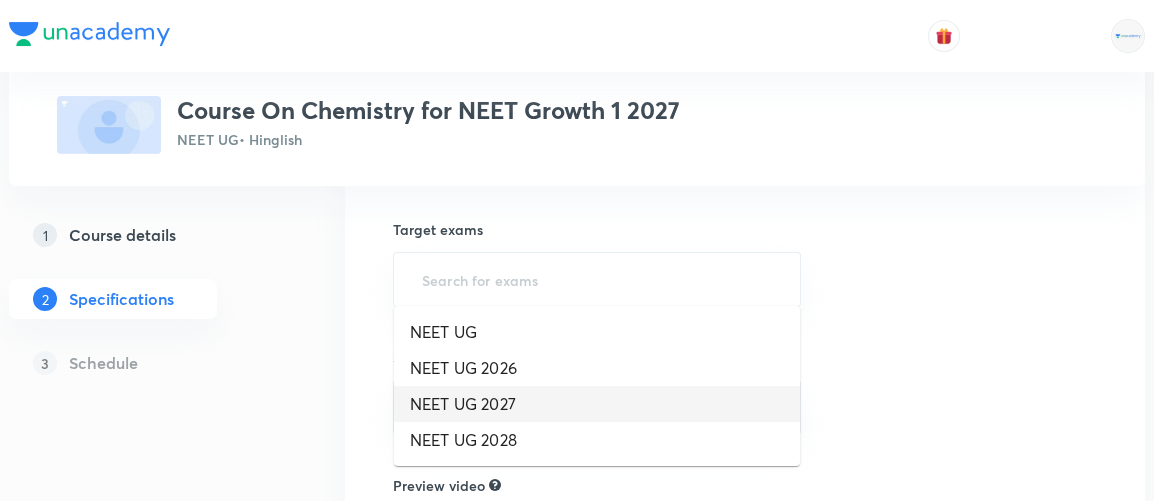 click on "NEET UG 2027" at bounding box center (597, 404) 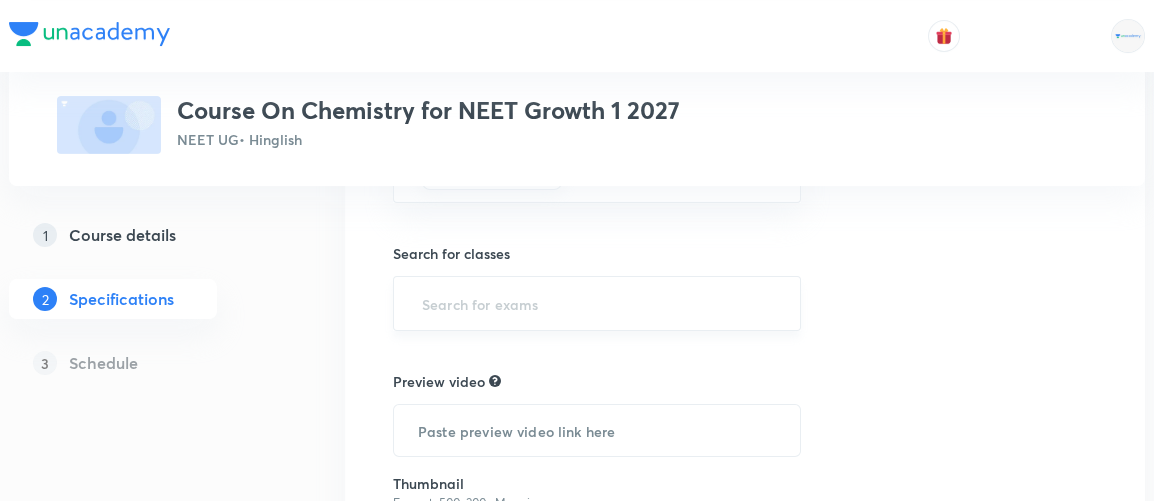 scroll, scrollTop: 630, scrollLeft: 0, axis: vertical 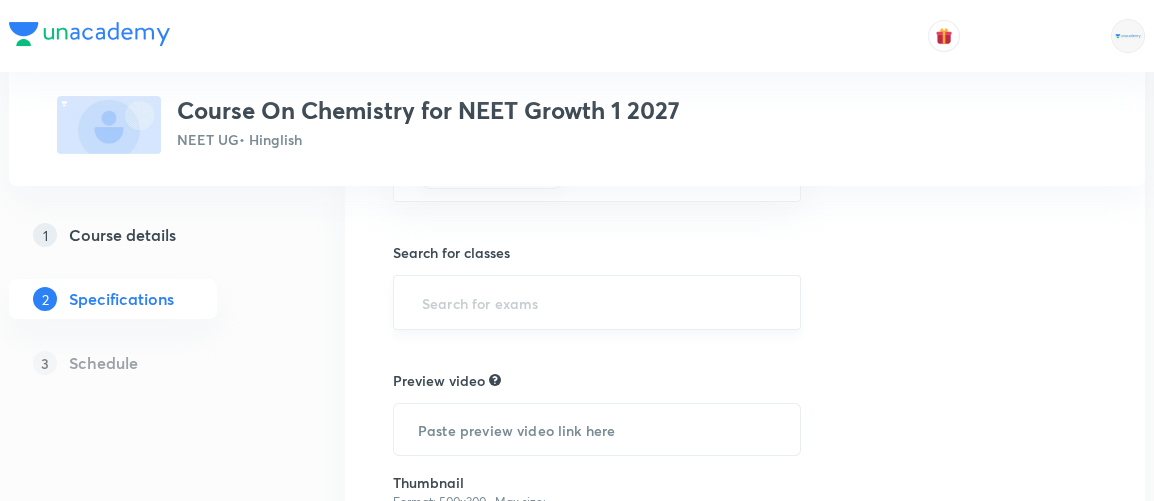 click at bounding box center [597, 302] 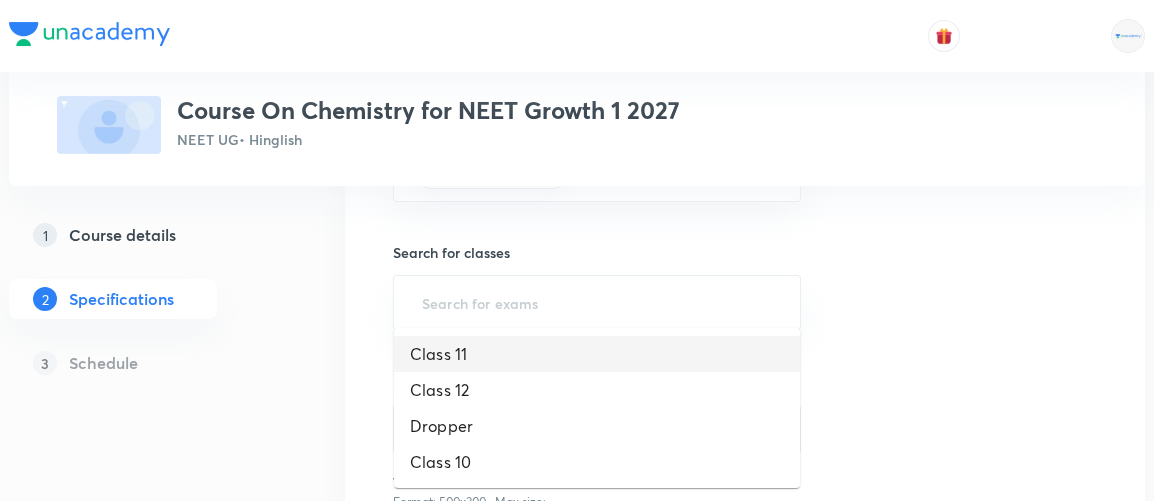 click on "Class 11" at bounding box center (597, 354) 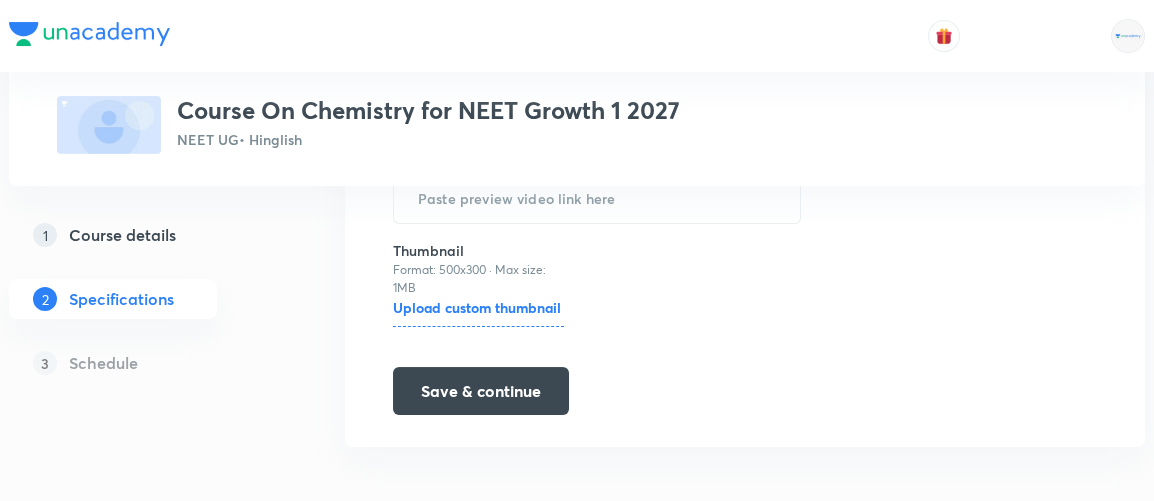 scroll, scrollTop: 867, scrollLeft: 0, axis: vertical 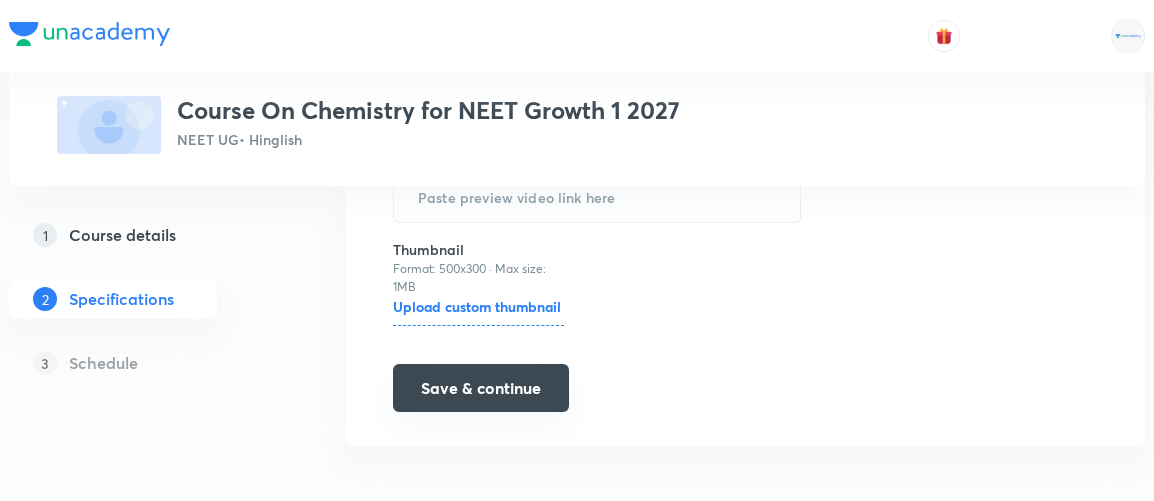 click on "Save & continue" at bounding box center (481, 388) 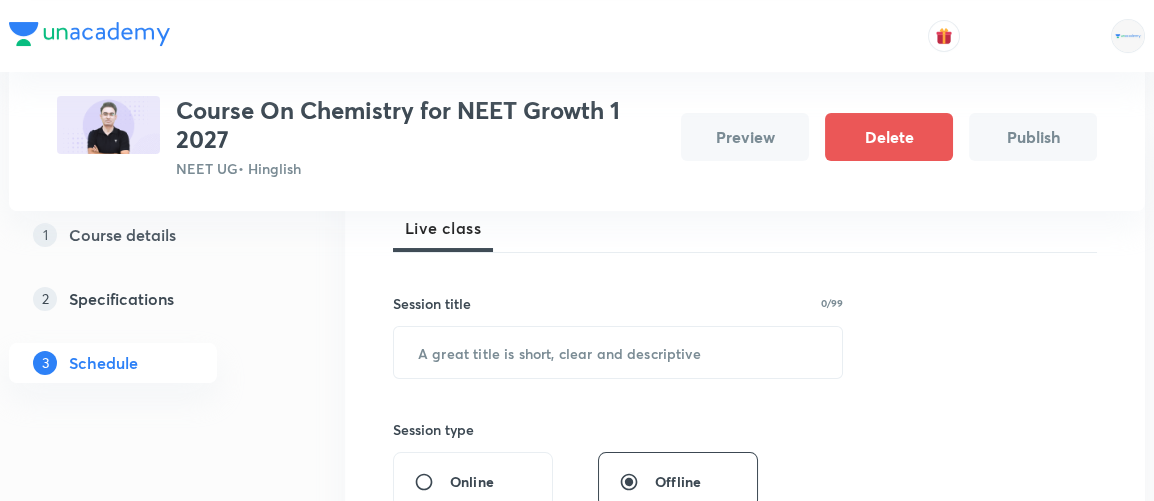 scroll, scrollTop: 299, scrollLeft: 0, axis: vertical 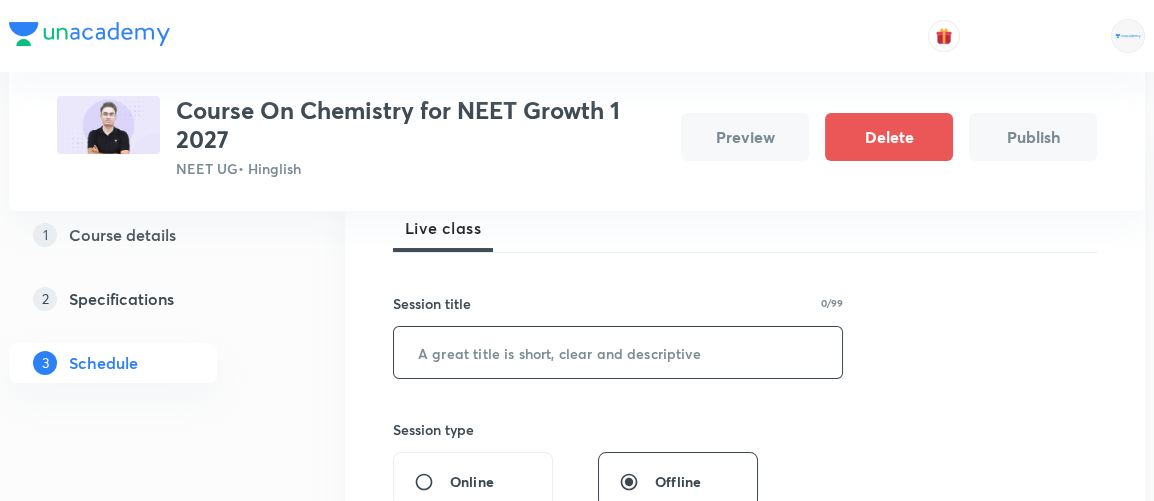 click at bounding box center (618, 352) 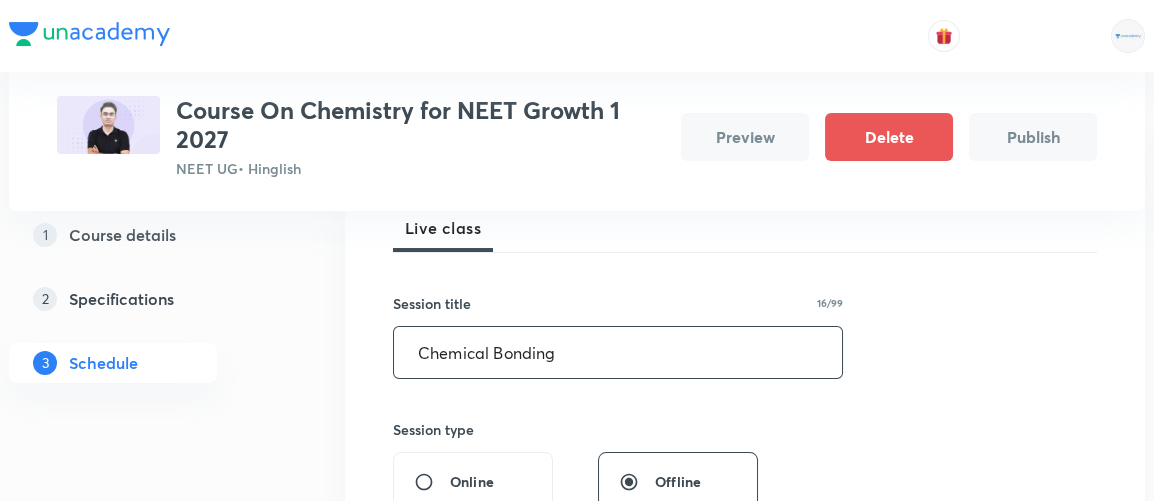 click on "Chemical Bonding" at bounding box center [618, 352] 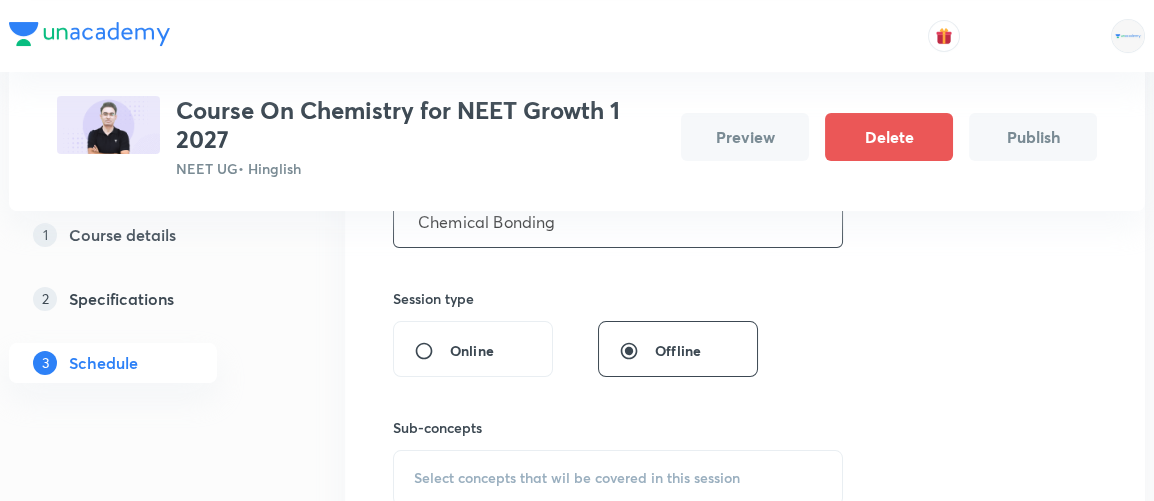 scroll, scrollTop: 427, scrollLeft: 0, axis: vertical 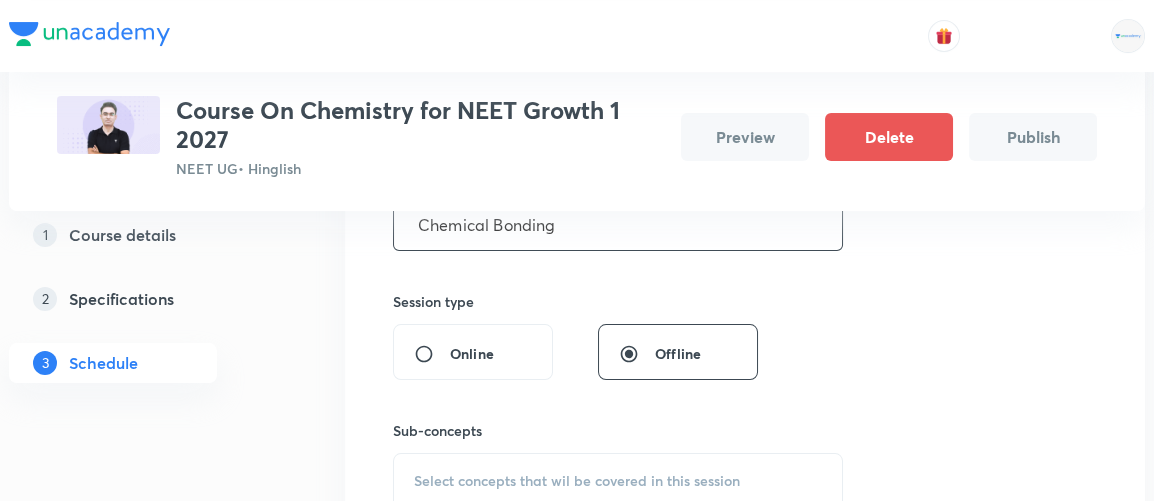 click on "Chemical Bonding" at bounding box center (618, 224) 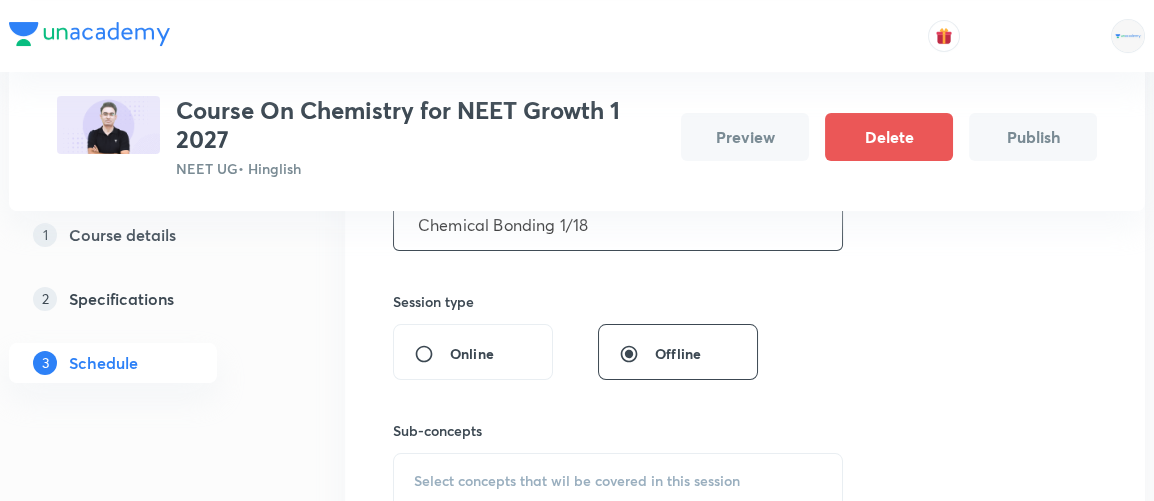type on "Chemical Bonding 1/18" 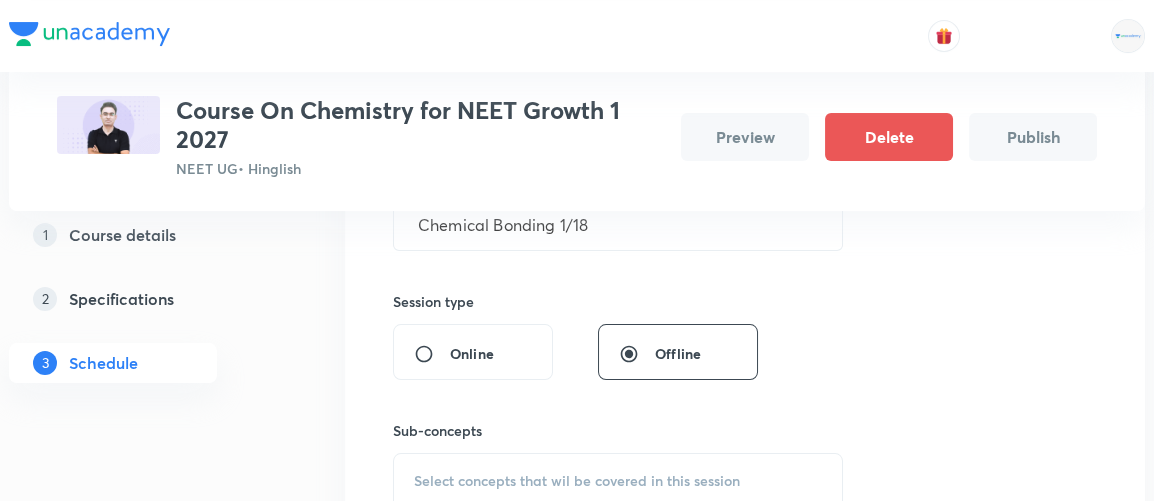 click on "Session  1 Live class Session title 21/99 Chemical Bonding 1/18 ​   Session type Online Offline Sub-concepts Select concepts that wil be covered in this session Add Cancel" at bounding box center [745, 309] 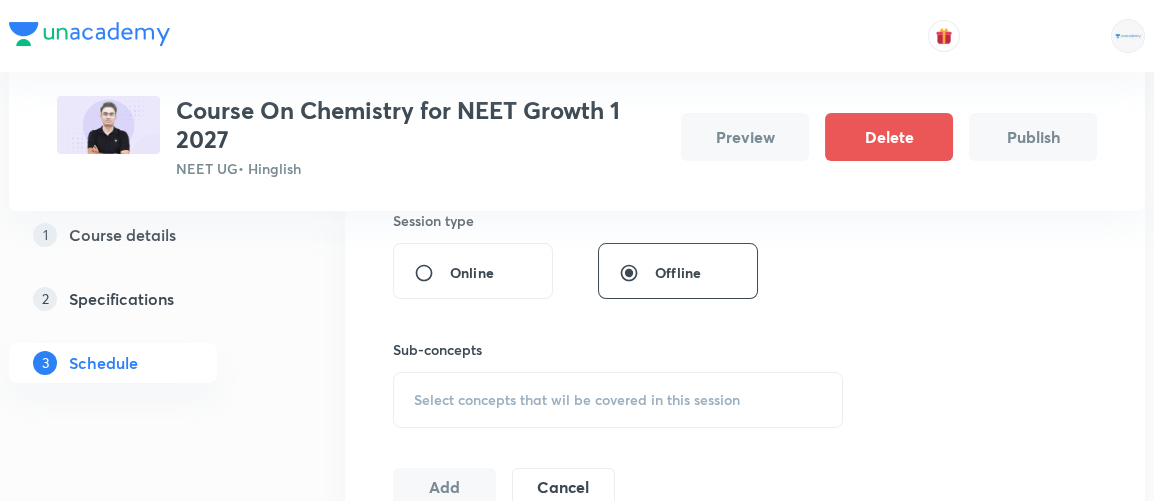 scroll, scrollTop: 527, scrollLeft: 0, axis: vertical 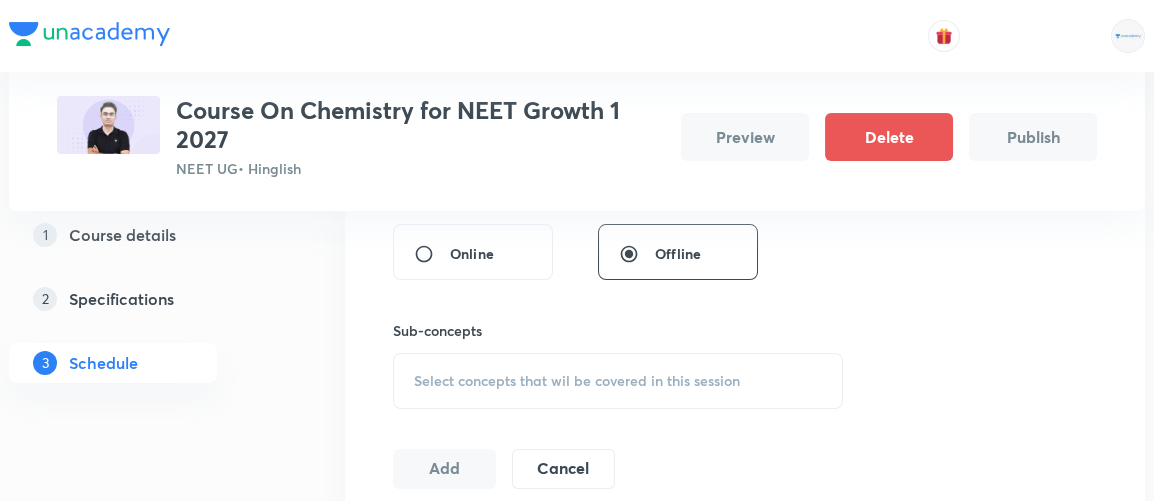 click on "Select concepts that wil be covered in this session" at bounding box center [577, 381] 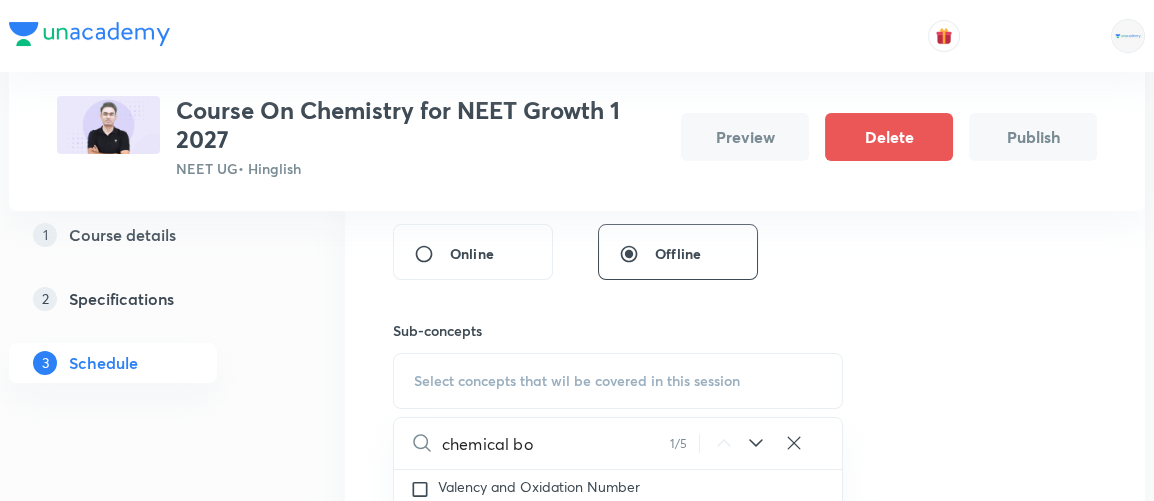 scroll, scrollTop: 7795, scrollLeft: 0, axis: vertical 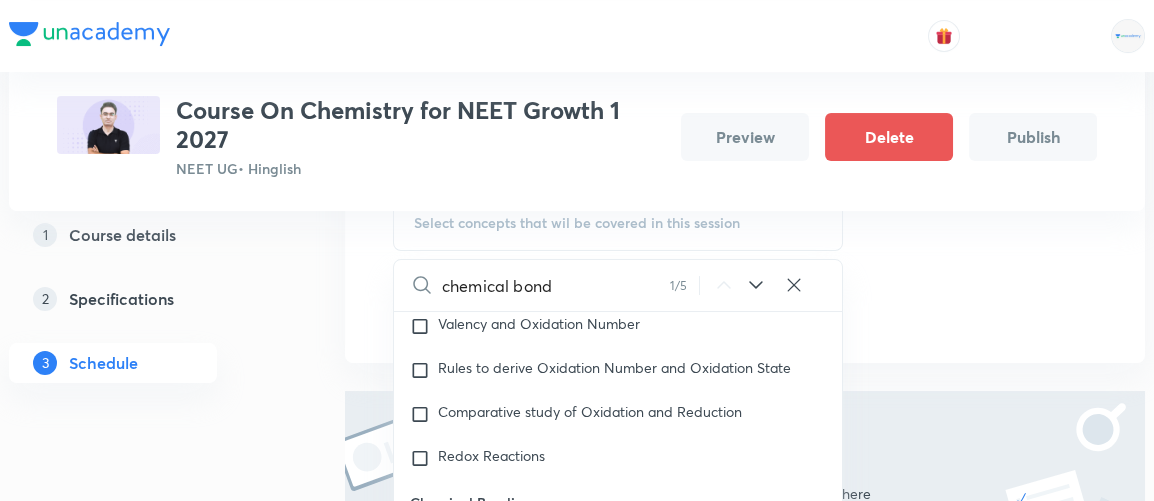 type on "chemical bond" 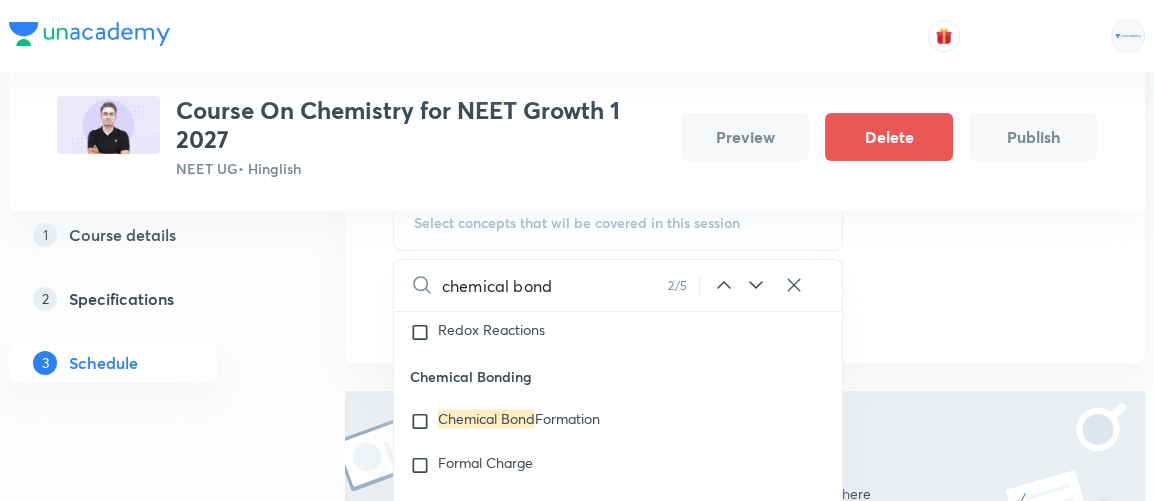 scroll, scrollTop: 7938, scrollLeft: 0, axis: vertical 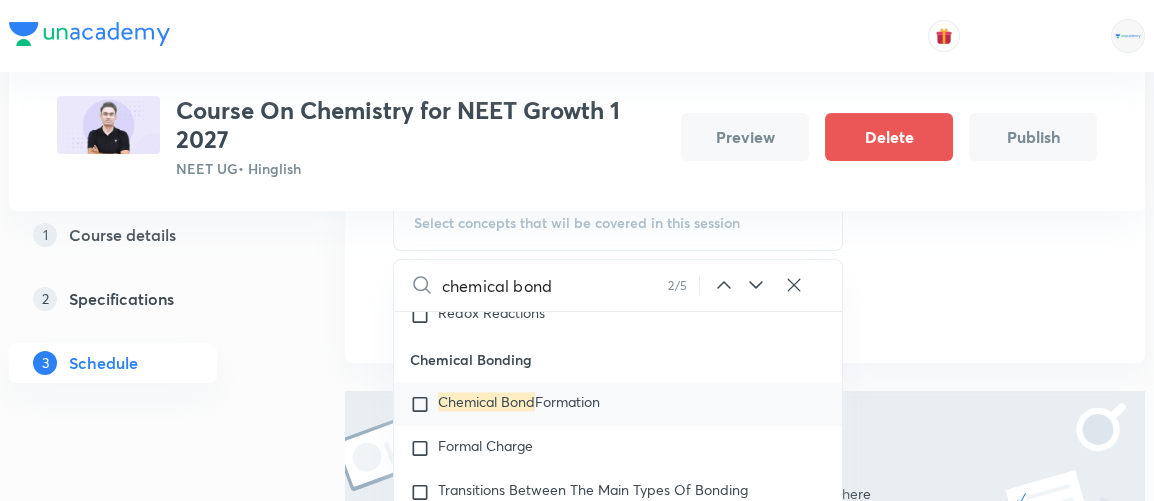 click on "Chemical Bond" at bounding box center (486, 401) 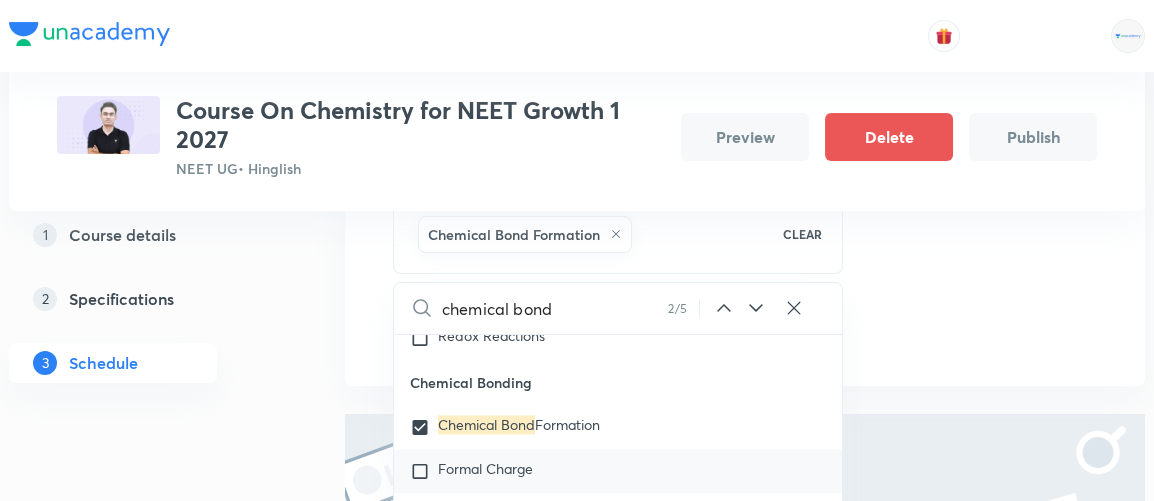 click on "Formal Charge" at bounding box center [485, 468] 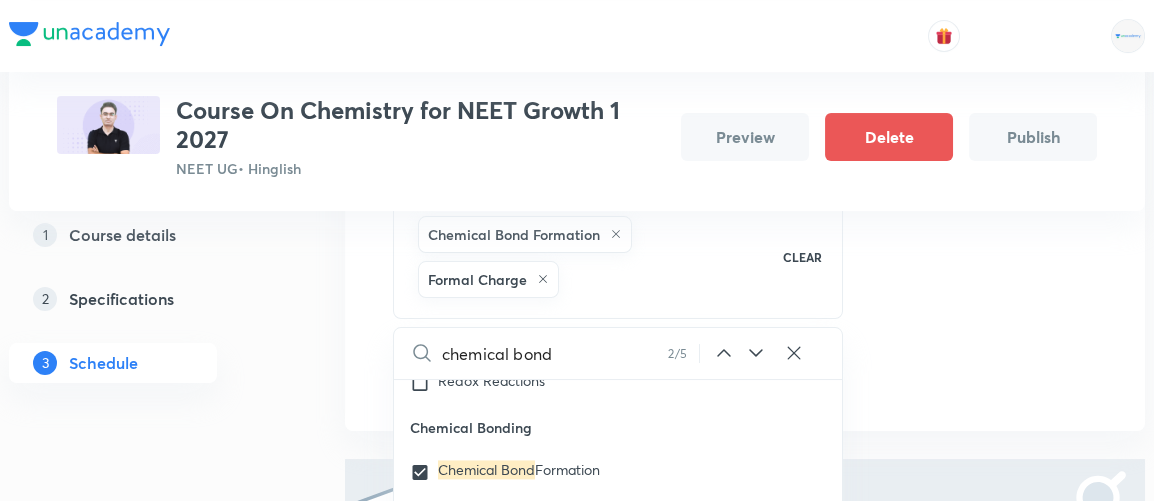click on "1 Course details 2 Specifications 3 Schedule" at bounding box center (145, 236) 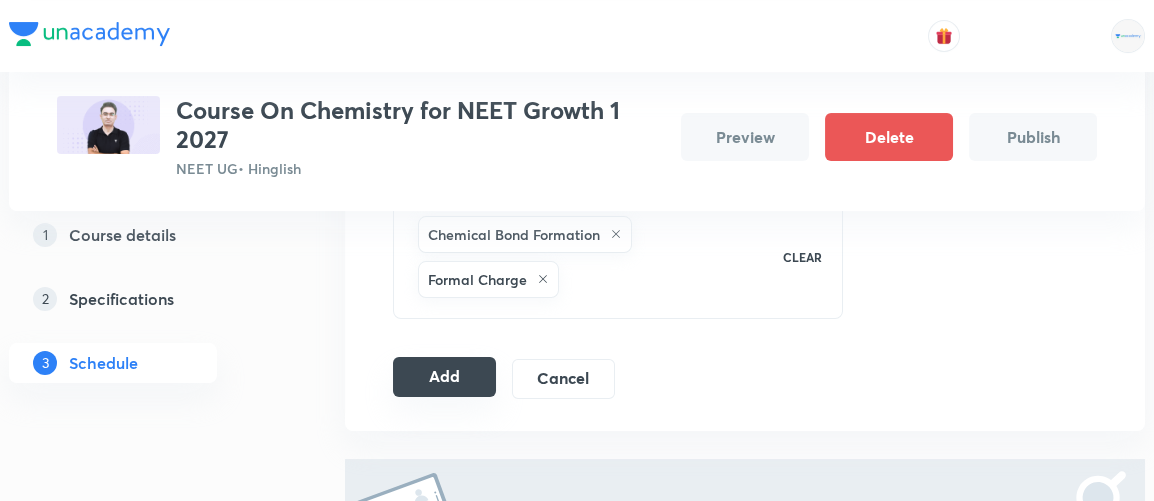click on "Add" at bounding box center [444, 377] 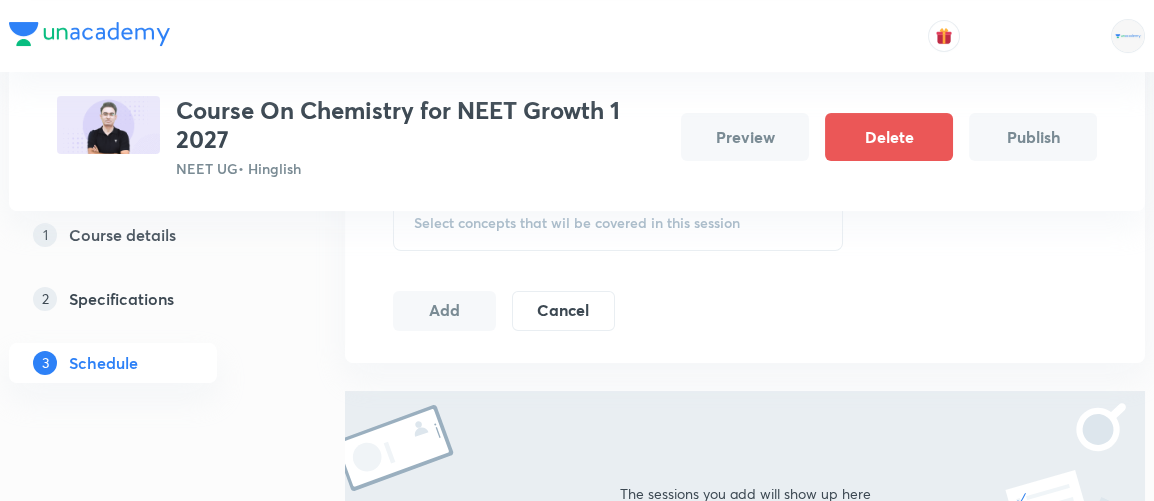 scroll, scrollTop: 357, scrollLeft: 0, axis: vertical 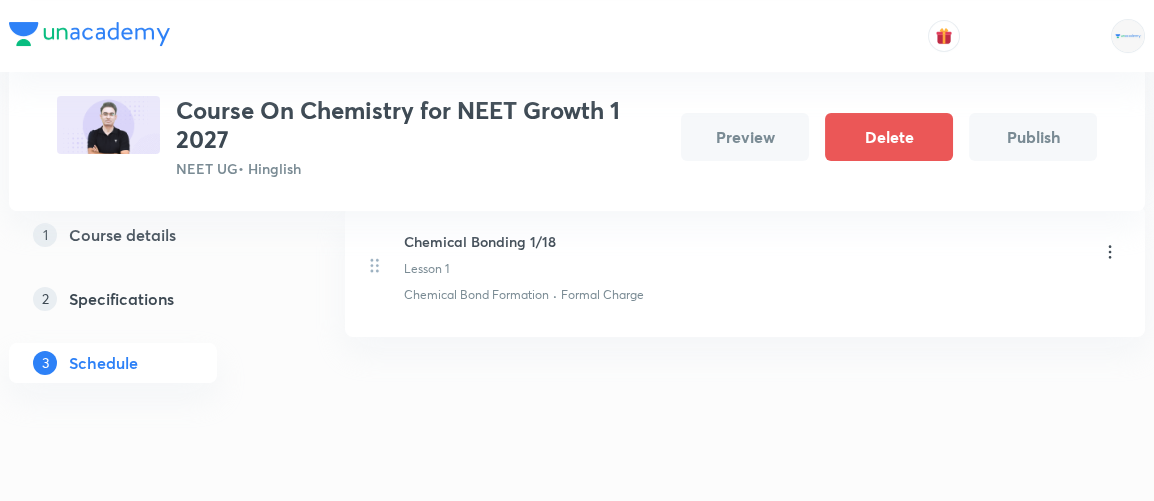 click 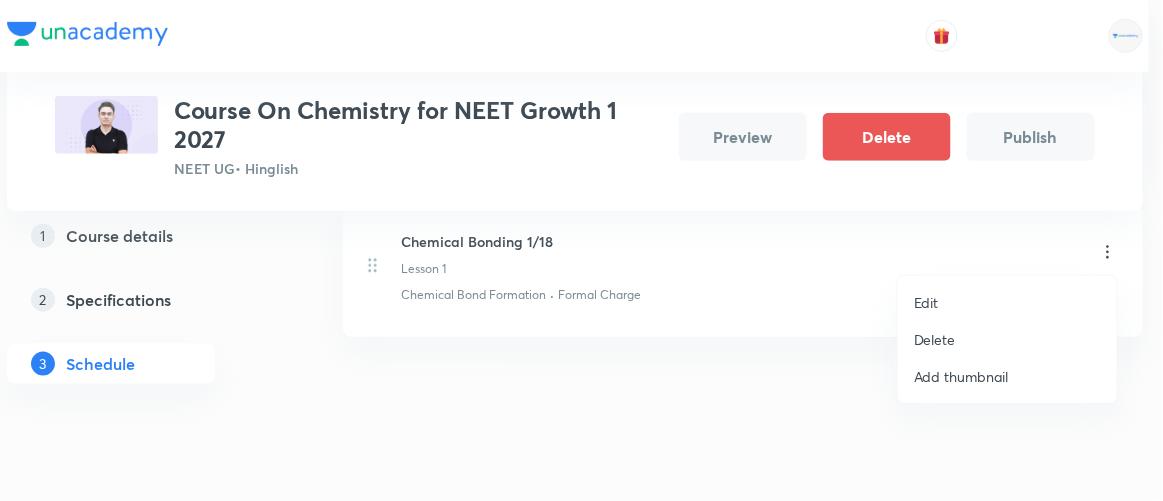 click on "Edit" at bounding box center (926, 302) 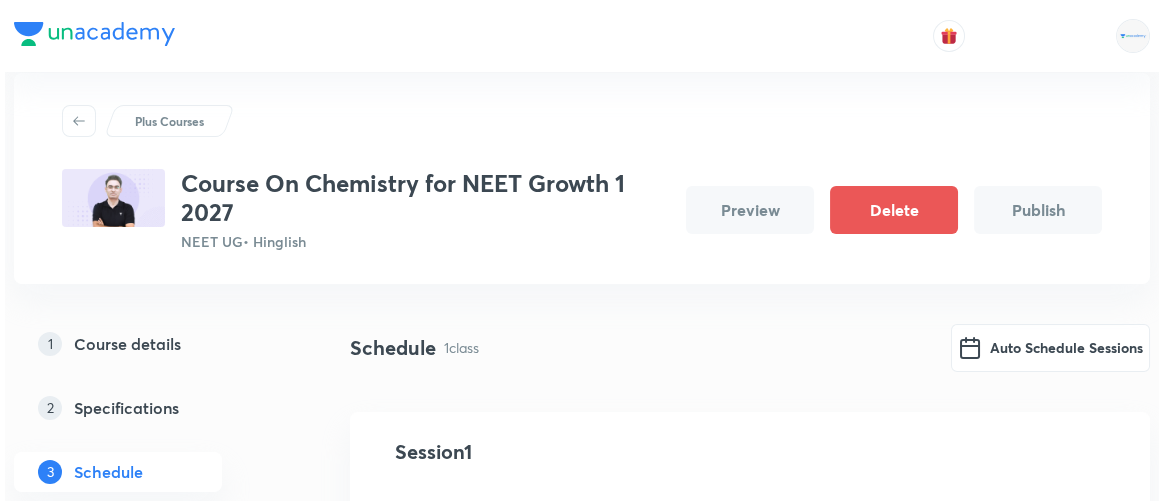 scroll, scrollTop: 8, scrollLeft: 0, axis: vertical 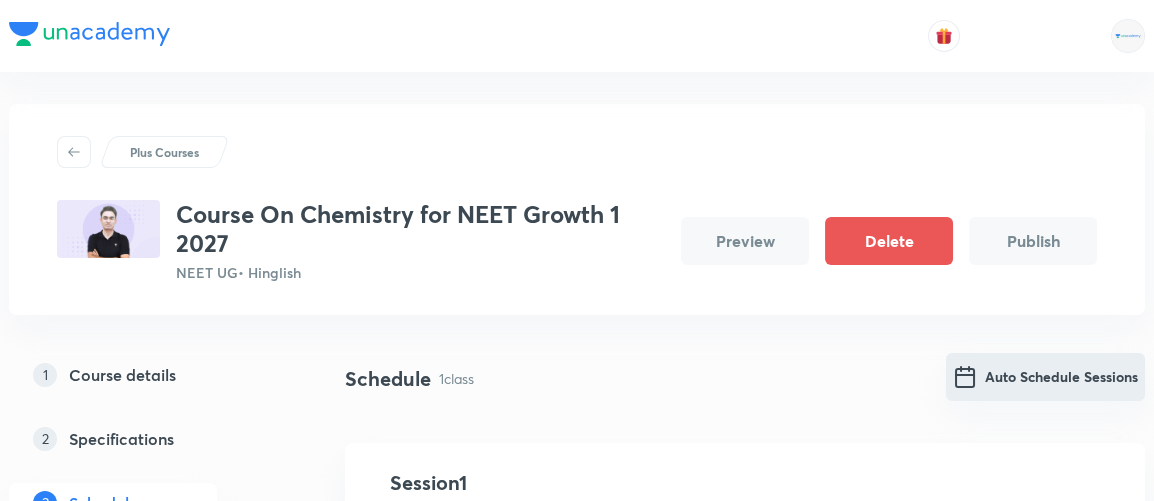 click on "Auto Schedule Sessions" at bounding box center (1045, 377) 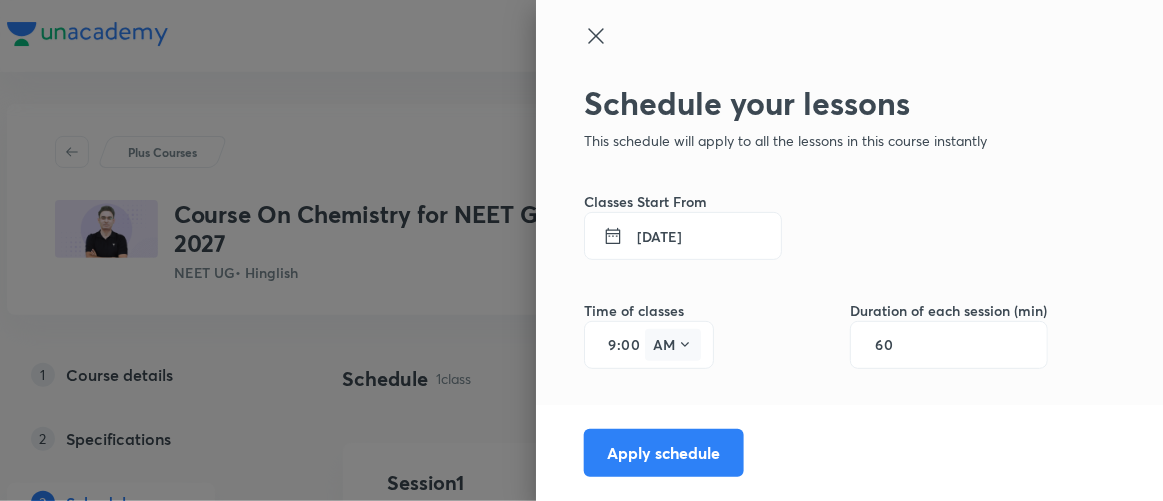 click 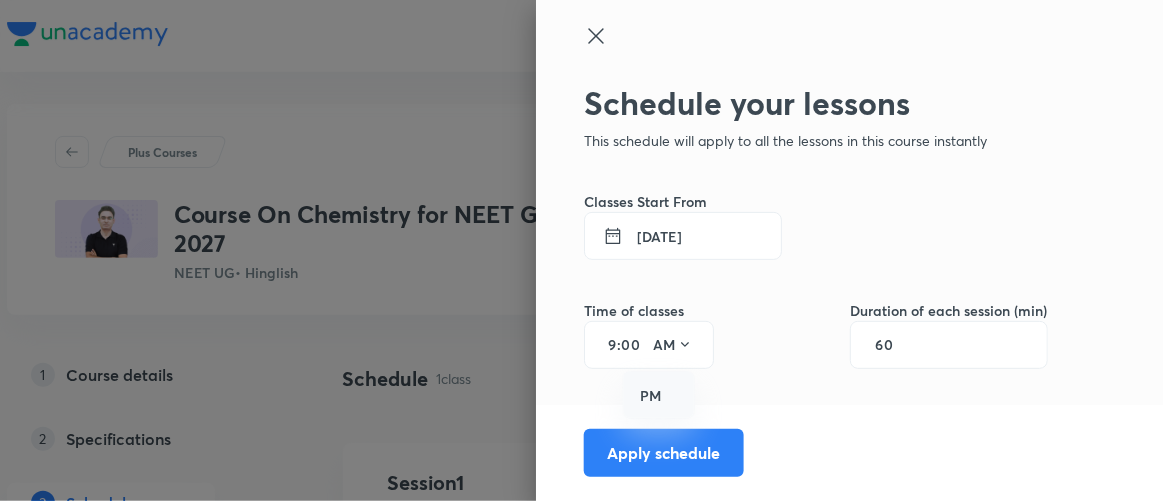 click on "PM" at bounding box center (660, 396) 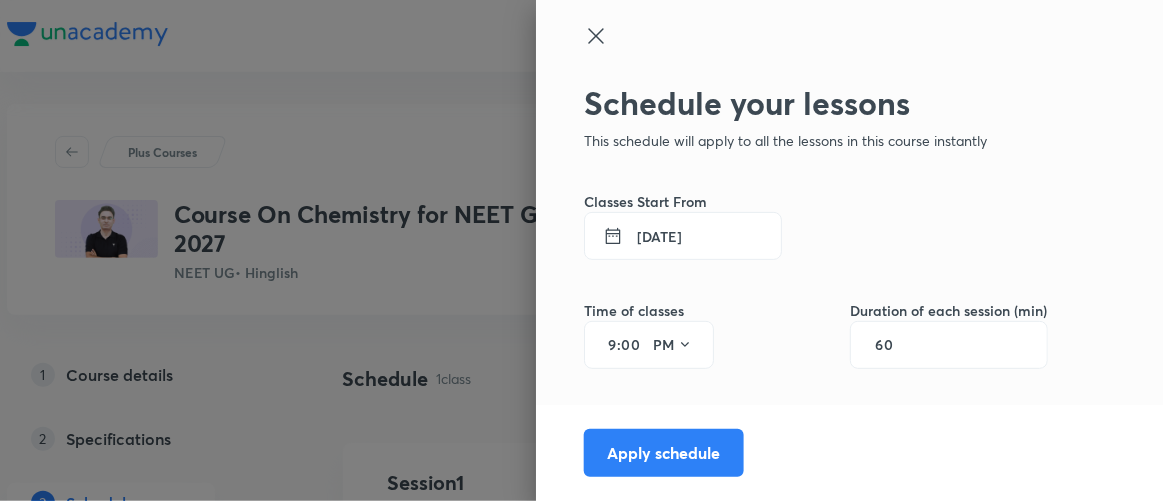 click on "9" at bounding box center (605, 345) 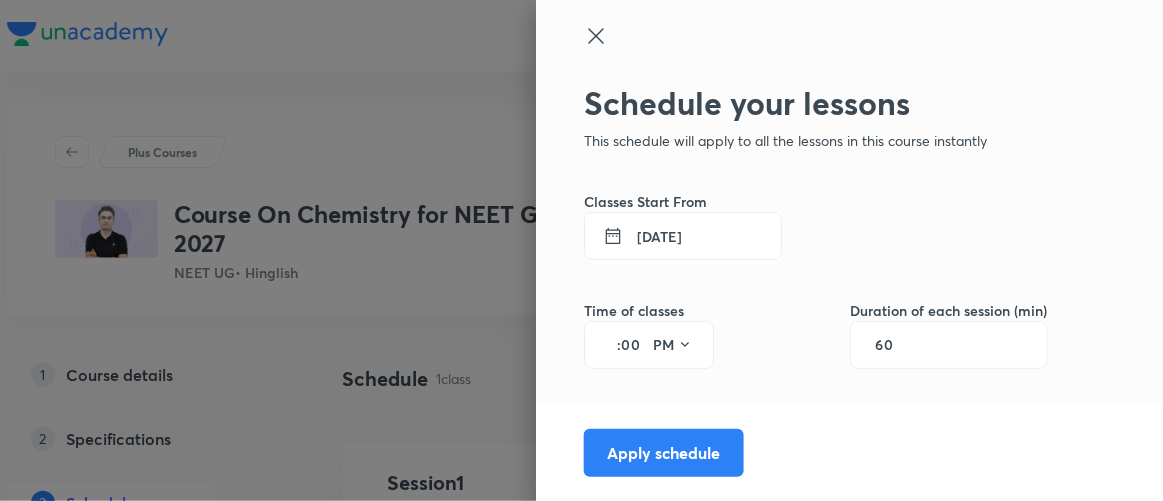 type on "4" 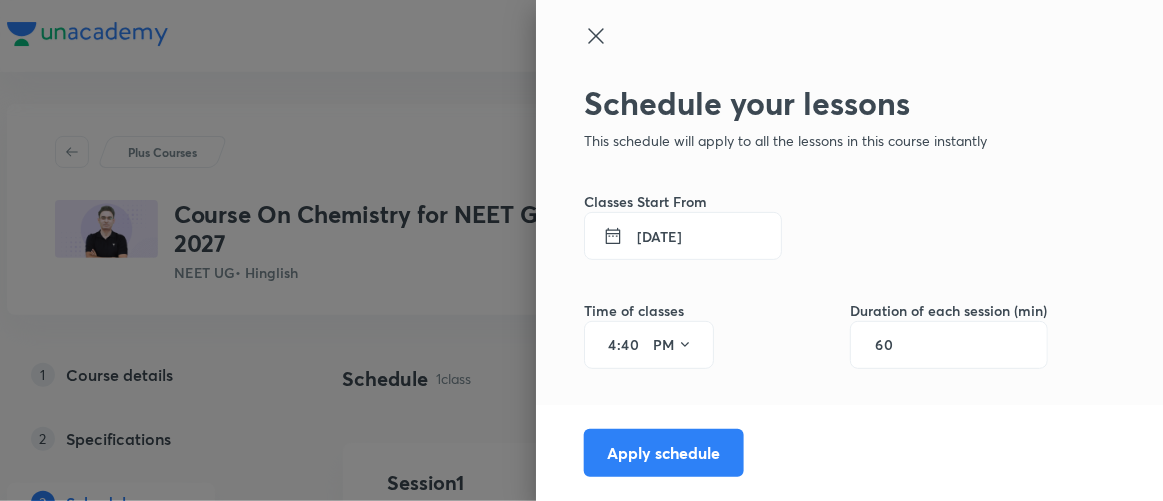 type on "40" 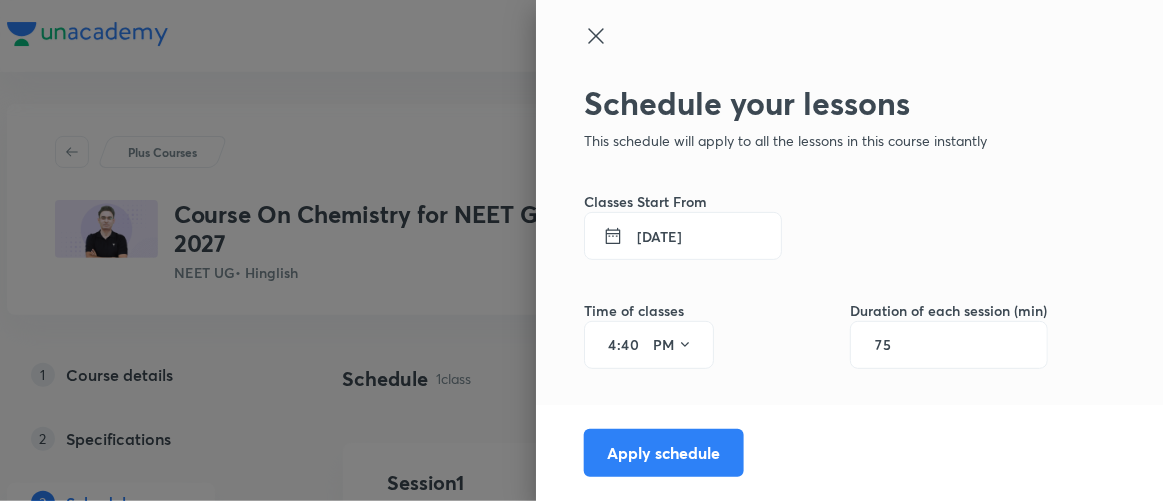 scroll, scrollTop: 0, scrollLeft: 0, axis: both 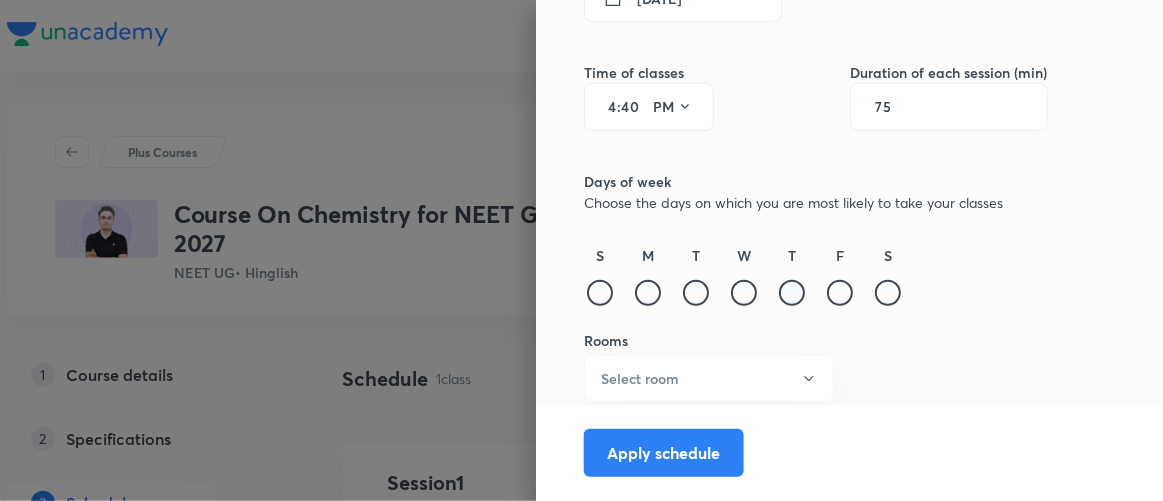 type on "75" 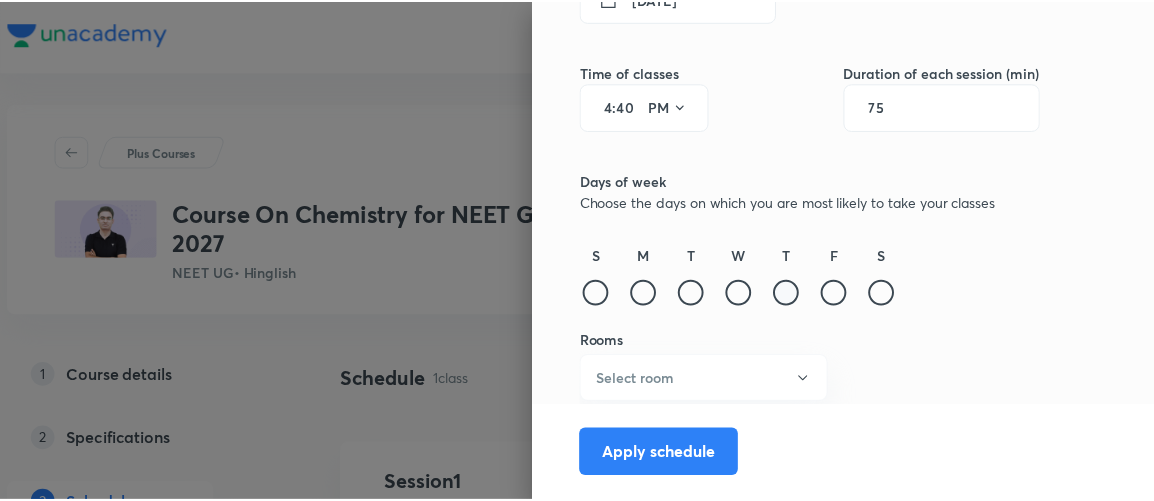 scroll, scrollTop: 0, scrollLeft: 0, axis: both 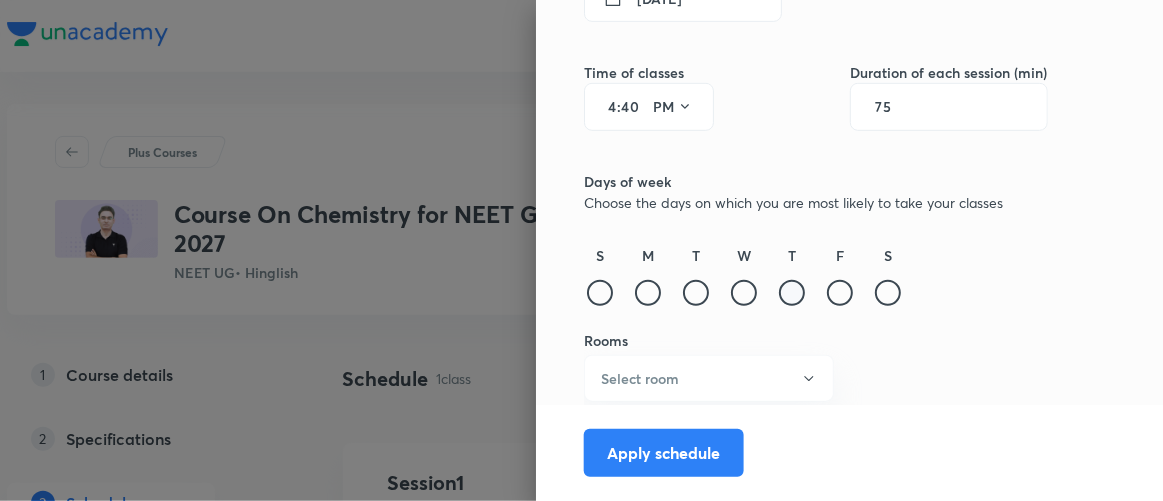 click at bounding box center (792, 293) 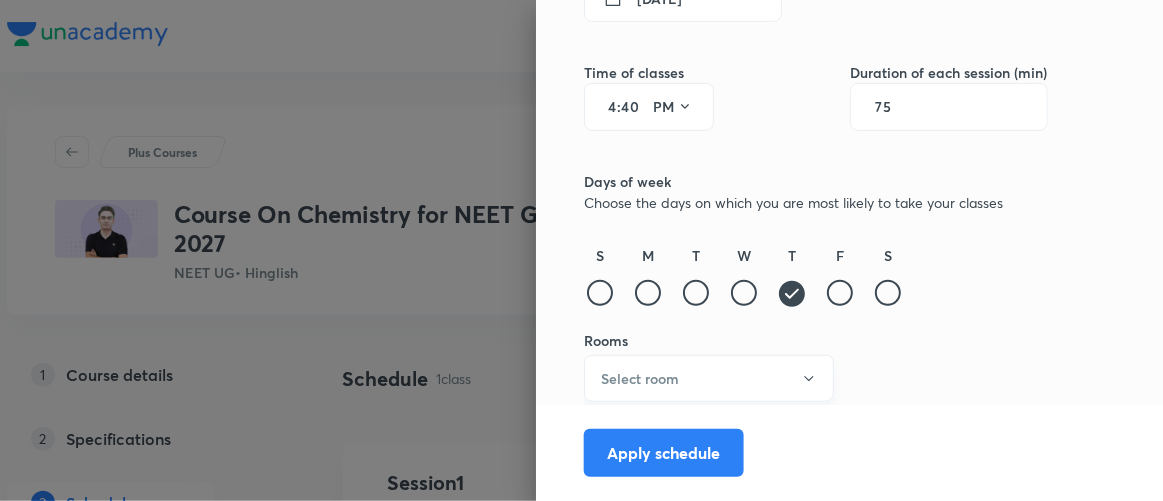 click on "Select room" at bounding box center (709, 378) 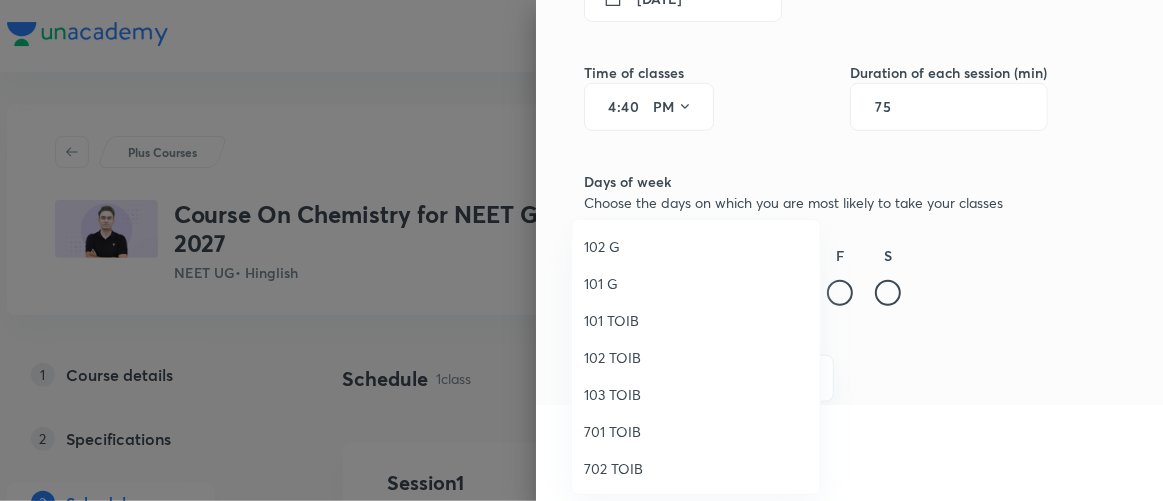 click on "701 TOIB" at bounding box center [696, 431] 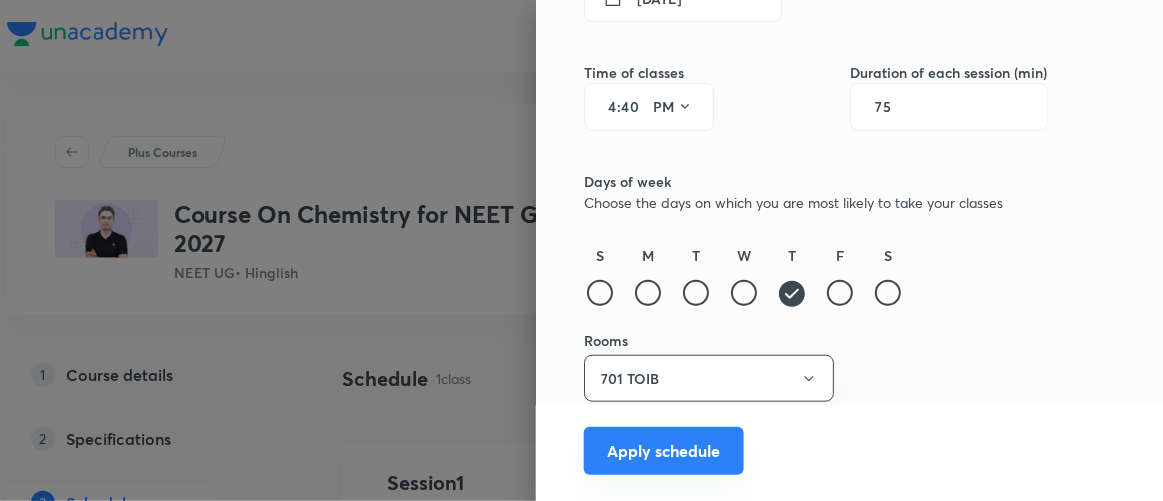 click on "Apply schedule" at bounding box center (664, 451) 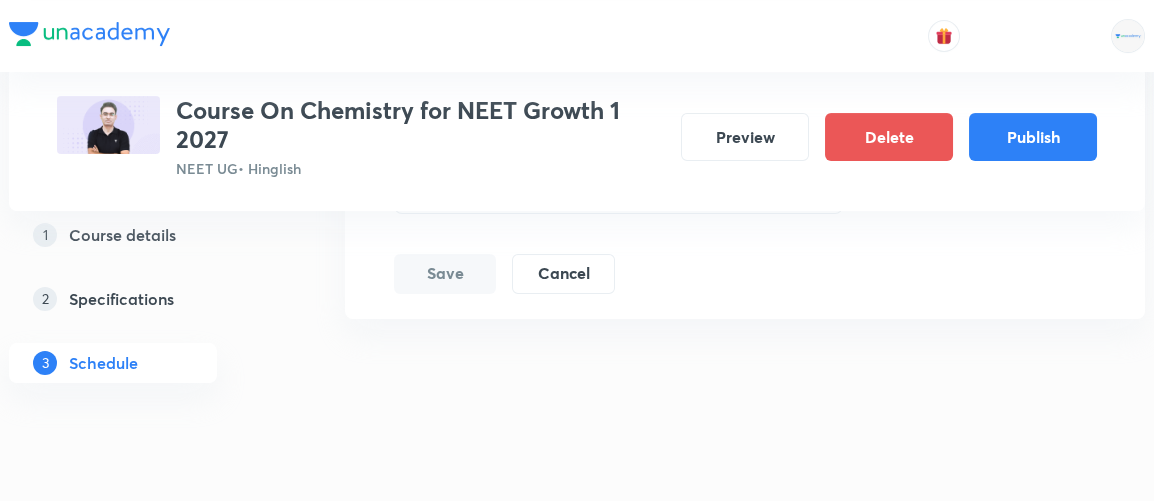 scroll, scrollTop: 1121, scrollLeft: 0, axis: vertical 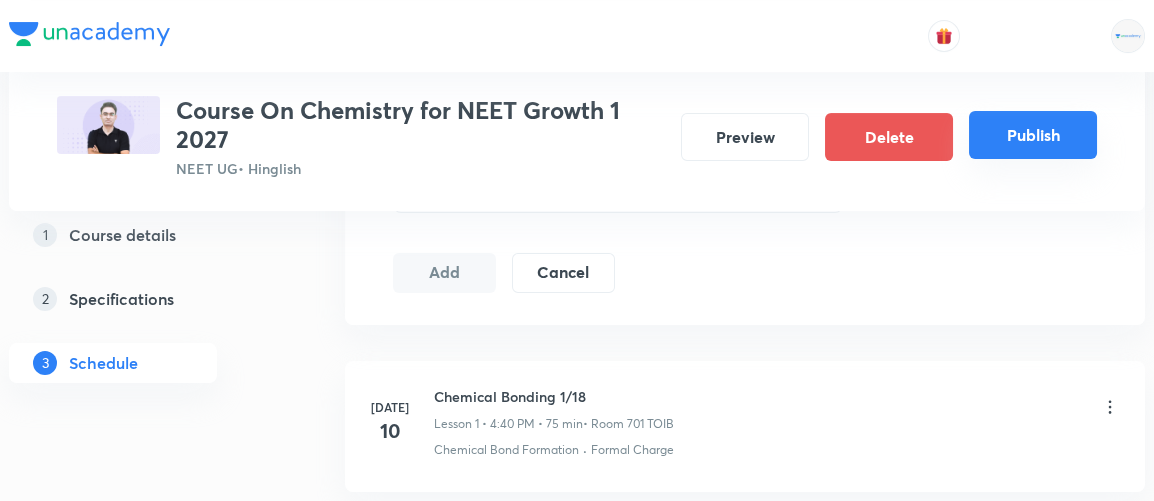 click on "Publish" at bounding box center [1033, 135] 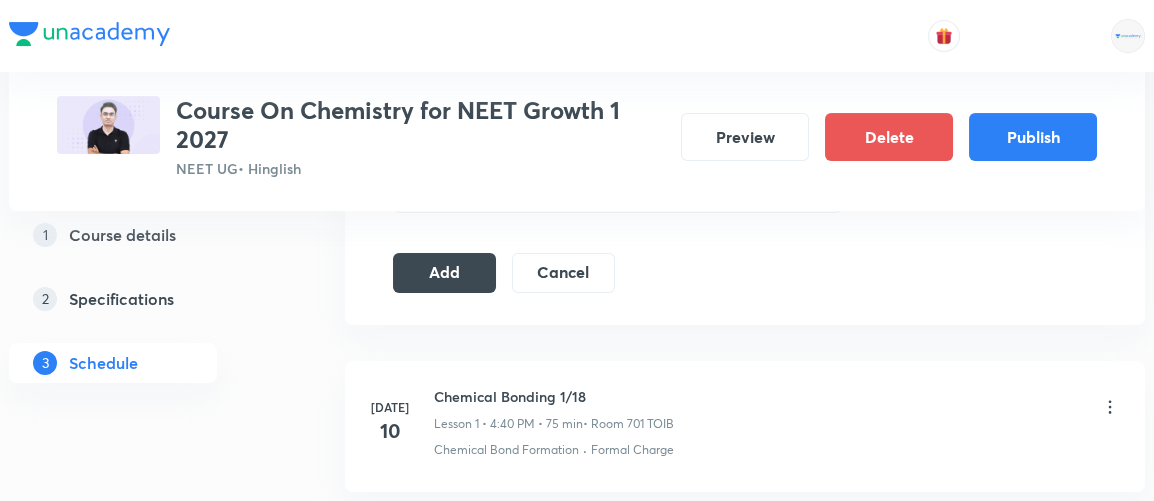scroll, scrollTop: 1097, scrollLeft: 0, axis: vertical 